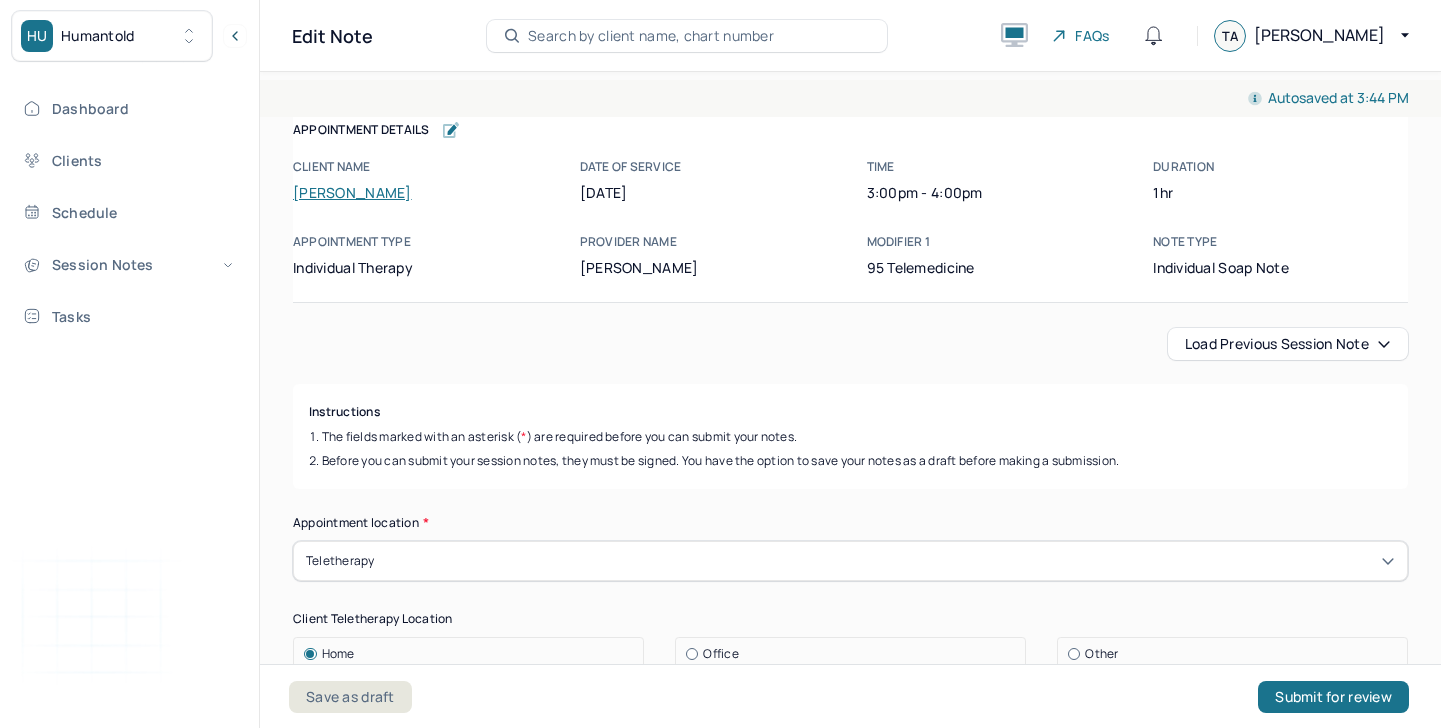 scroll, scrollTop: 0, scrollLeft: 0, axis: both 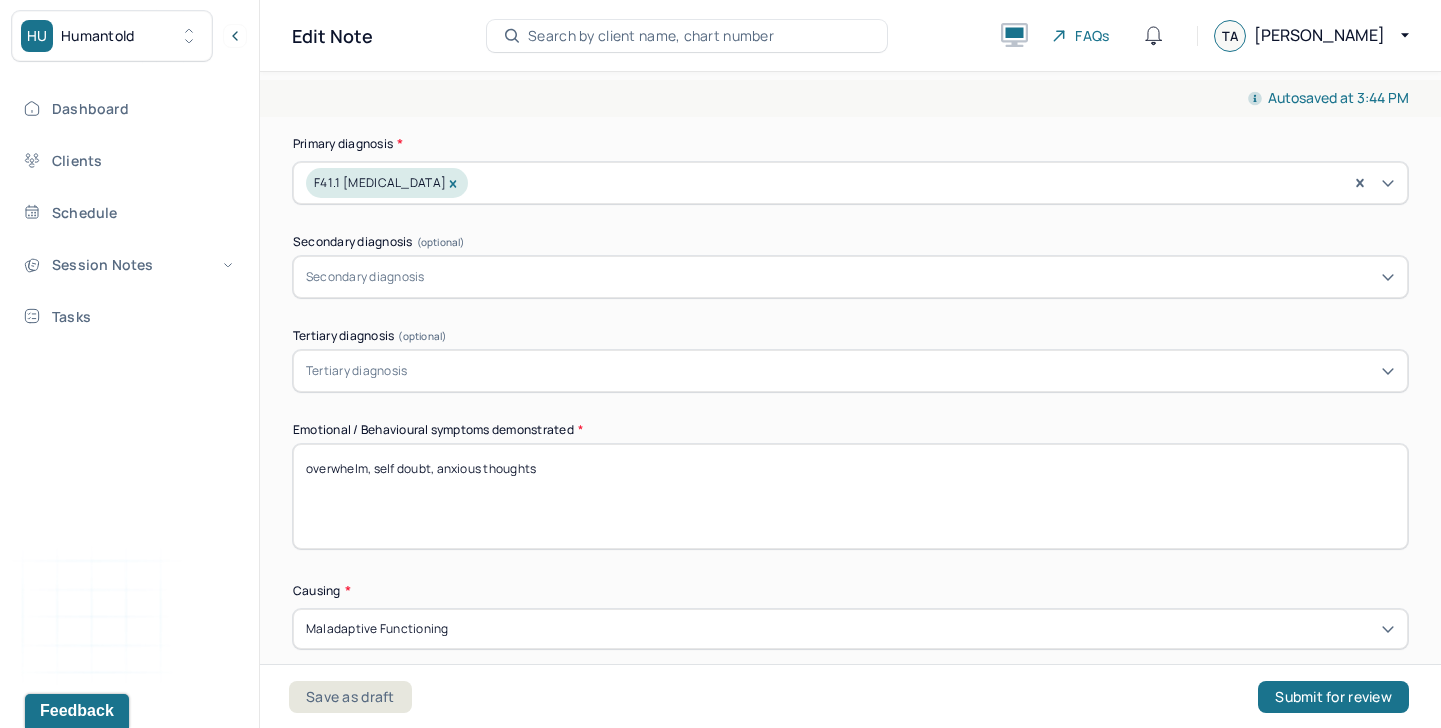 click on "Appointment location * Teletherapy Client Teletherapy Location Home Office Other Provider Teletherapy Location Home Office Other Consent was received for the teletherapy session The teletherapy session was conducted via video Primary diagnosis * F41.1 [MEDICAL_DATA] Secondary diagnosis (optional) Secondary diagnosis Tertiary diagnosis (optional) Tertiary diagnosis Emotional / Behavioural symptoms demonstrated * overwhelm, self doubt, anxious thoughts Causing * Maladaptive Functioning Intention for Session * Facilitate coping mechanisms" at bounding box center [850, 264] 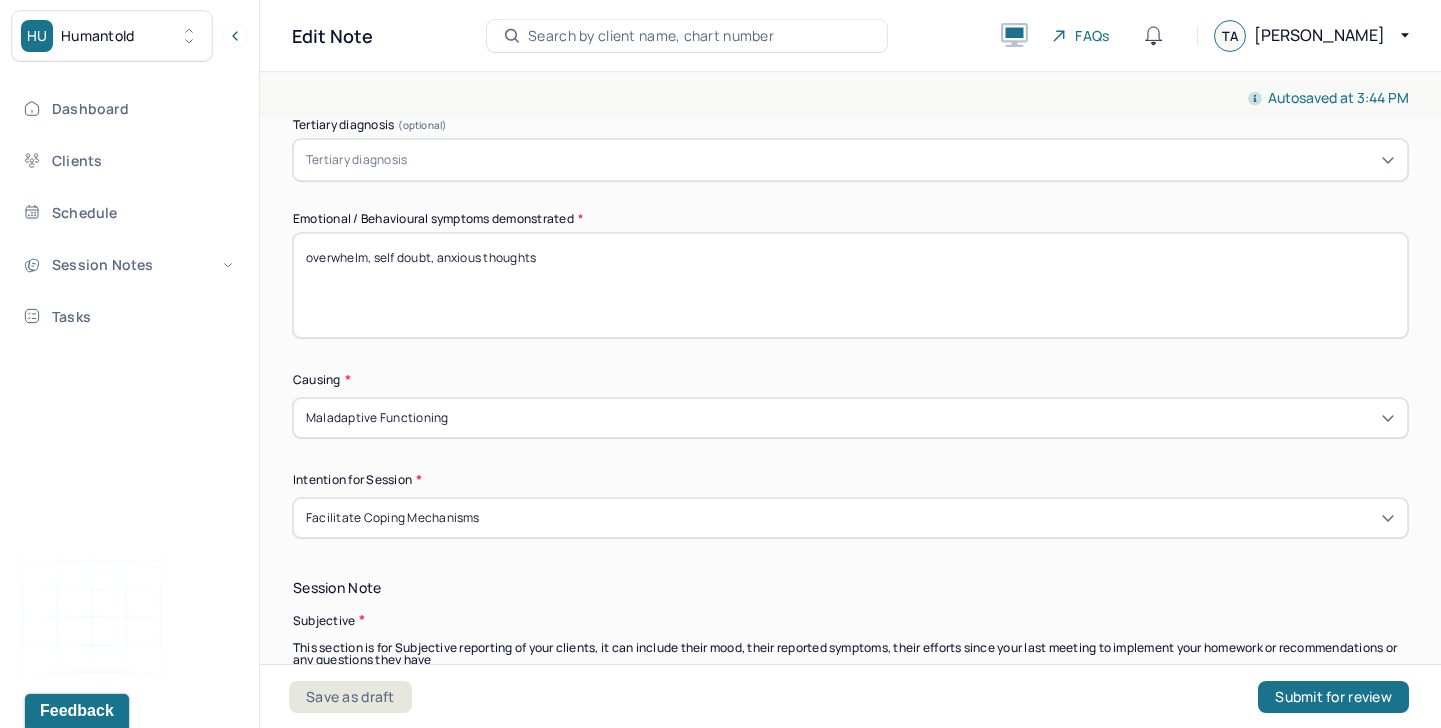 scroll, scrollTop: 1031, scrollLeft: 0, axis: vertical 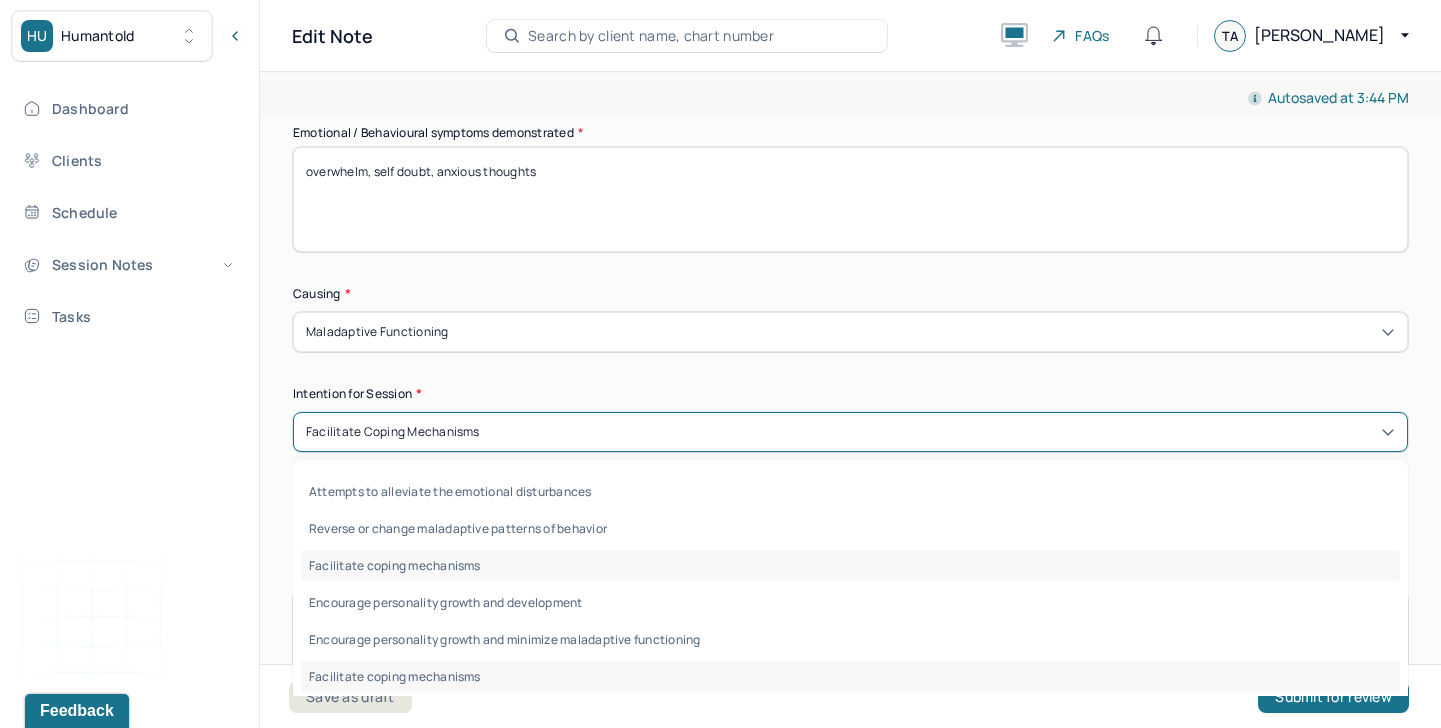 click on "Facilitate coping mechanisms" at bounding box center (850, 432) 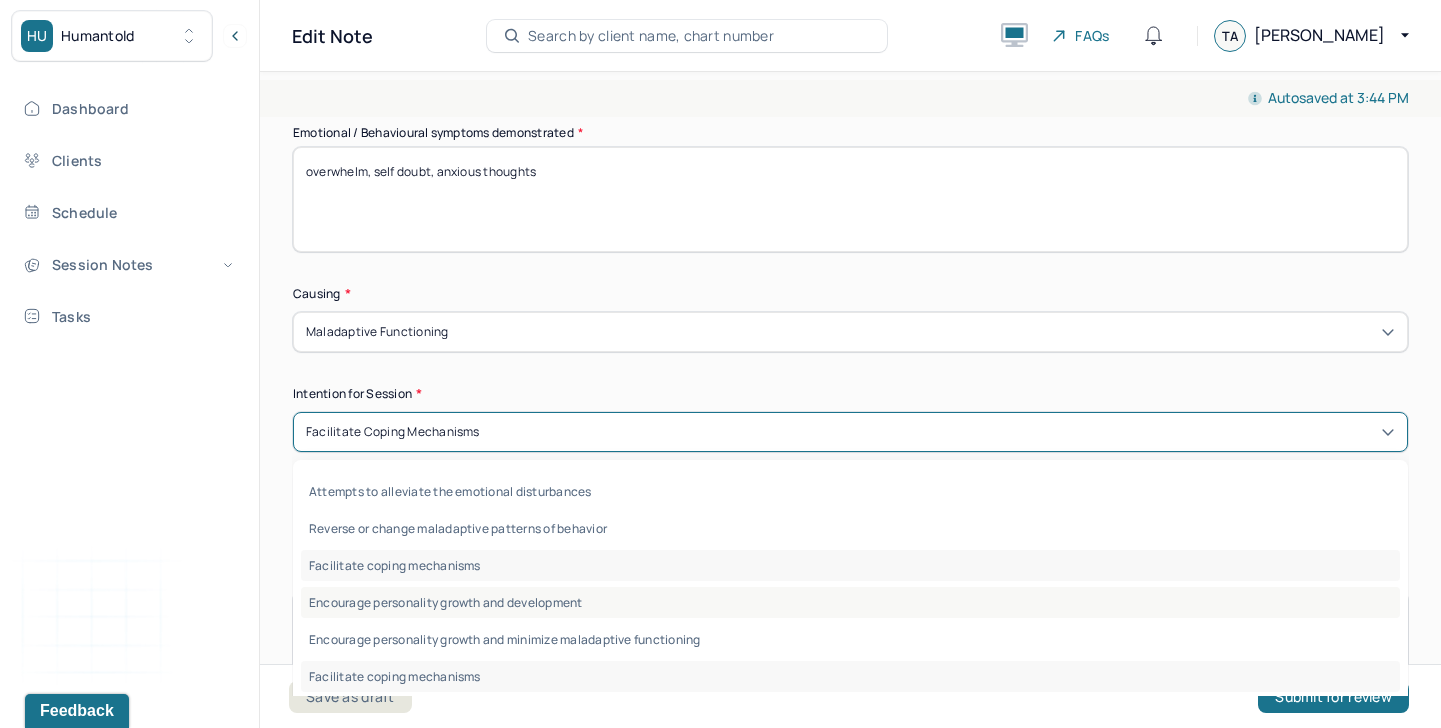 click on "Encourage personality growth and development" at bounding box center [850, 602] 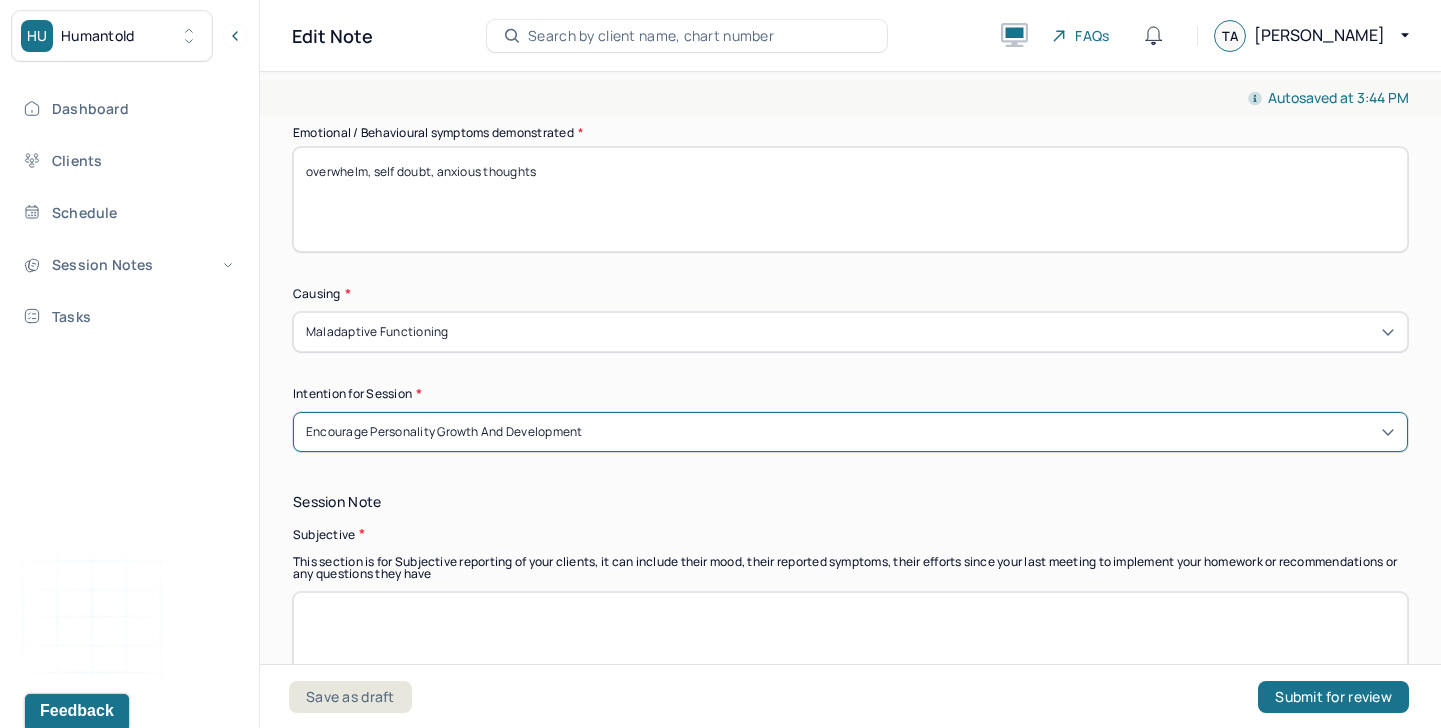 click at bounding box center (850, 644) 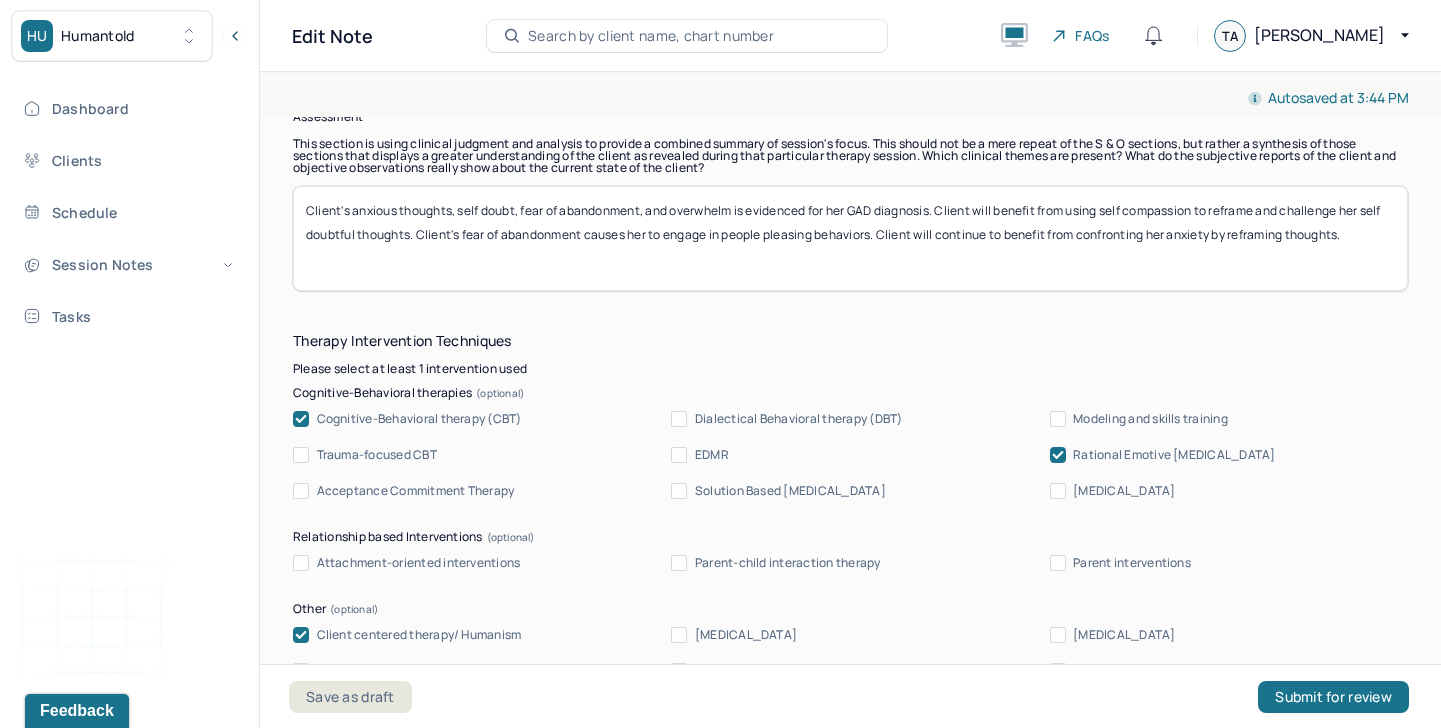 scroll, scrollTop: 1894, scrollLeft: 0, axis: vertical 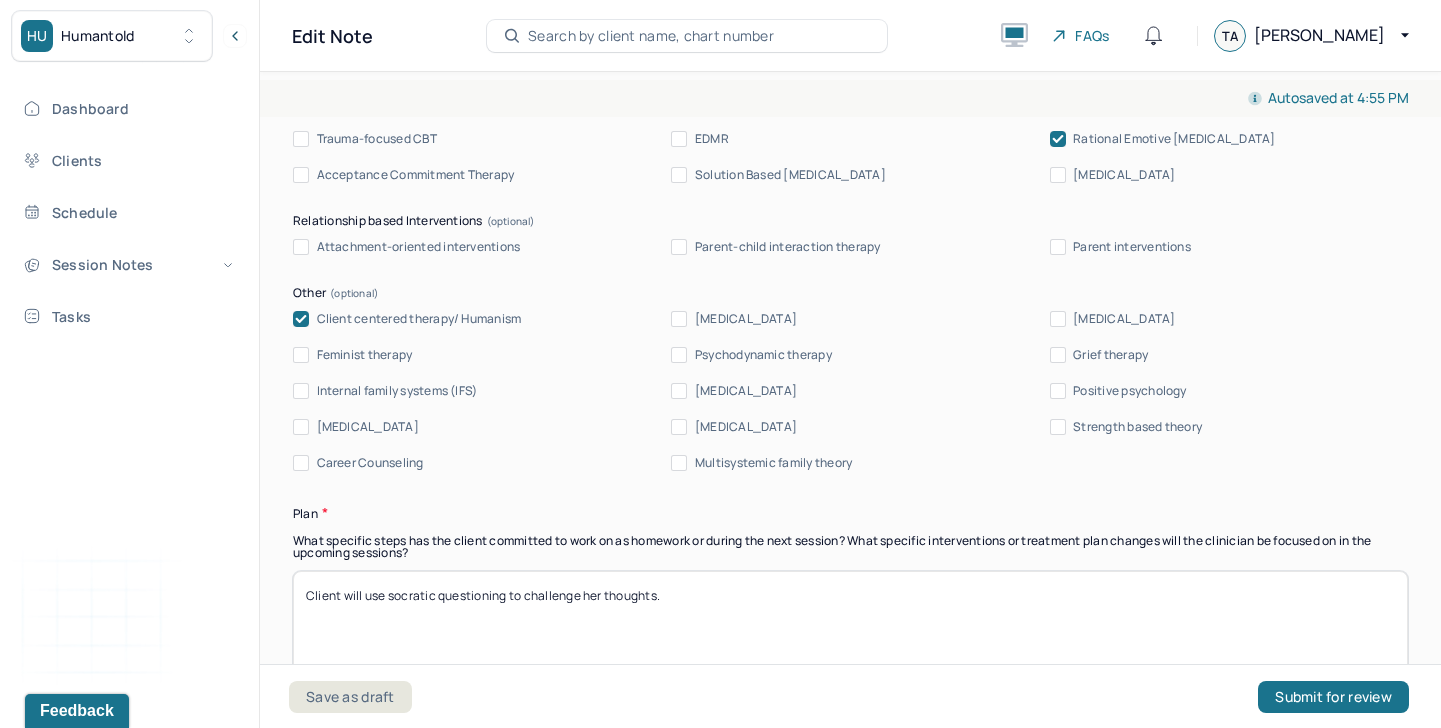type on "Client reported on feeling overwhelmed and having self doubt within the week. Client reported on putting pressure on herself and having anxiety of "messing up". Client discussed her relationship with her mother and wanting to set more boundaries." 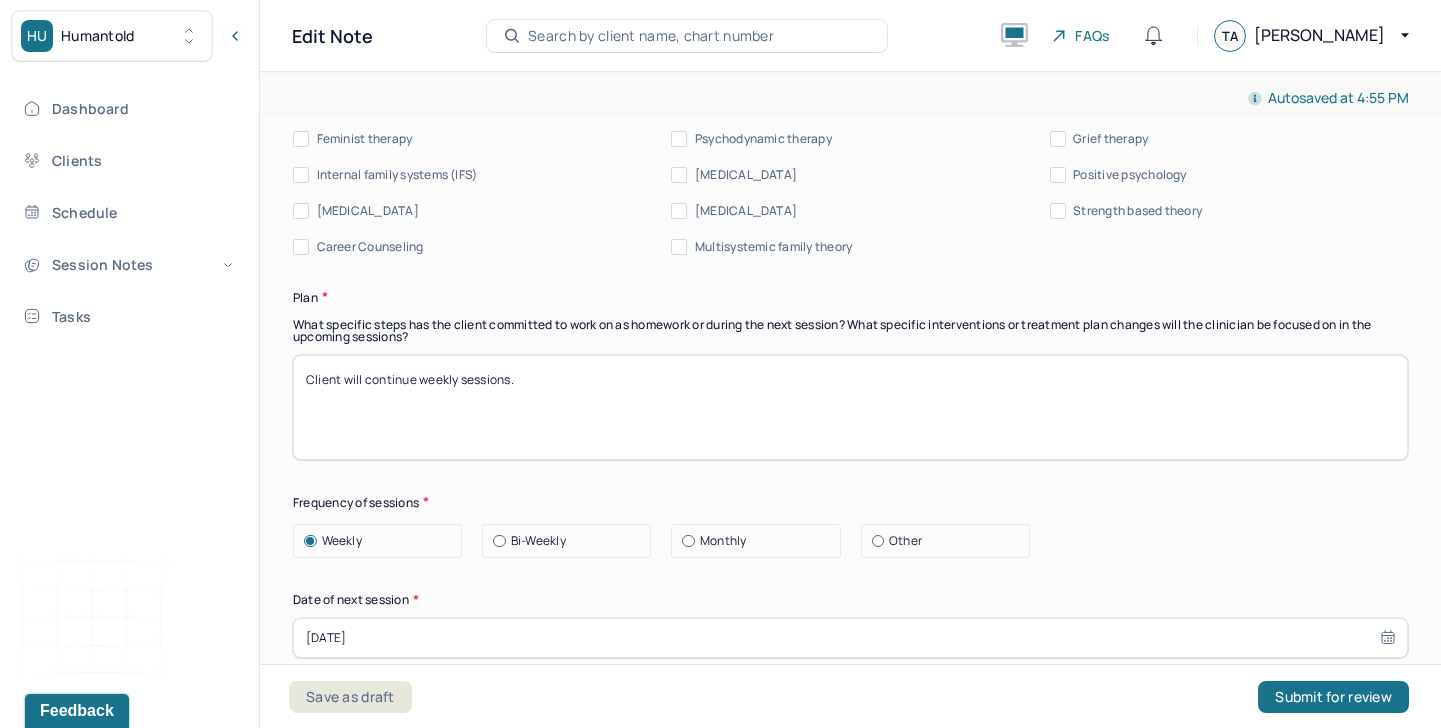 scroll, scrollTop: 2505, scrollLeft: 0, axis: vertical 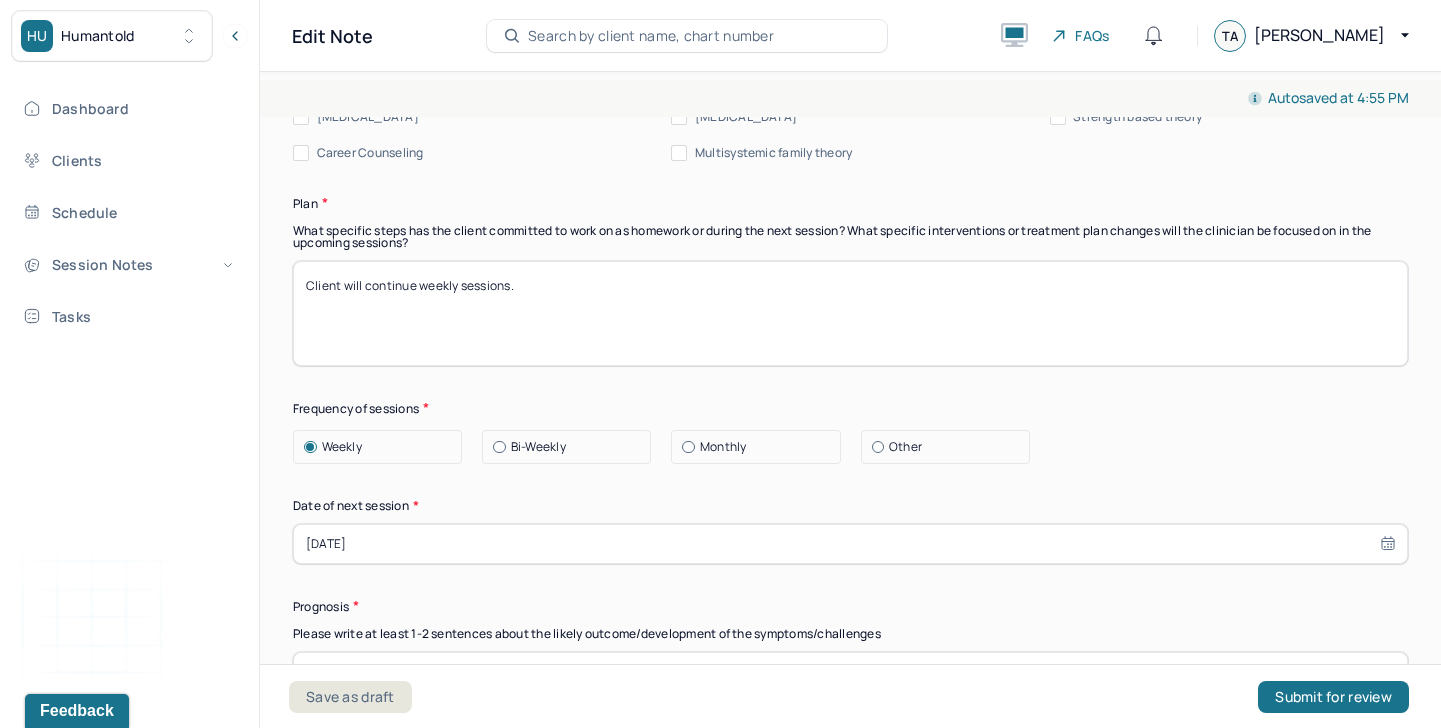 type on "Client will continue weekly sessions." 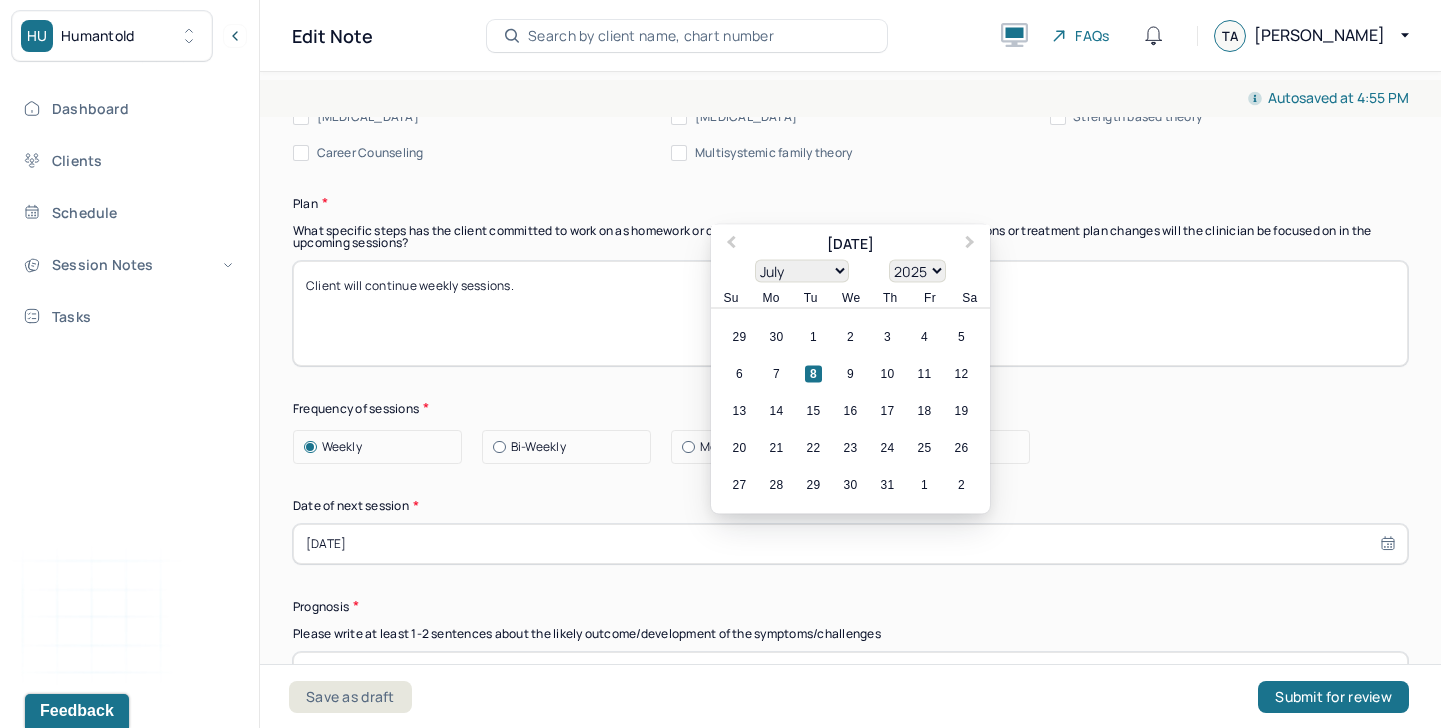 click on "[DATE]" at bounding box center [850, 544] 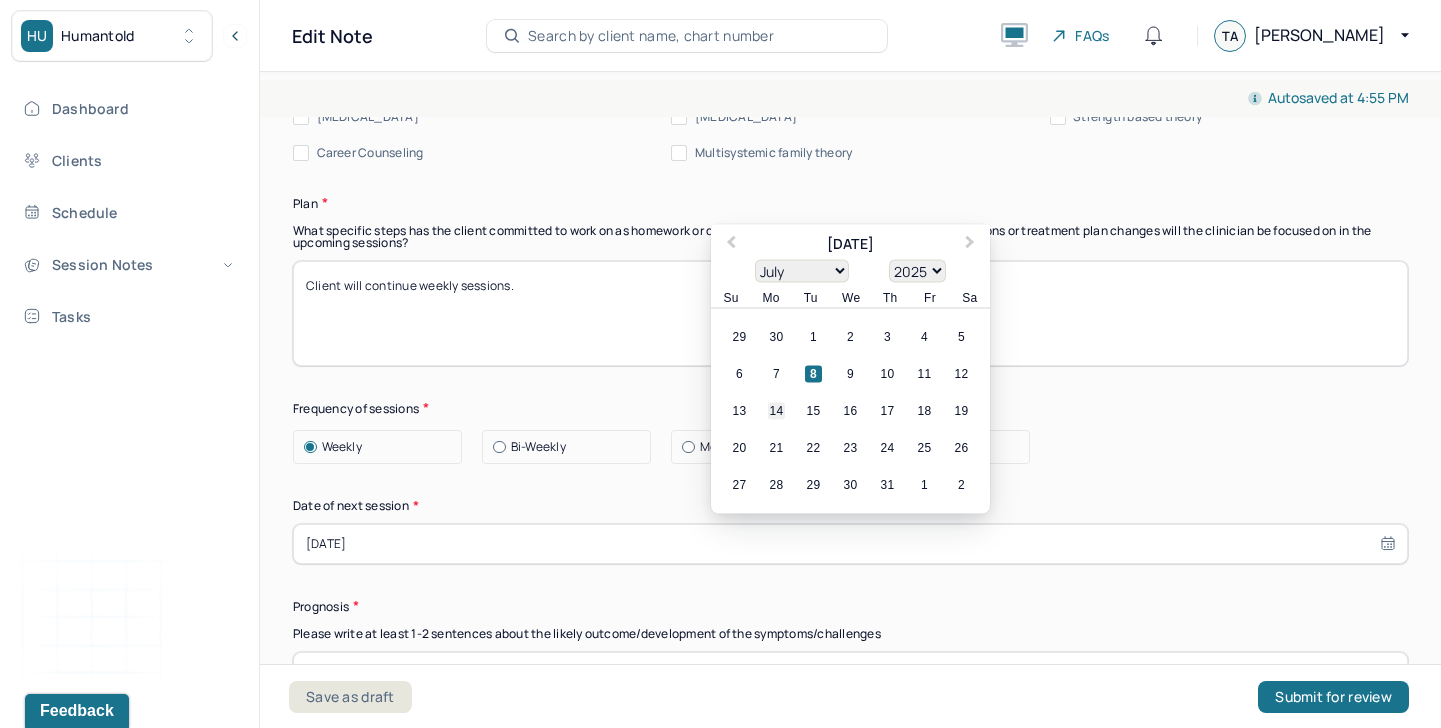 click on "14" at bounding box center [776, 410] 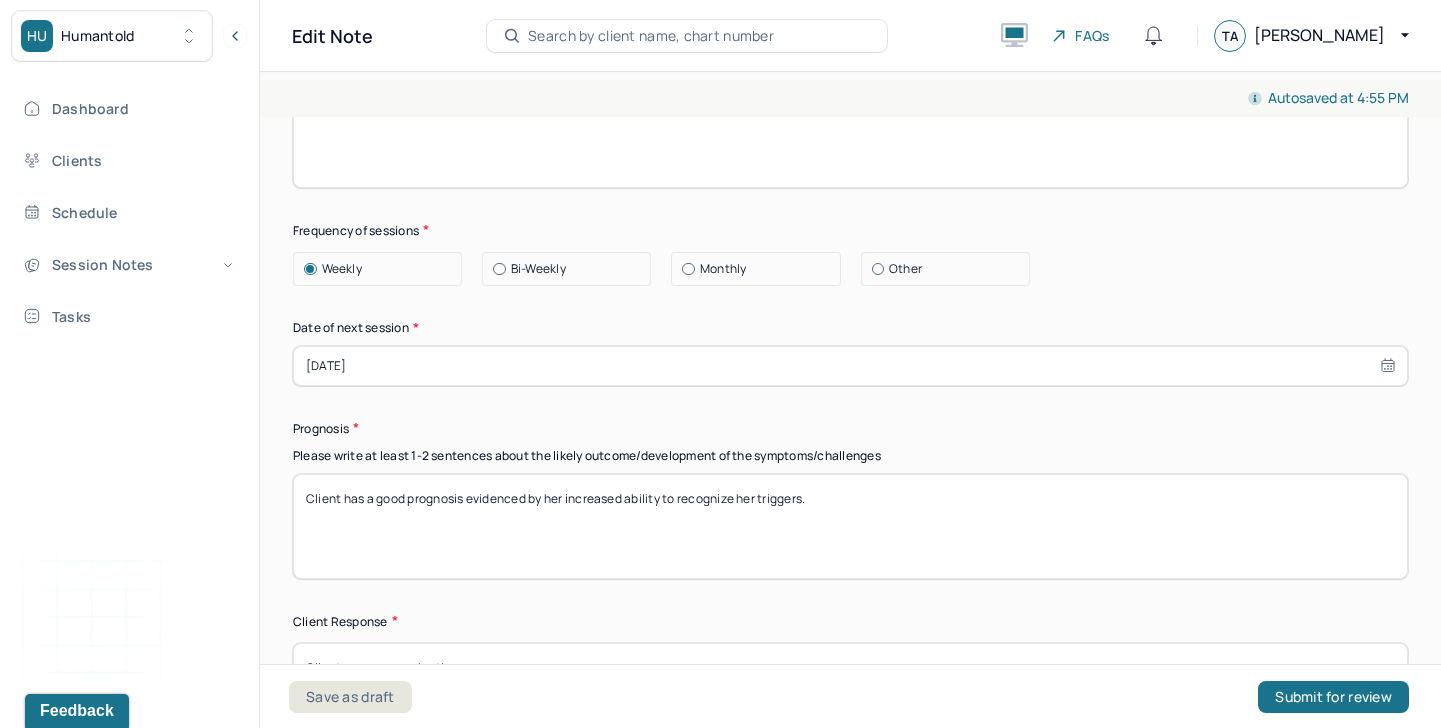 scroll, scrollTop: 2728, scrollLeft: 0, axis: vertical 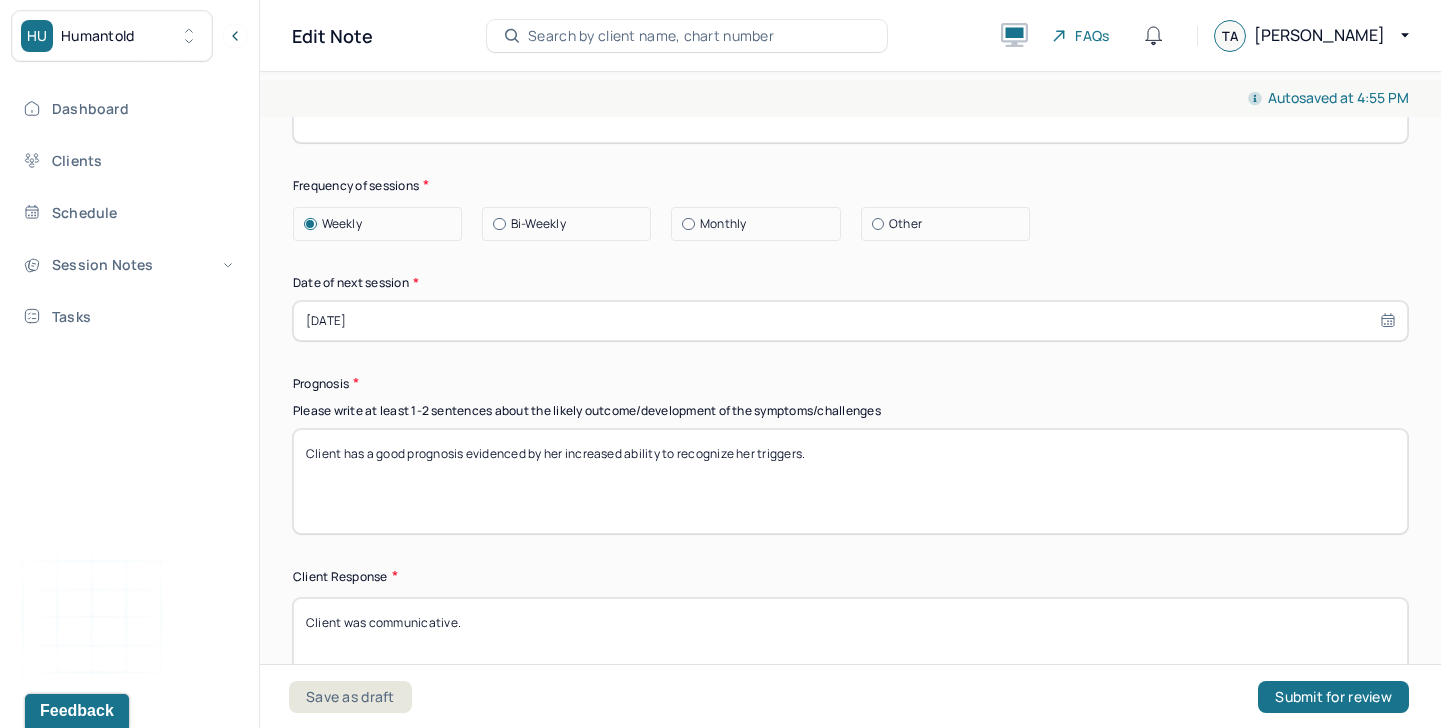 drag, startPoint x: 926, startPoint y: 443, endPoint x: 549, endPoint y: 447, distance: 377.0212 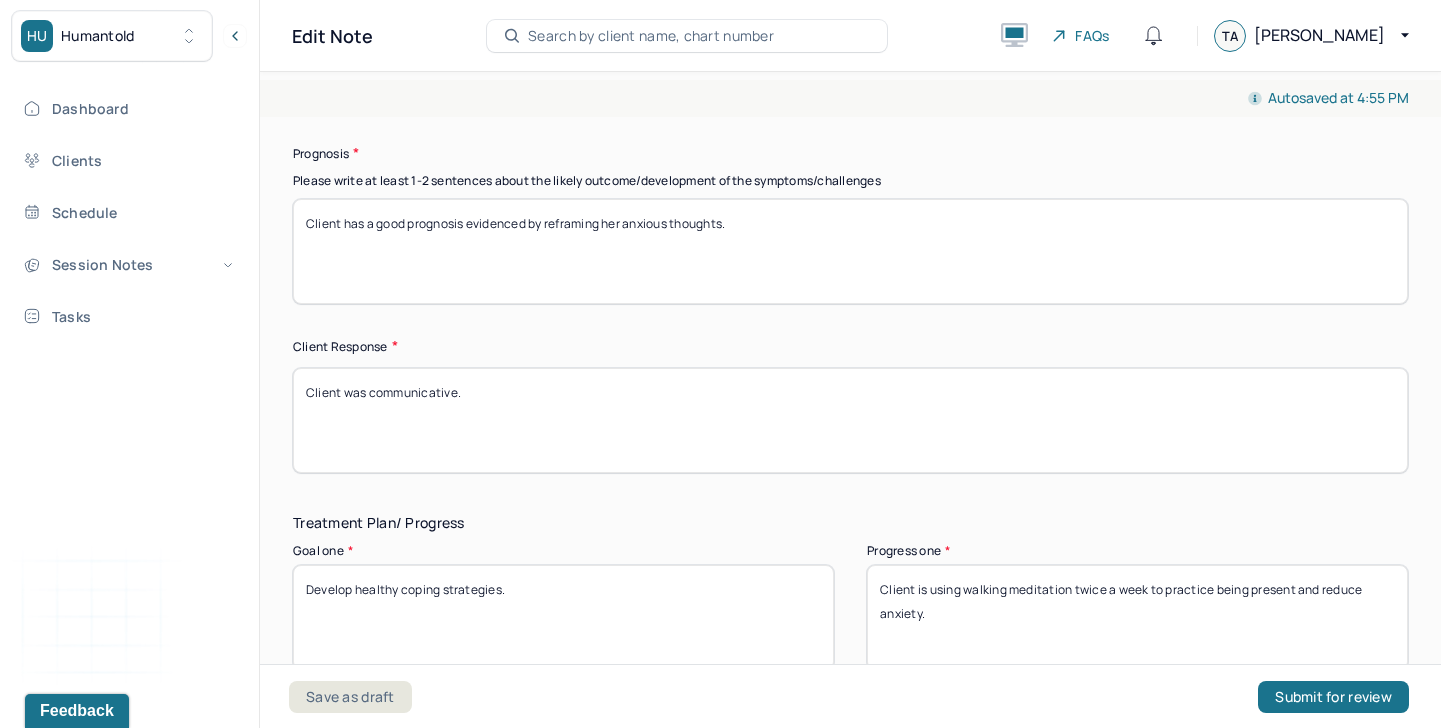 scroll, scrollTop: 2991, scrollLeft: 0, axis: vertical 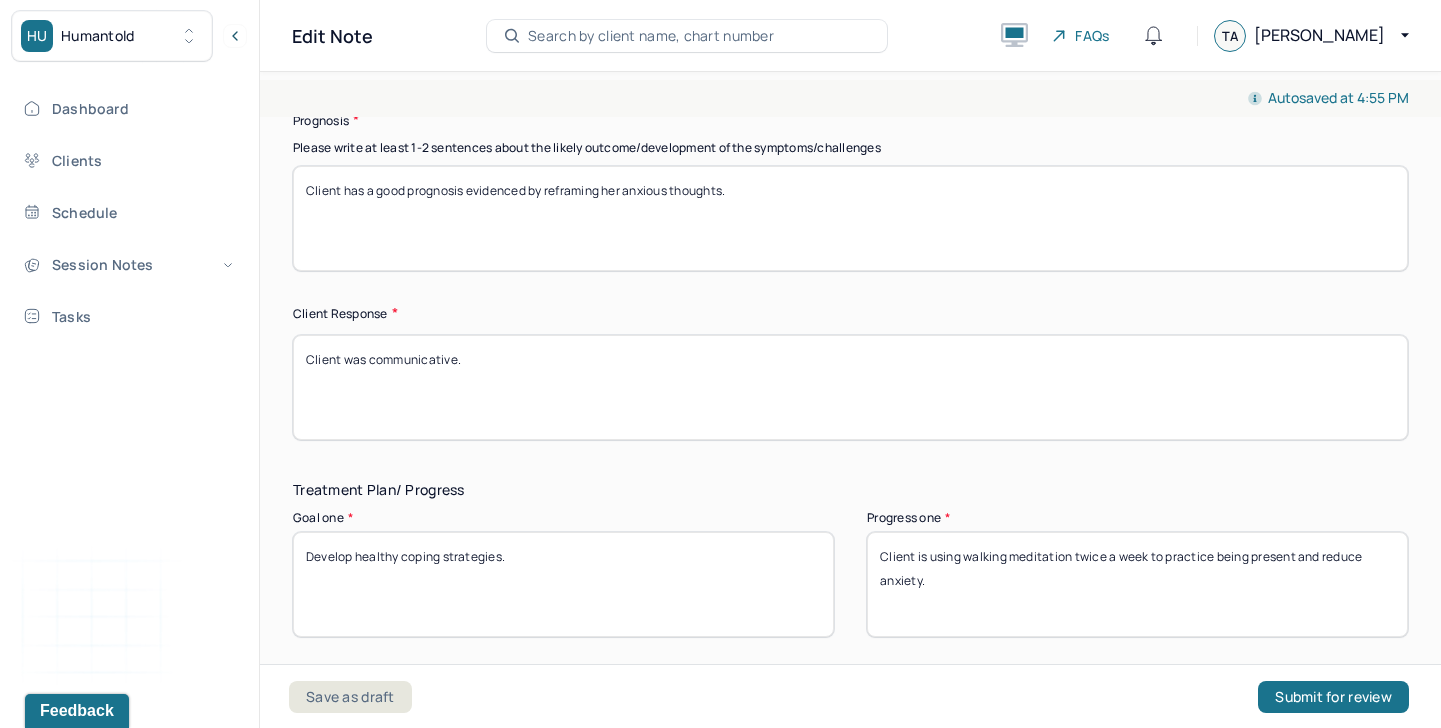 type on "Client has a good prognosis evidenced by reframing her anxious thoughts." 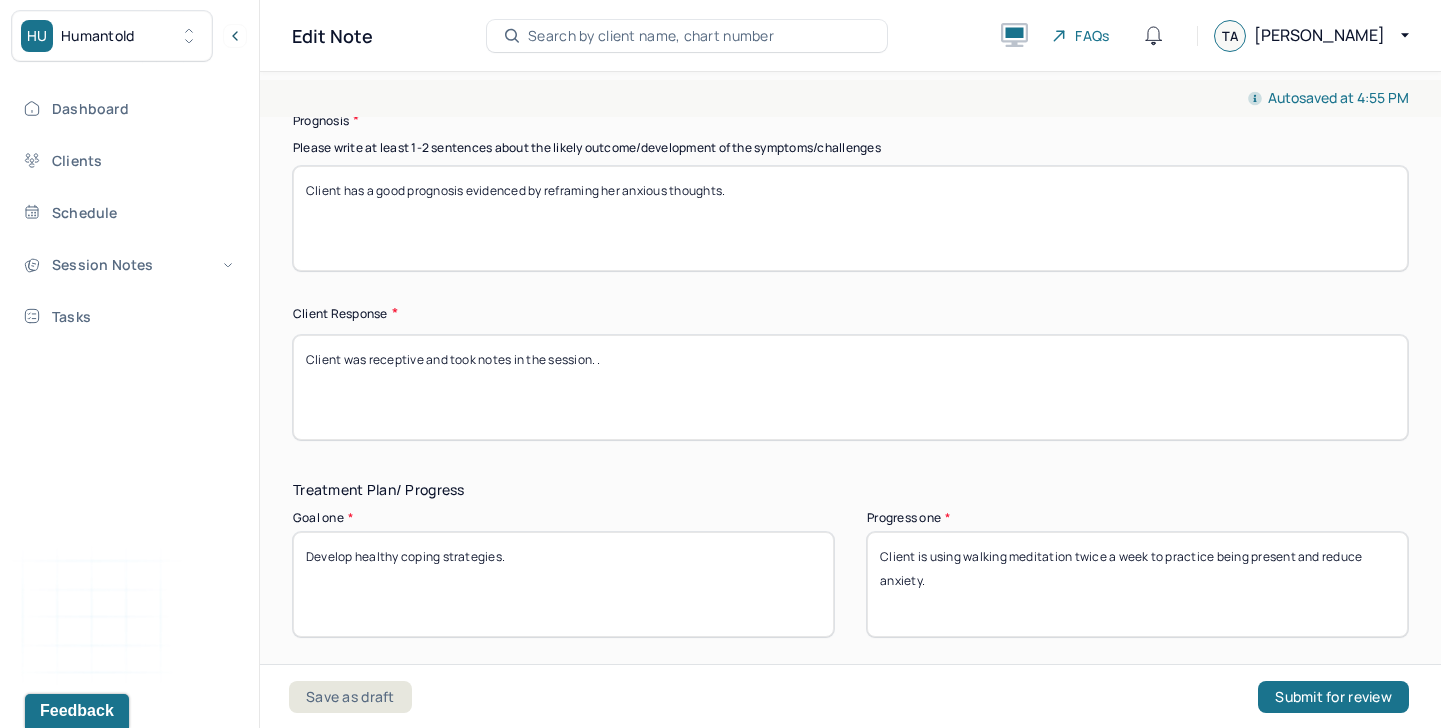 type on "Client was receptive and took notes in the session. ." 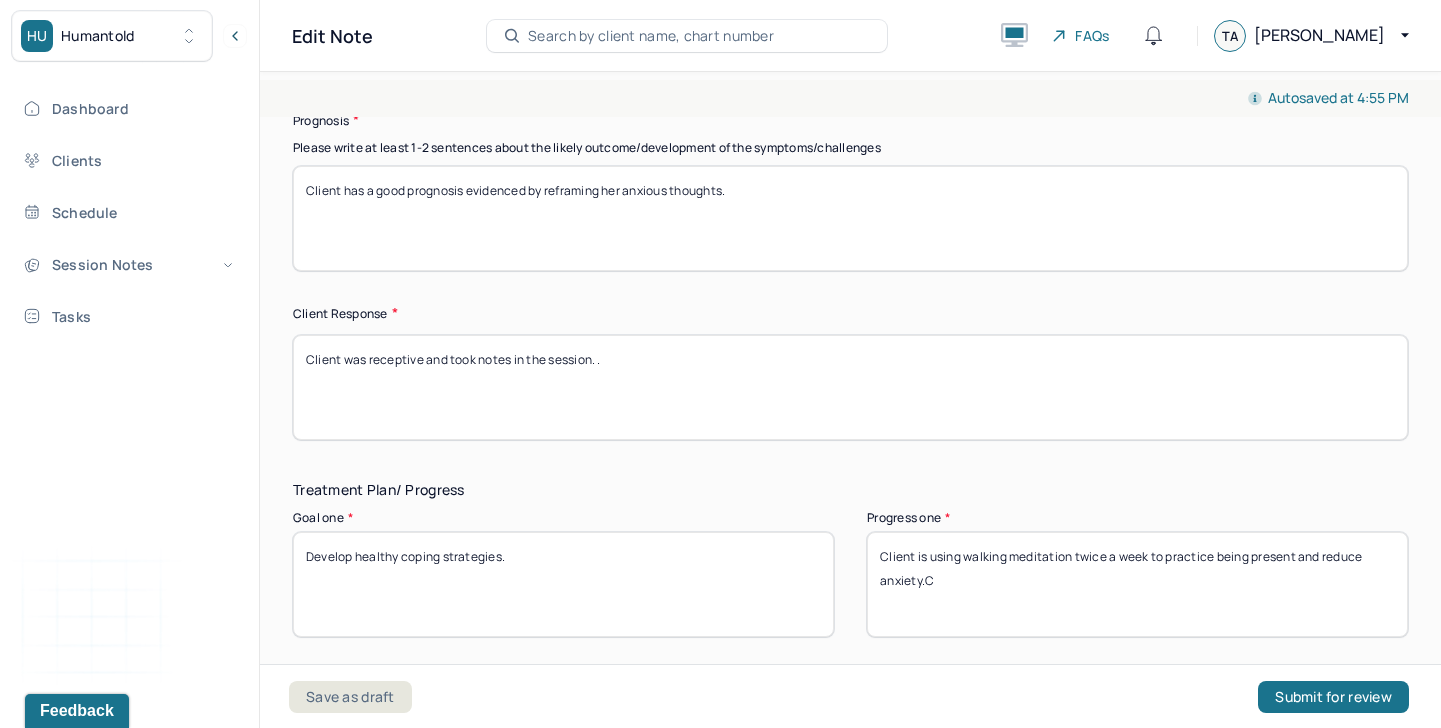 click on "Client is using walking meditation twice a week to practice being present and reduce anxiety." at bounding box center [1137, 584] 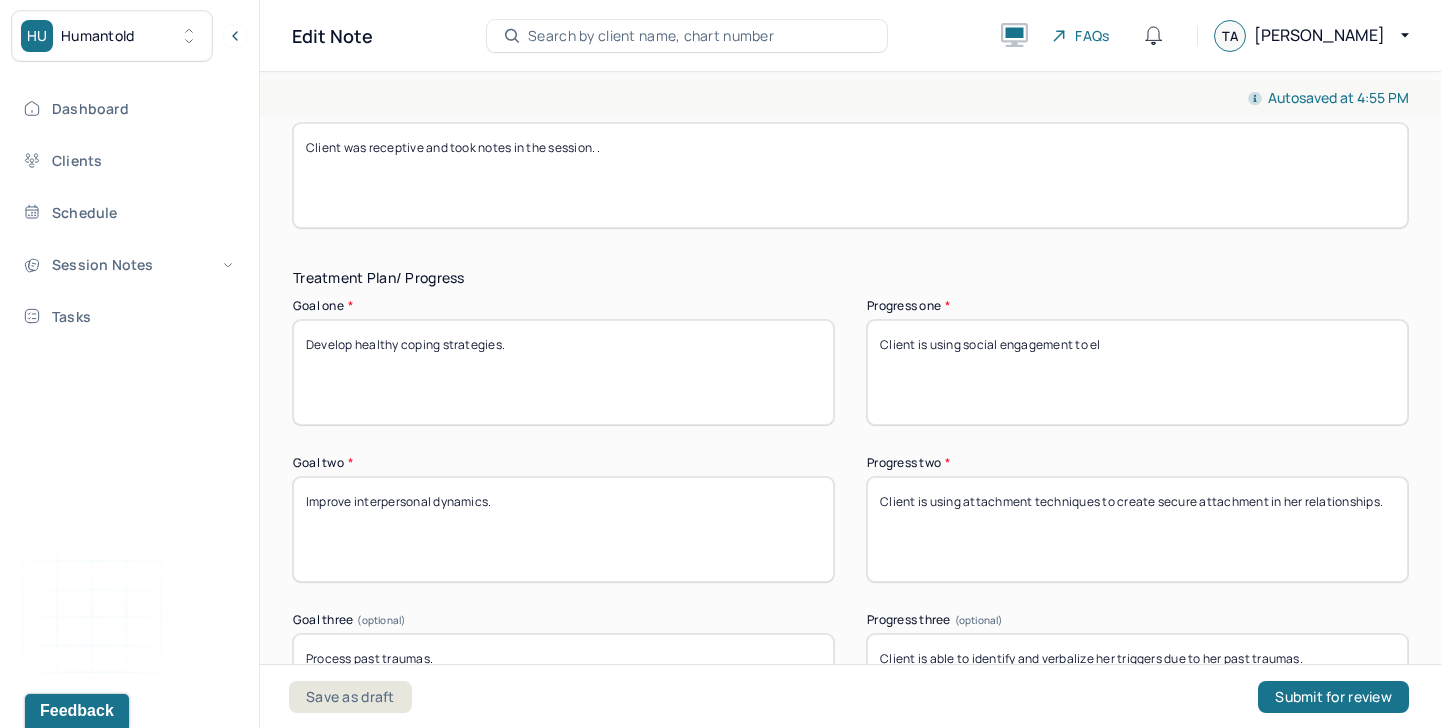 scroll, scrollTop: 3213, scrollLeft: 0, axis: vertical 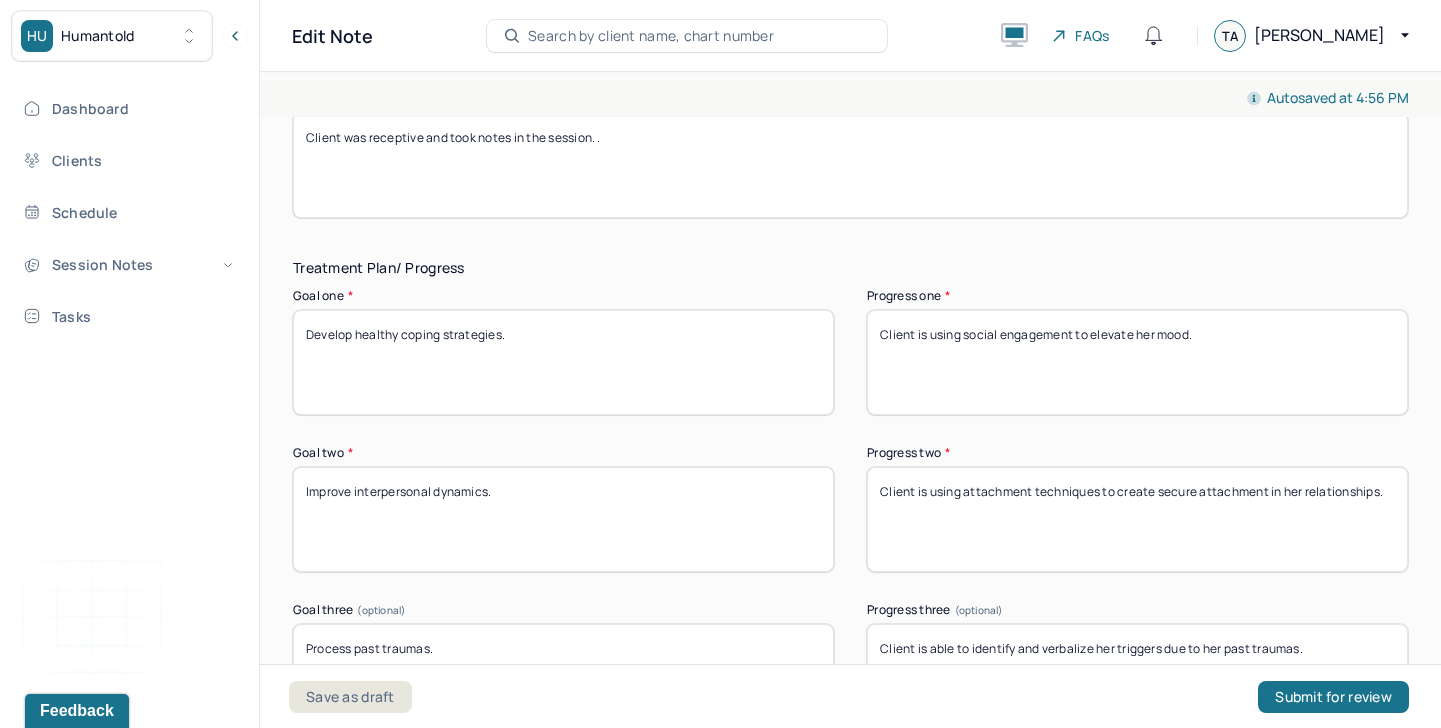 click on "Client is using social engagement to elevate her mood." at bounding box center [1137, 362] 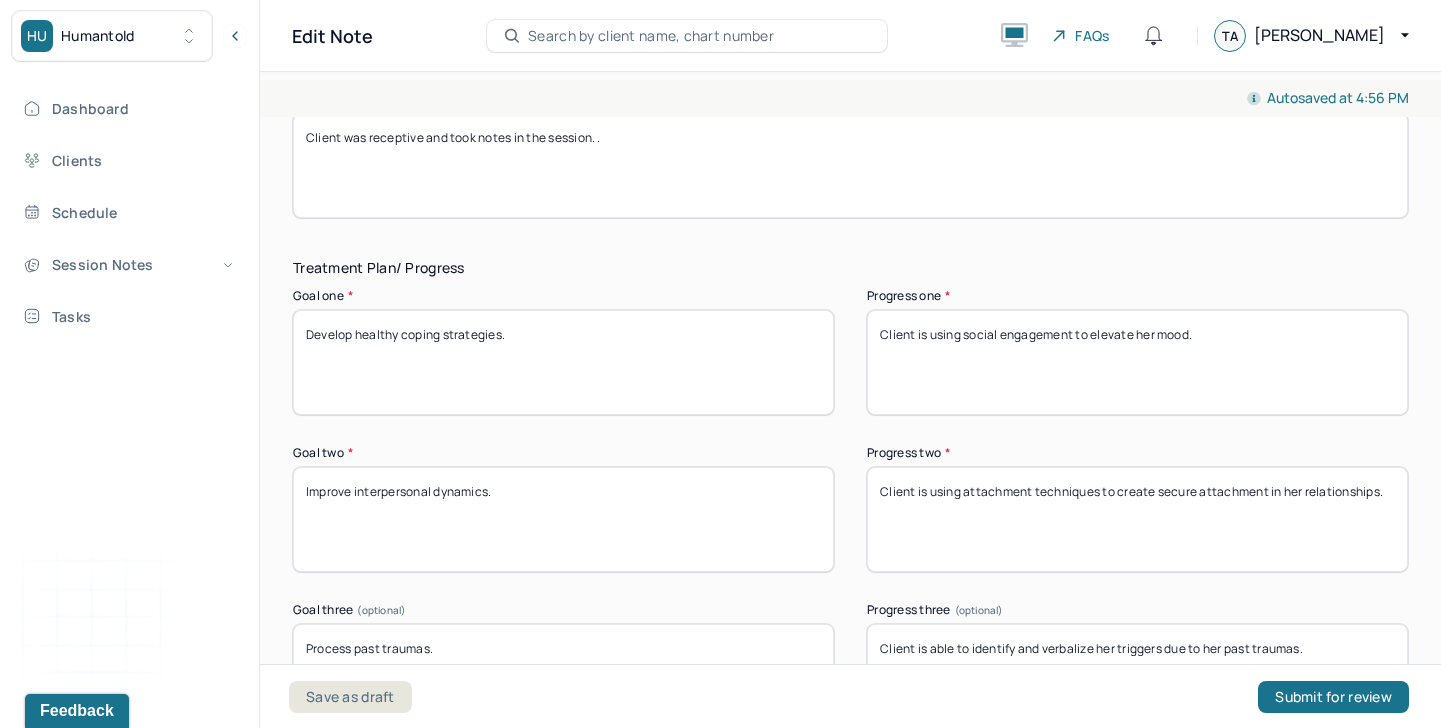 type on "Client is using social engagement to elevate her mood." 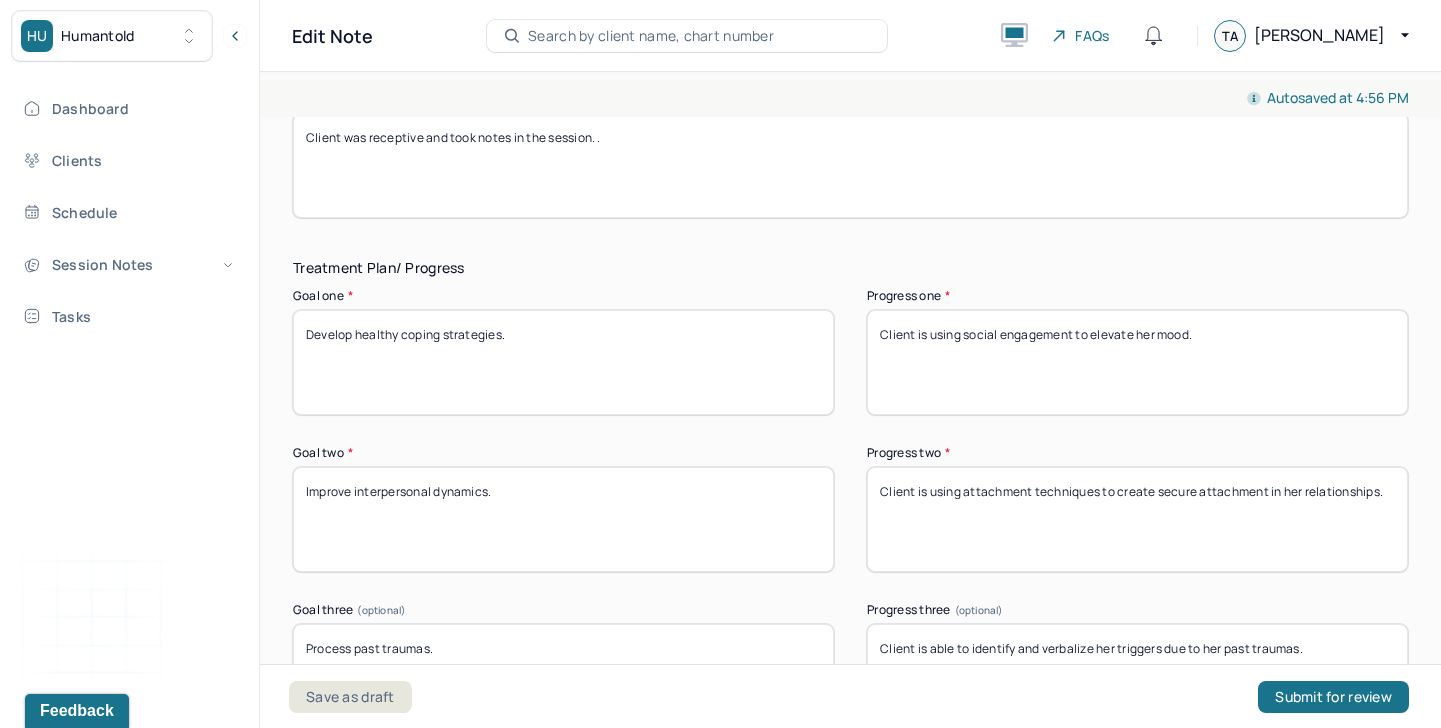 click on "Client is using attachment techniques to create secure attachment in her relationships." at bounding box center [1137, 519] 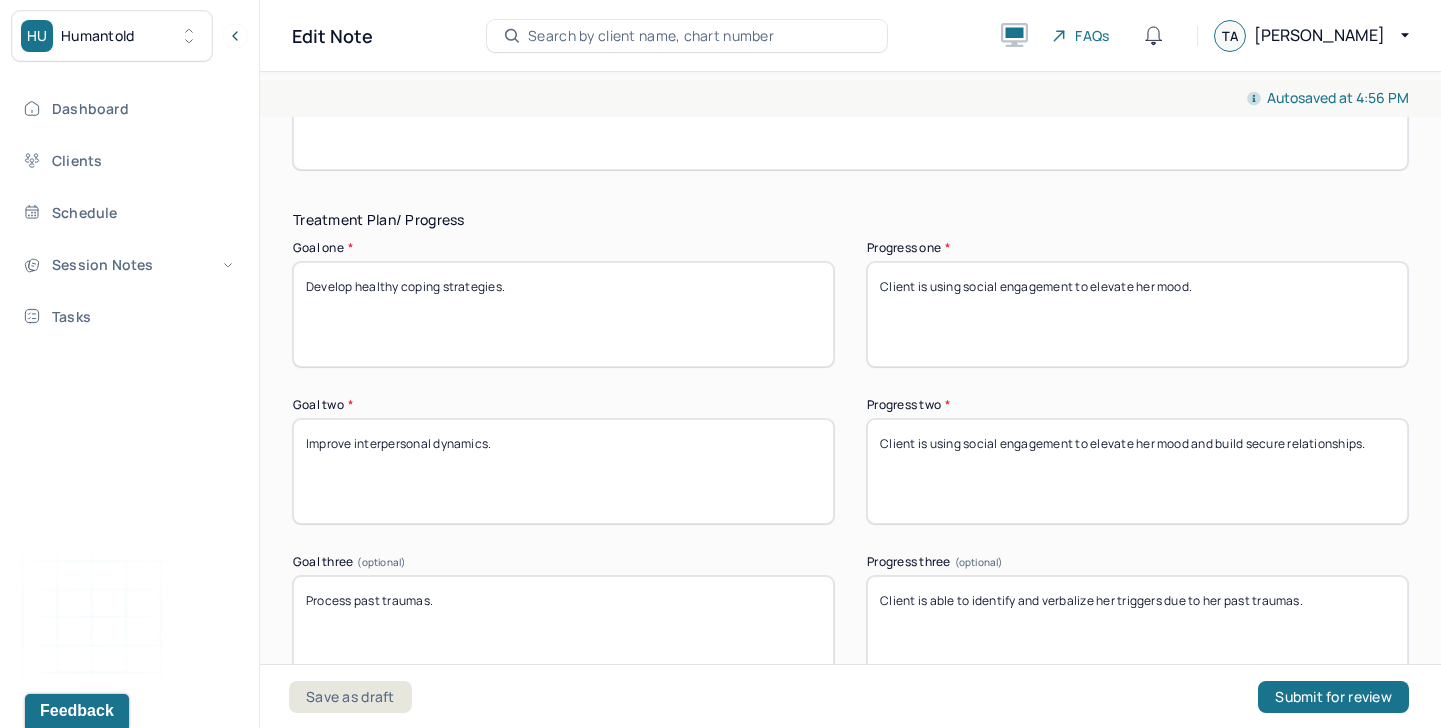 scroll, scrollTop: 3285, scrollLeft: 0, axis: vertical 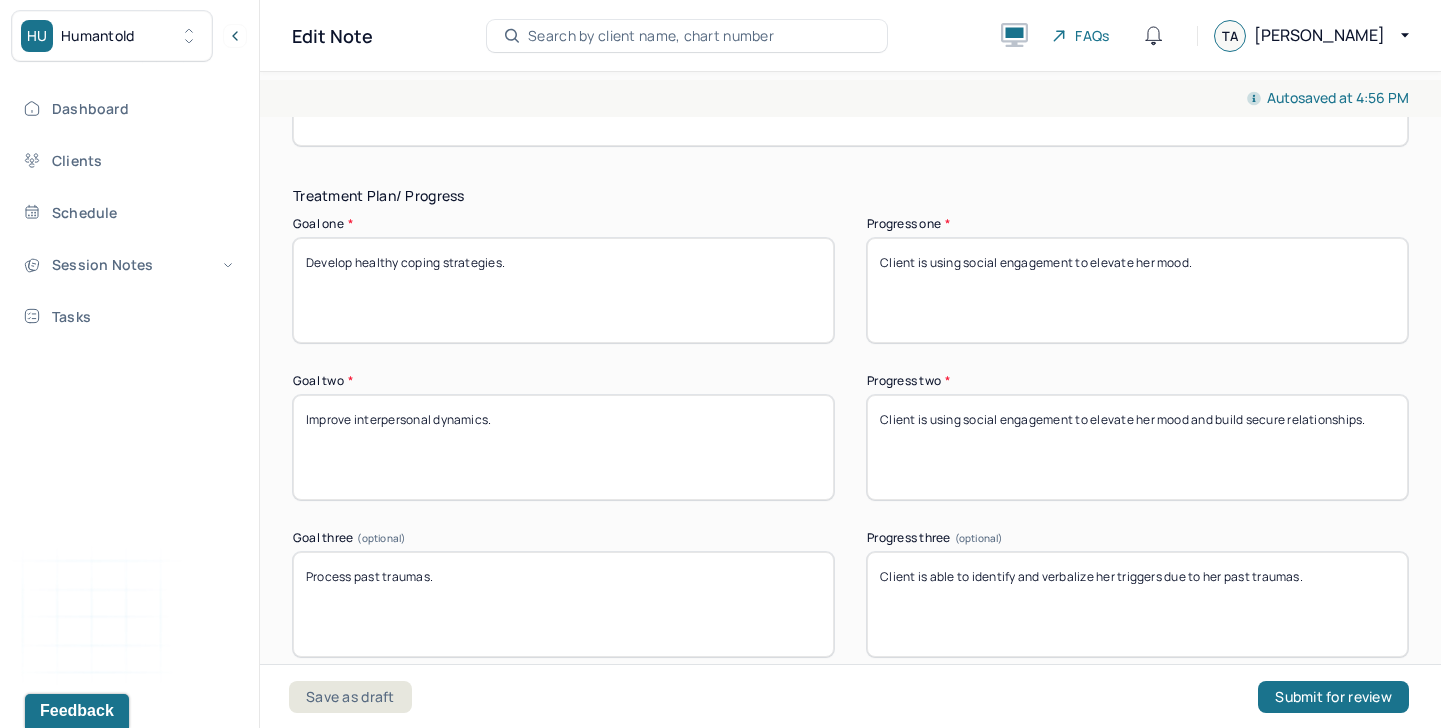 type on "Client is using social engagement to elevate her mood and build secure relationships." 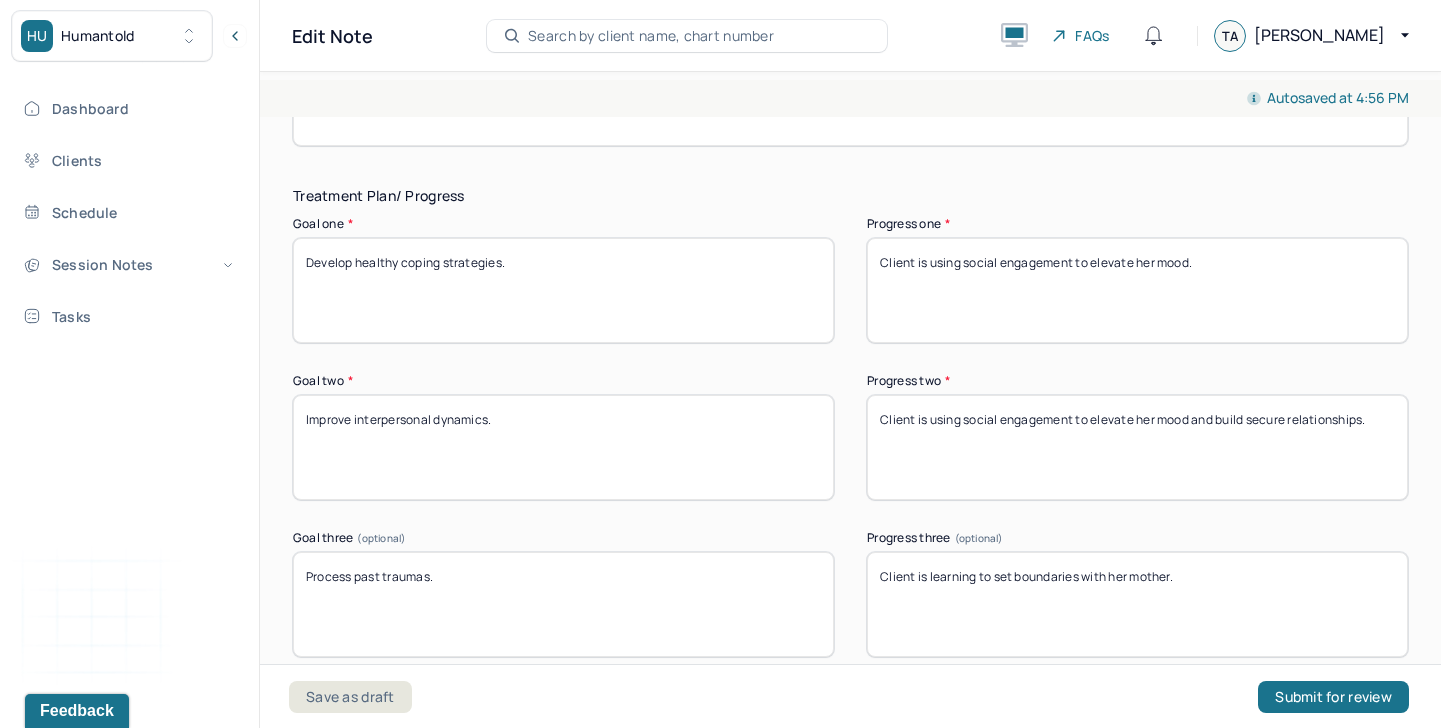 type on "Client is learning to set boundaries with her mother." 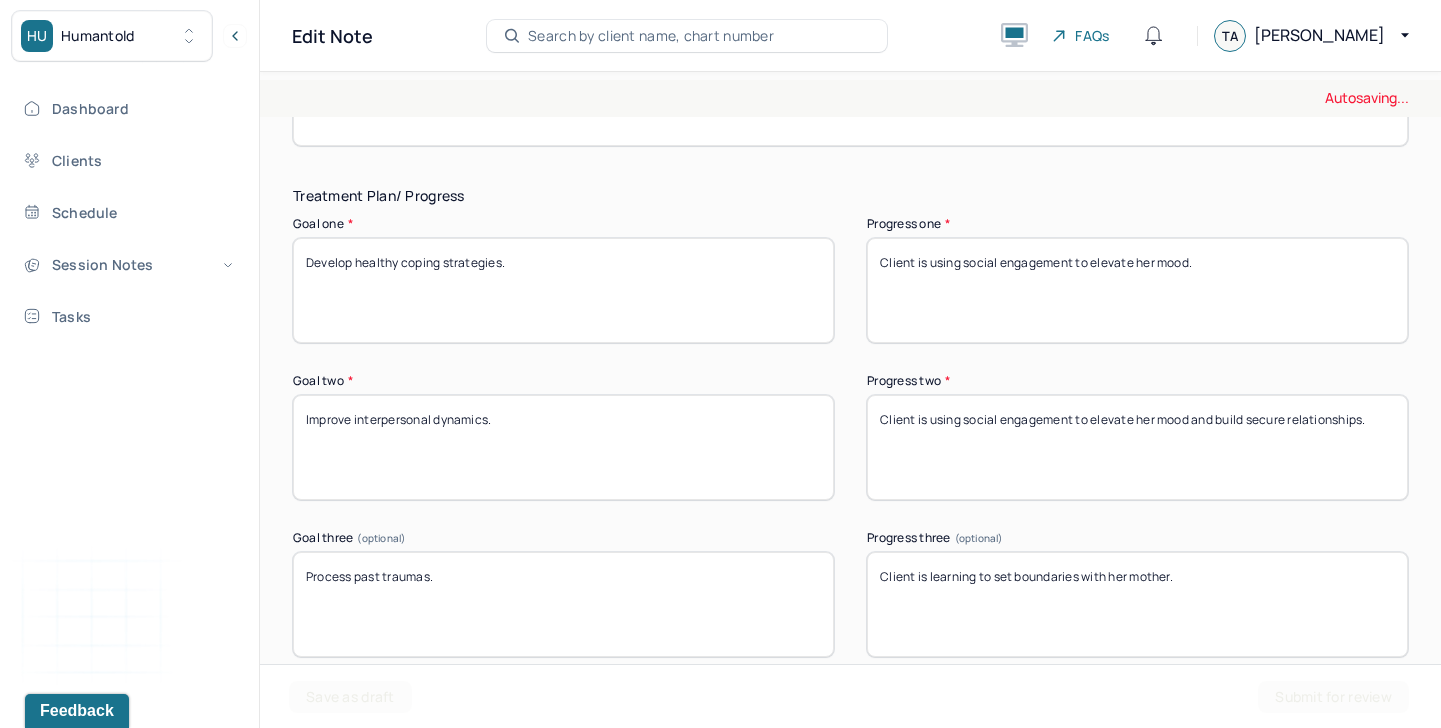 click on "Client is using social engagement to elevate her mood." at bounding box center [1137, 290] 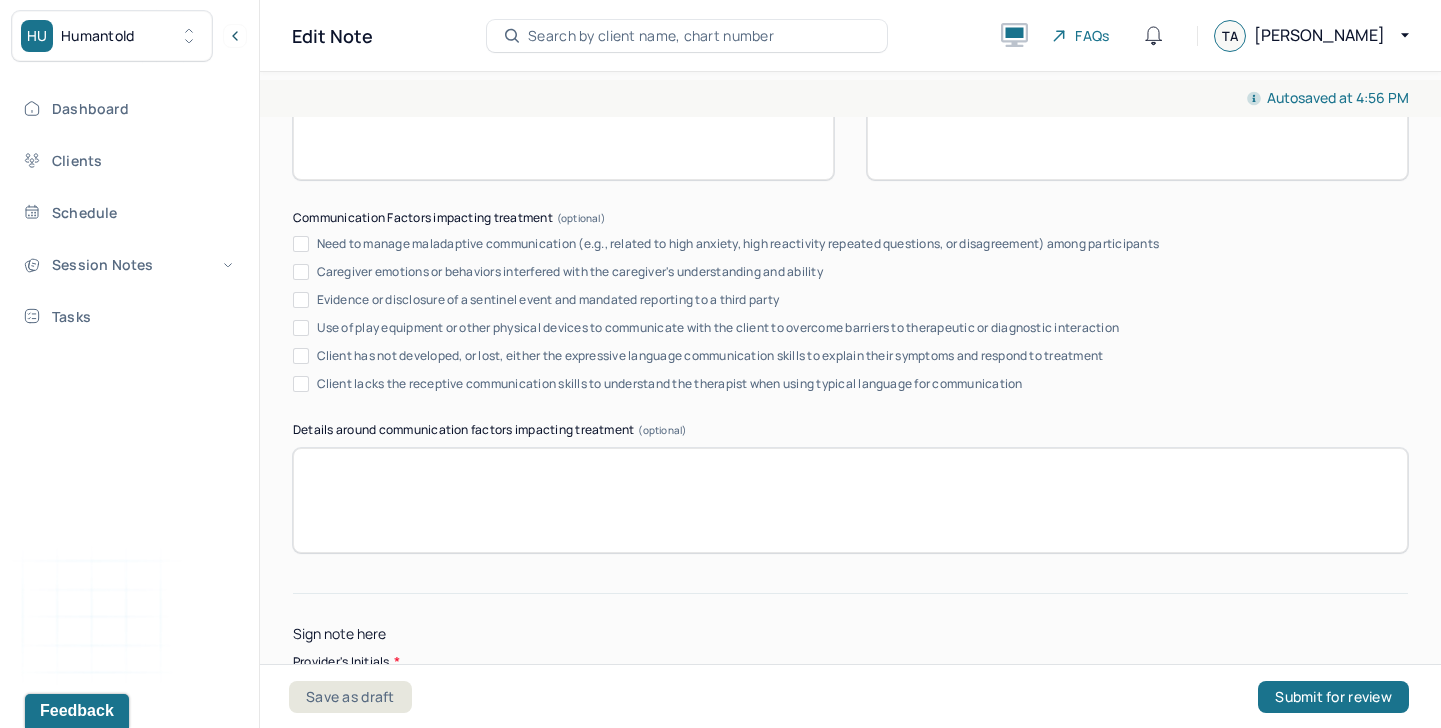 scroll, scrollTop: 3931, scrollLeft: 0, axis: vertical 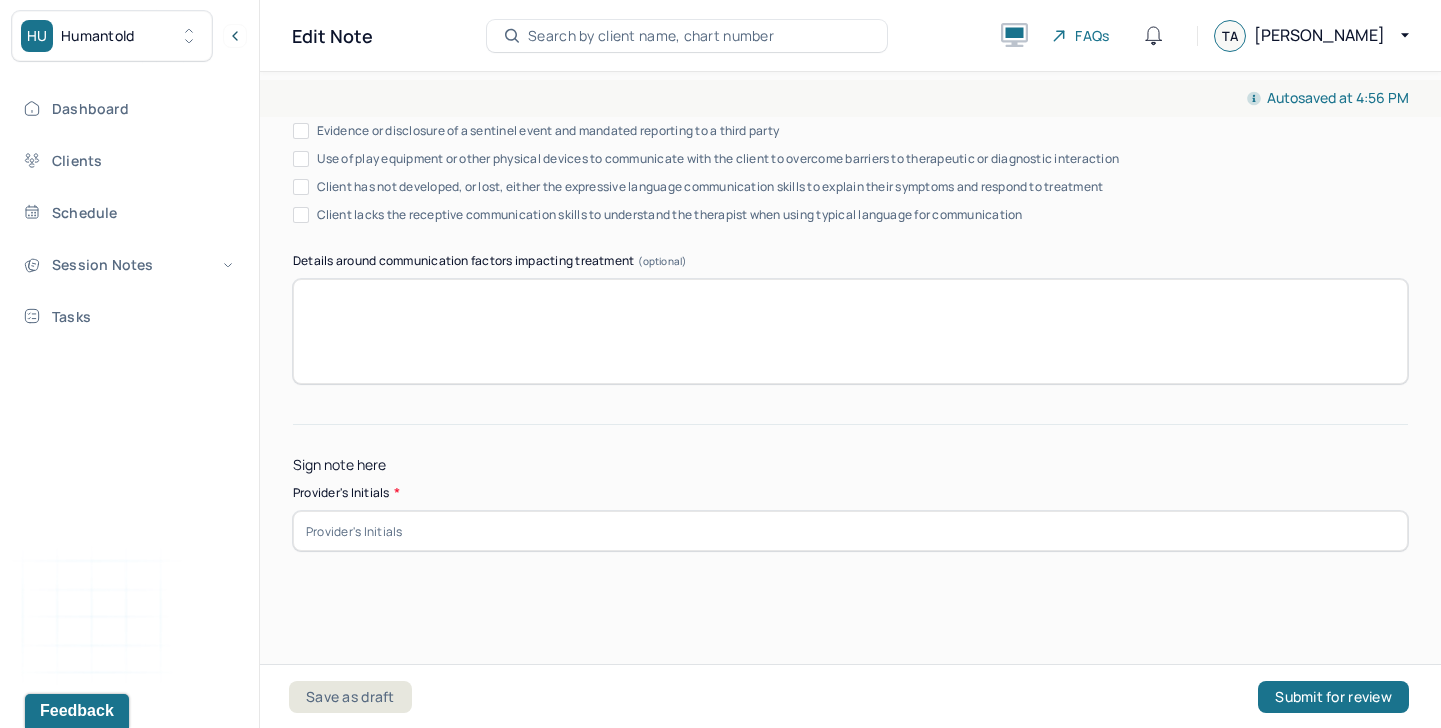 type on "Client is using music as a coping strategy for her anxiety." 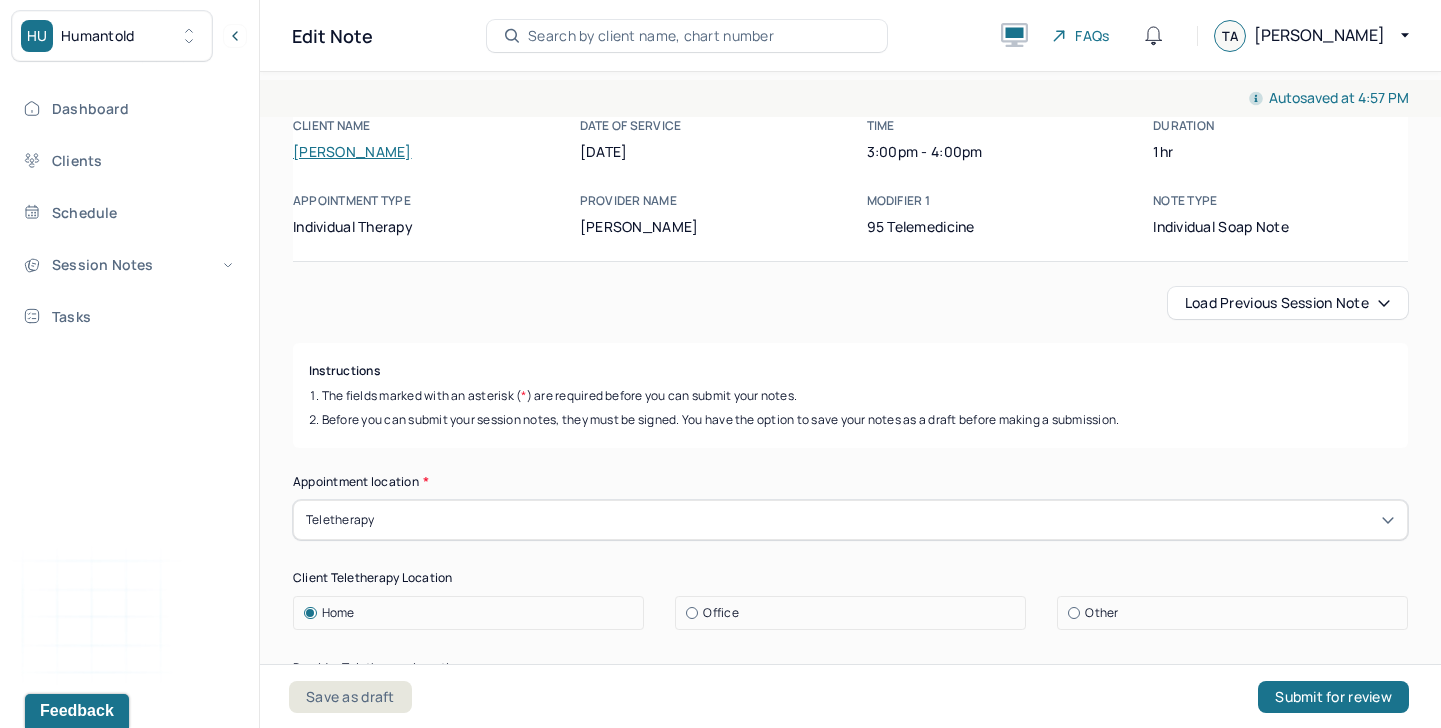 scroll, scrollTop: 0, scrollLeft: 0, axis: both 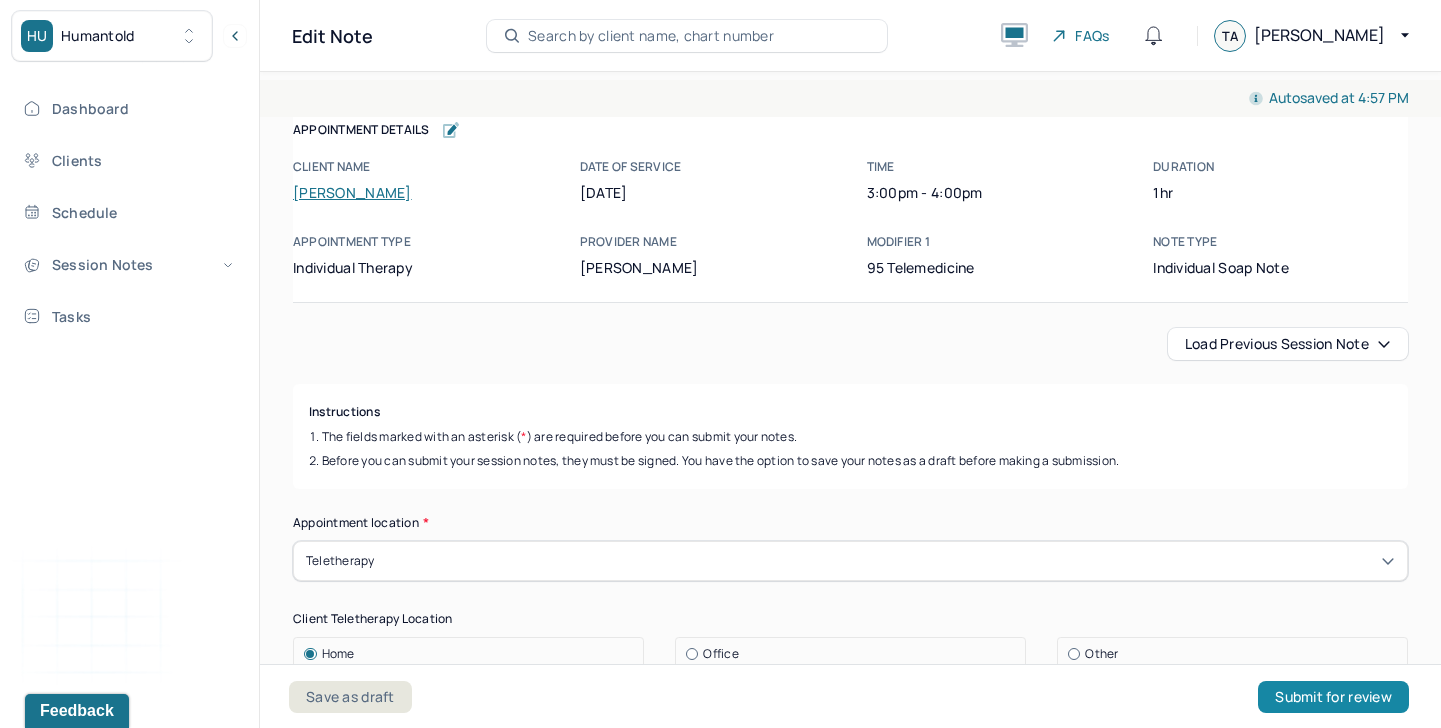 type on "TA" 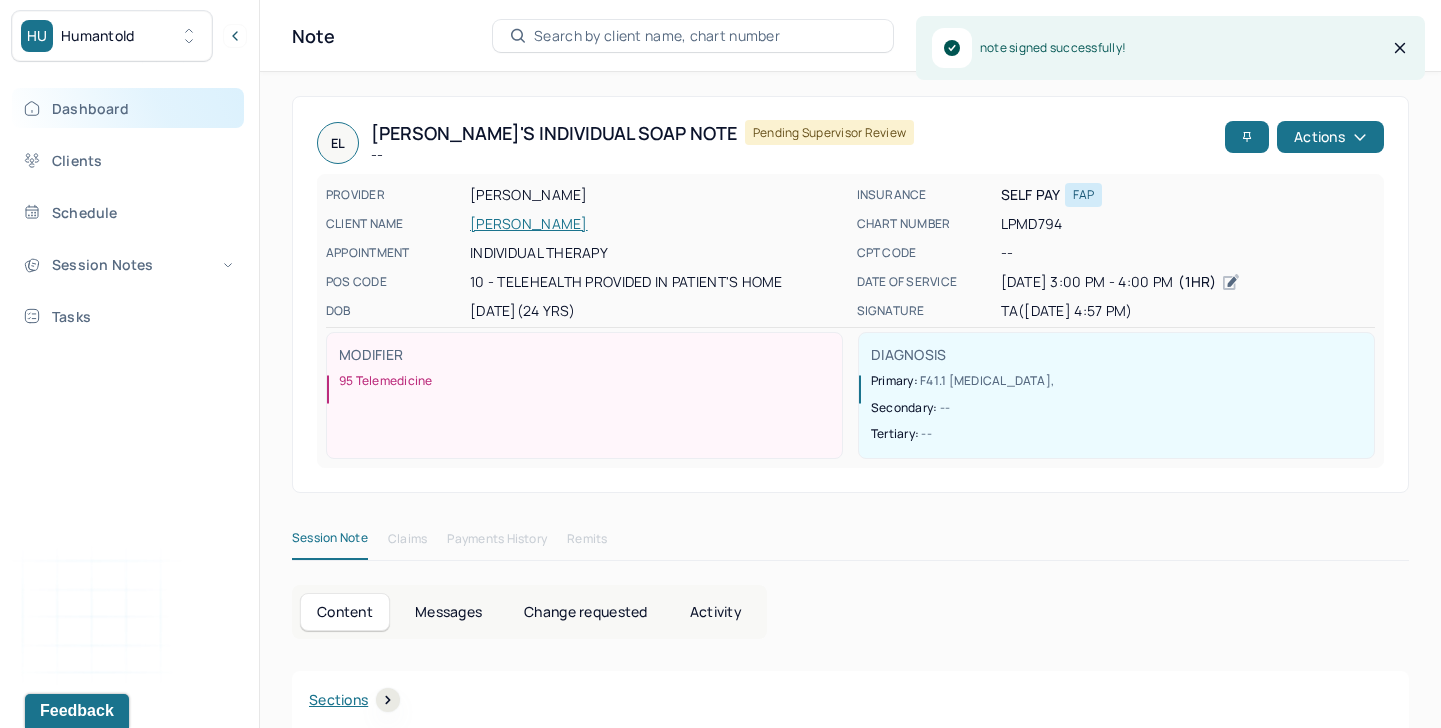 click on "Dashboard" at bounding box center [128, 108] 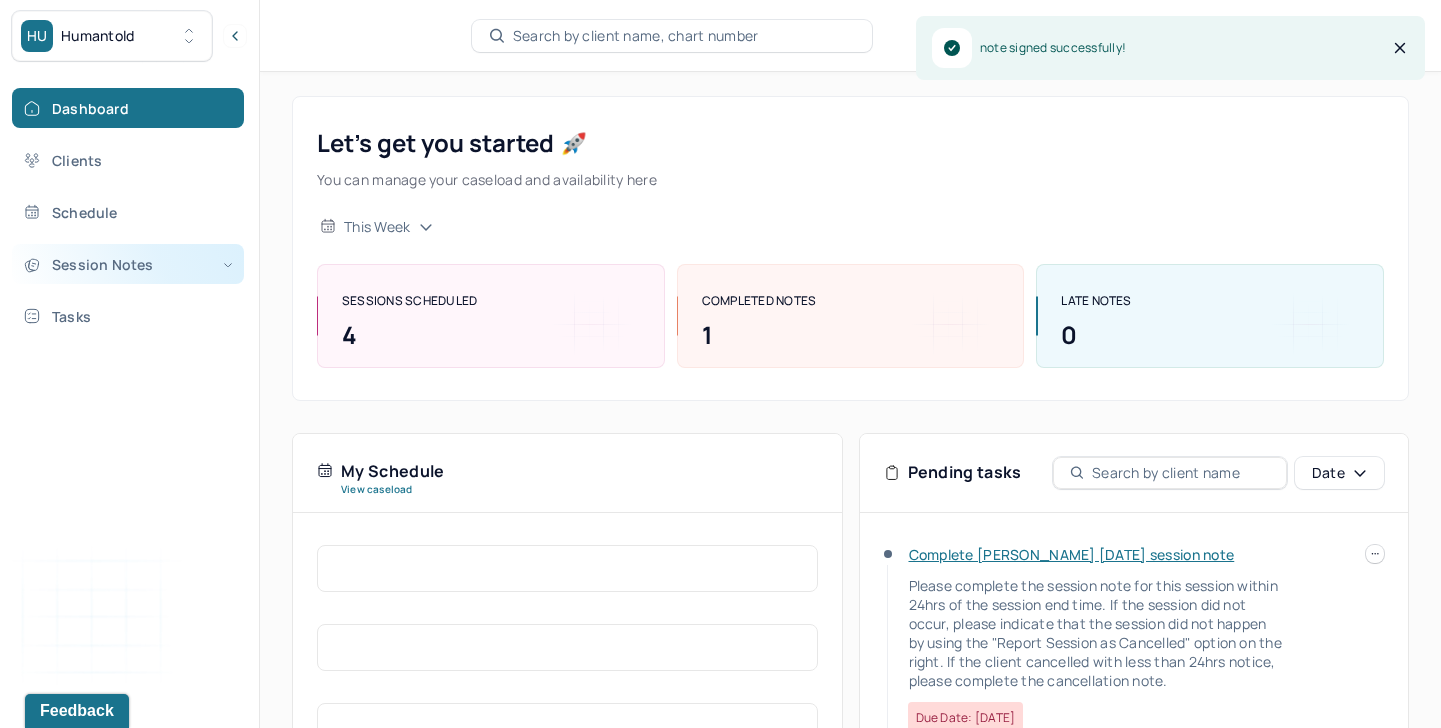 click on "Session Notes" at bounding box center (128, 264) 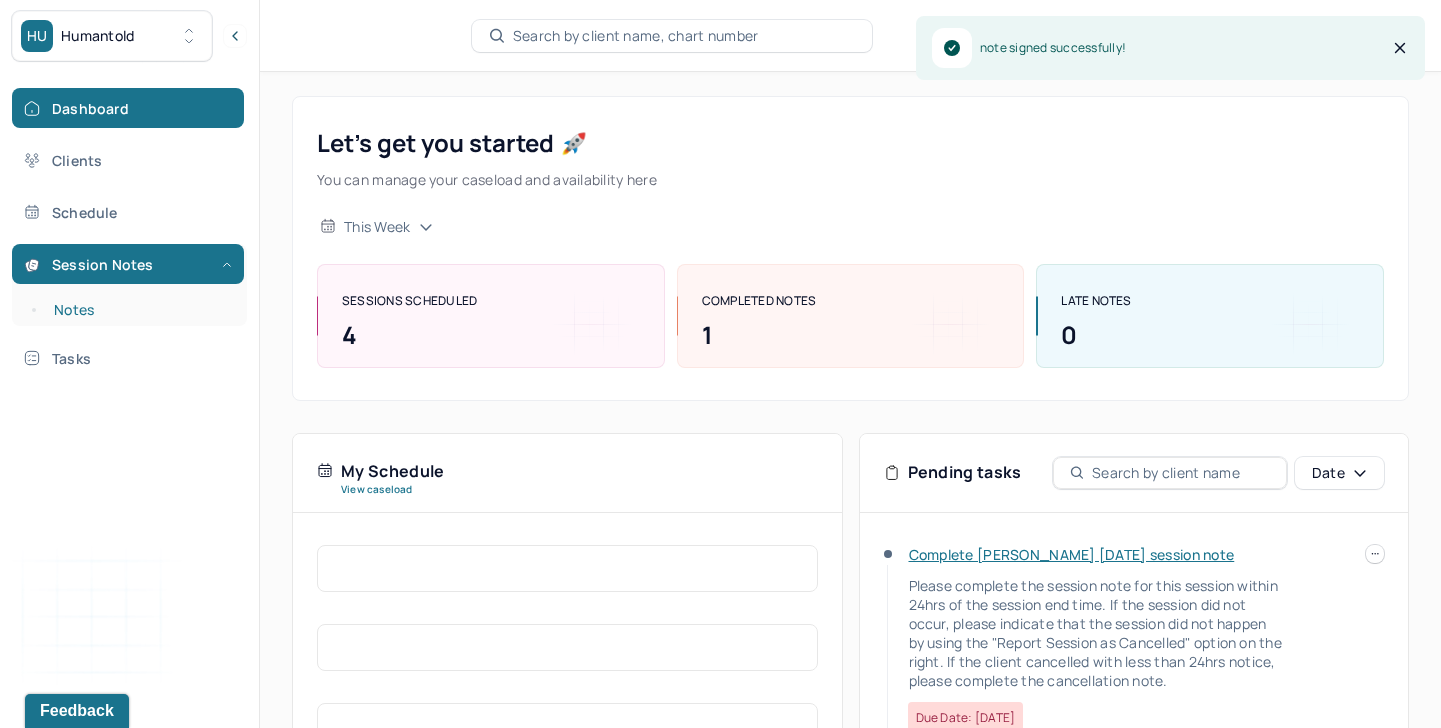click on "Notes" at bounding box center [139, 310] 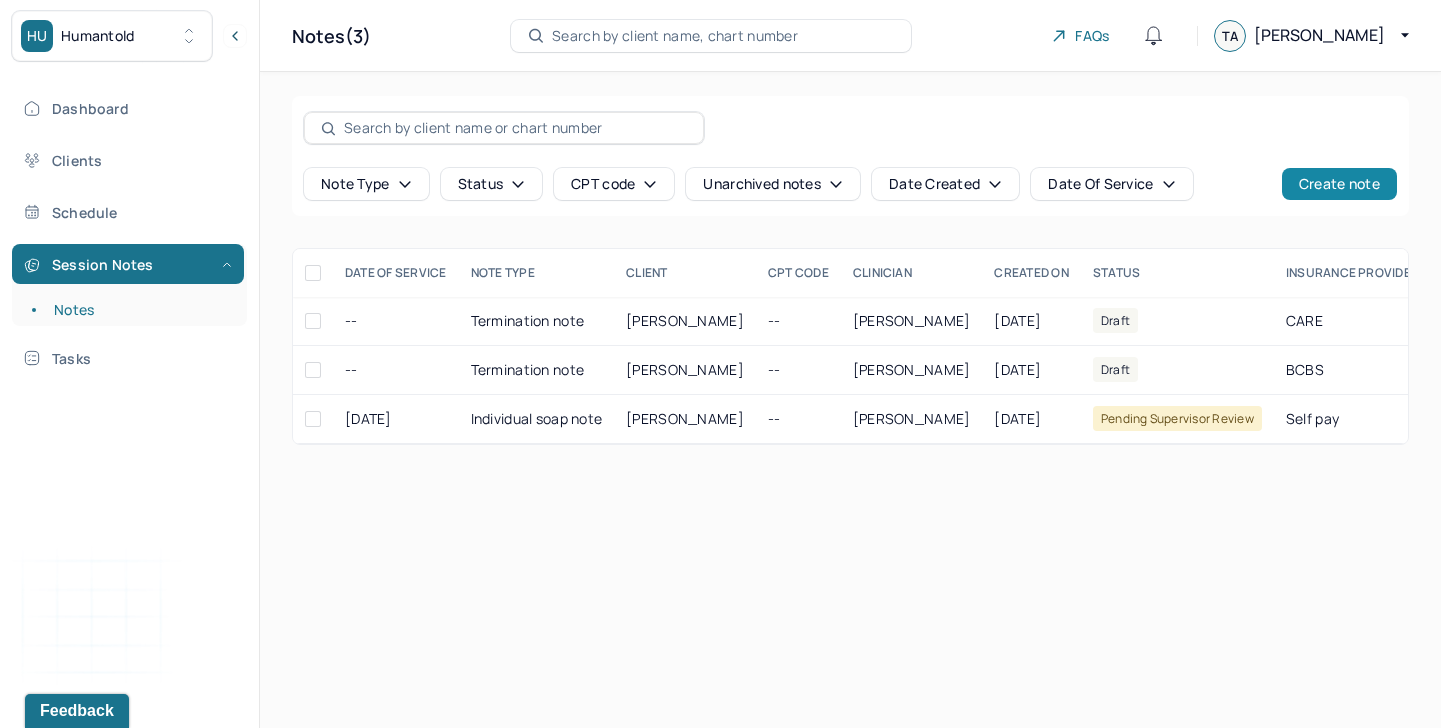 click on "Create note" at bounding box center [1339, 184] 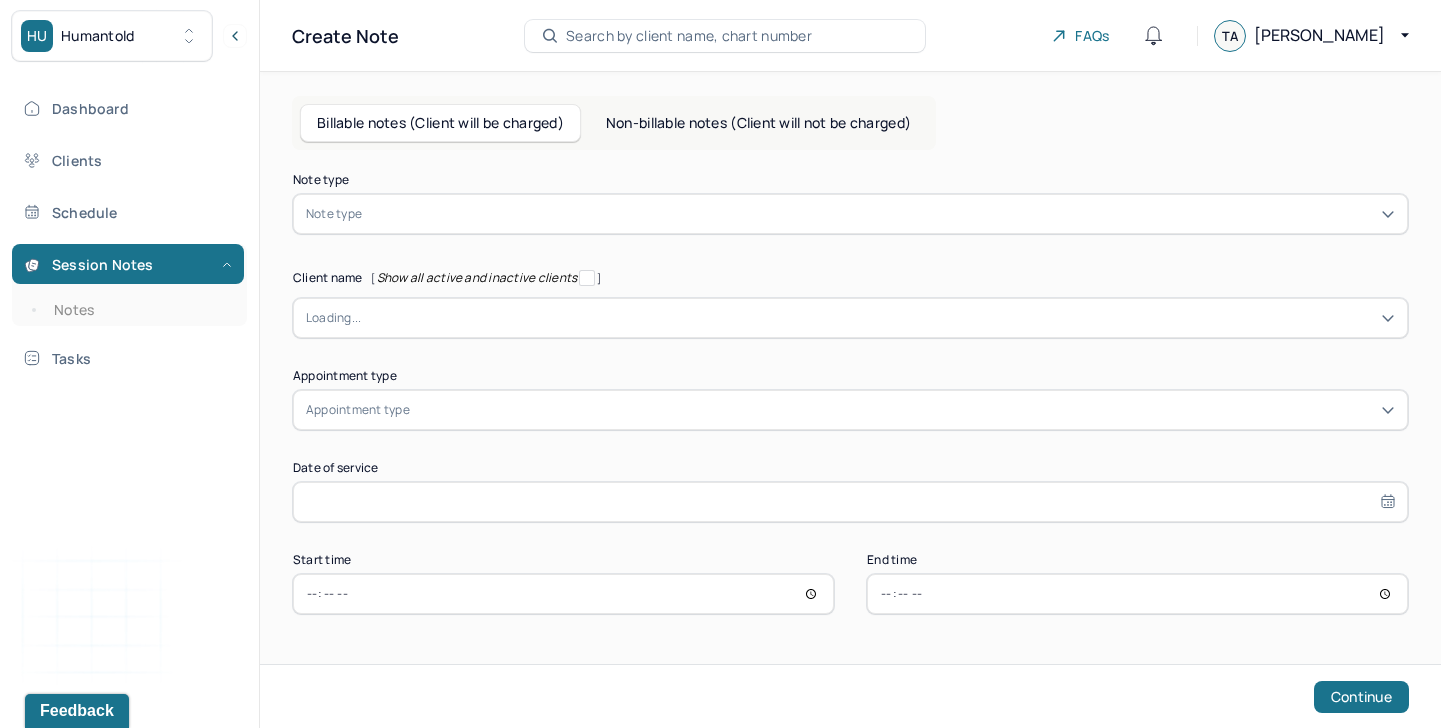click on "Note type" at bounding box center (850, 214) 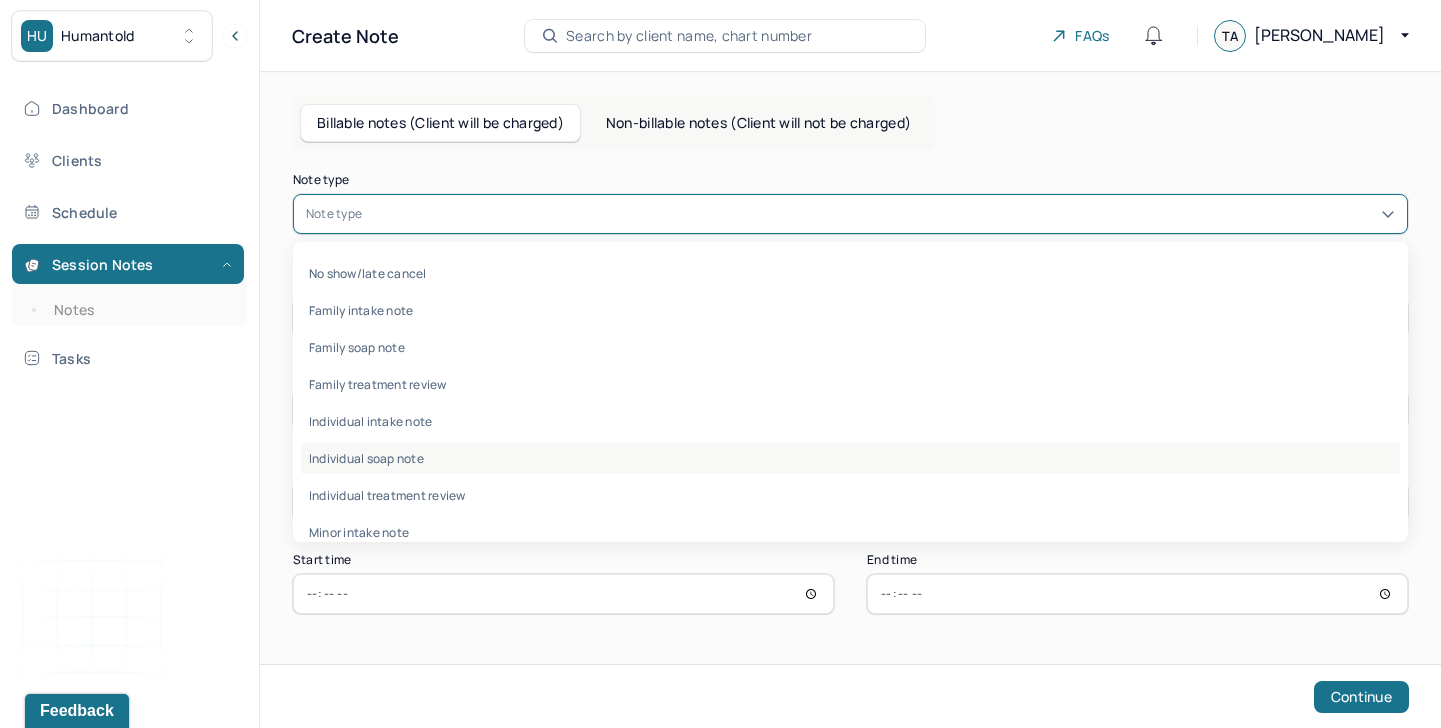 click on "Individual soap note" at bounding box center [850, 458] 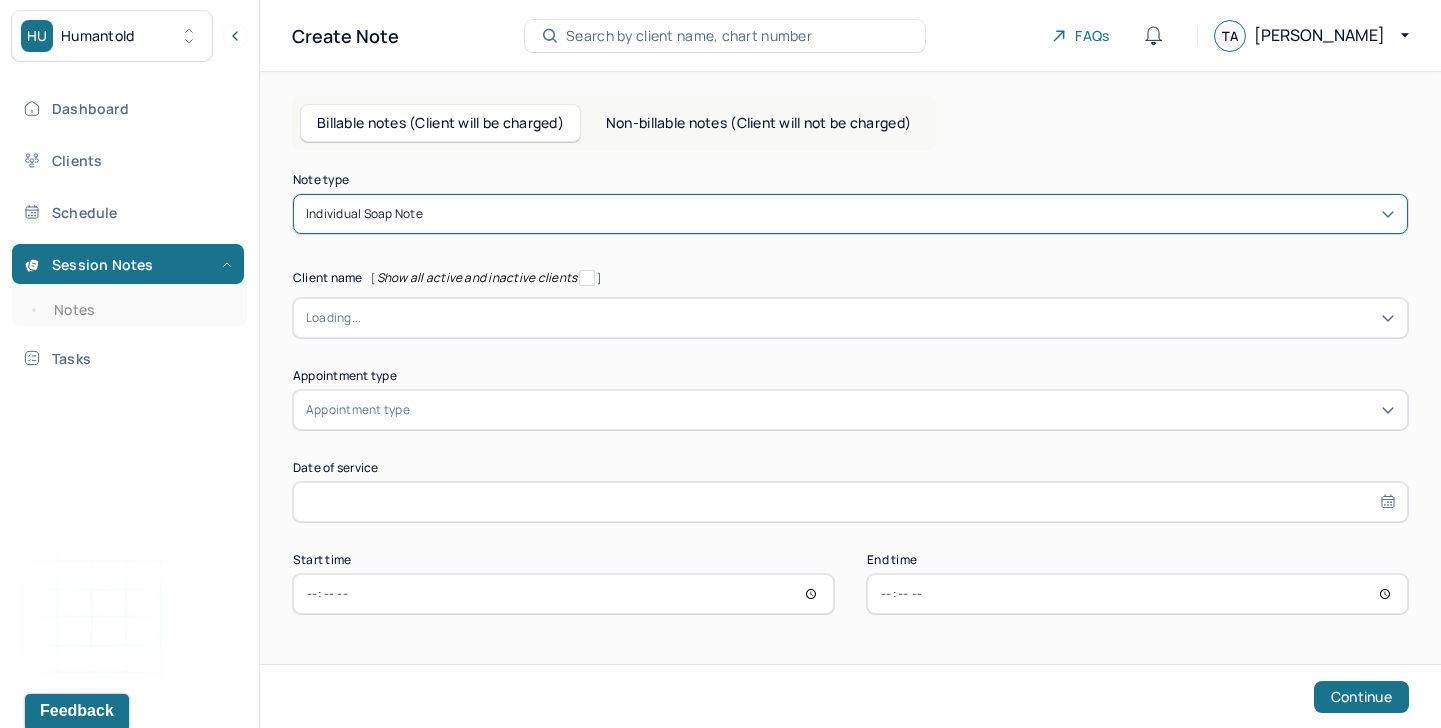 click at bounding box center [878, 318] 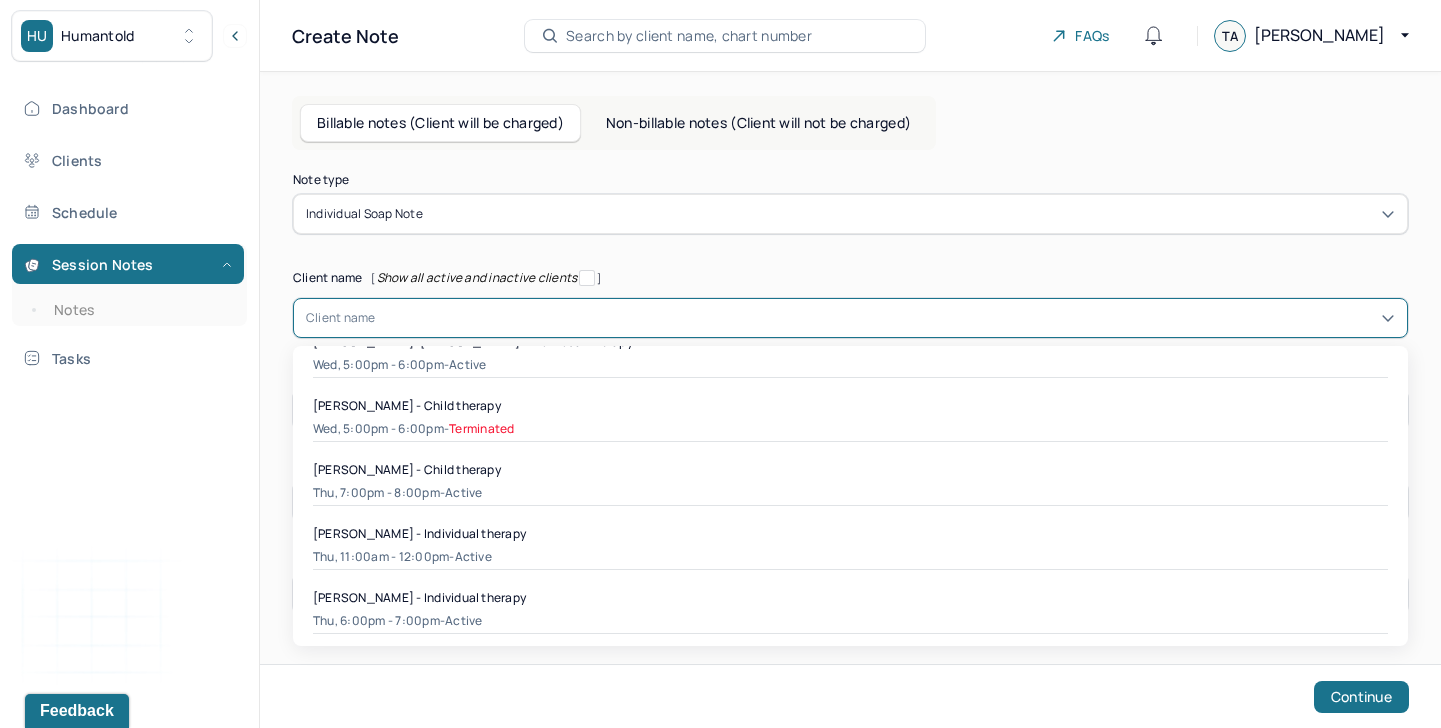 scroll, scrollTop: 1882, scrollLeft: 0, axis: vertical 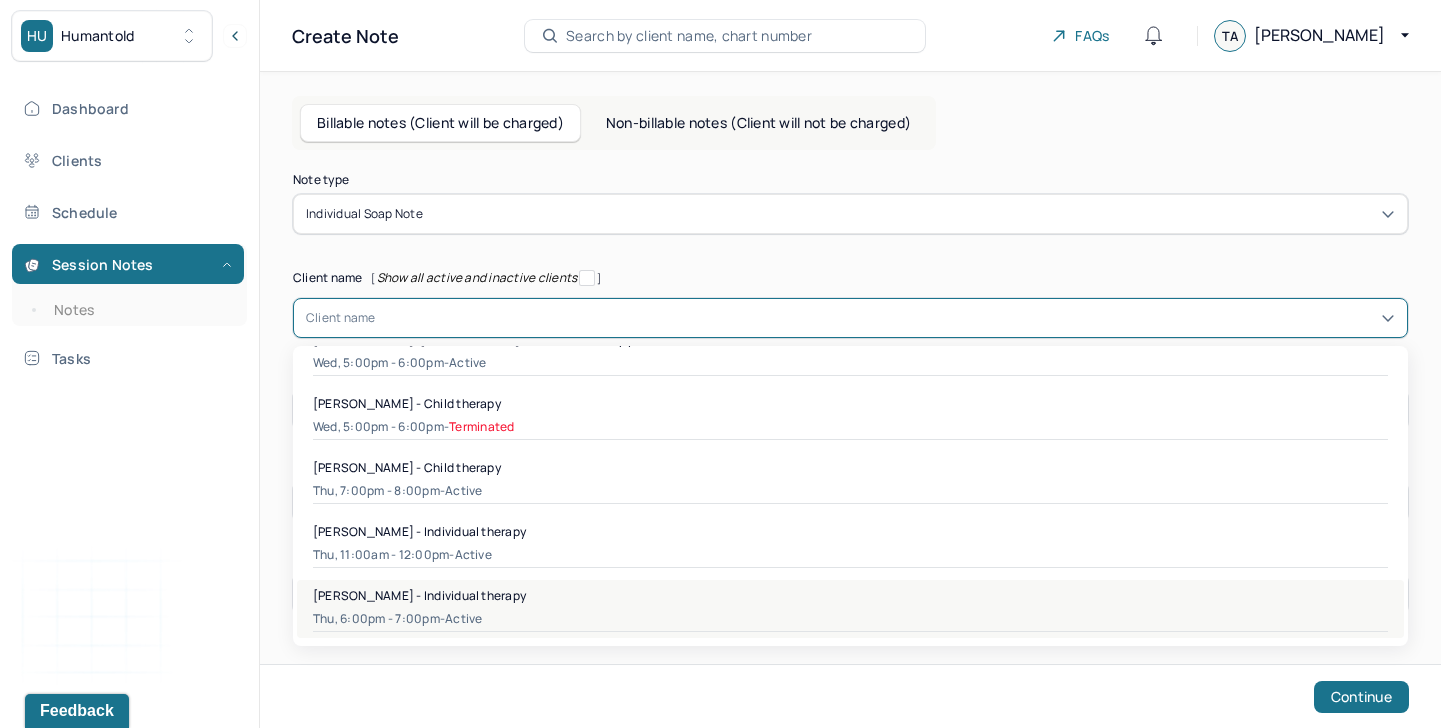 click on "[PERSON_NAME] - Individual therapy" at bounding box center [850, 595] 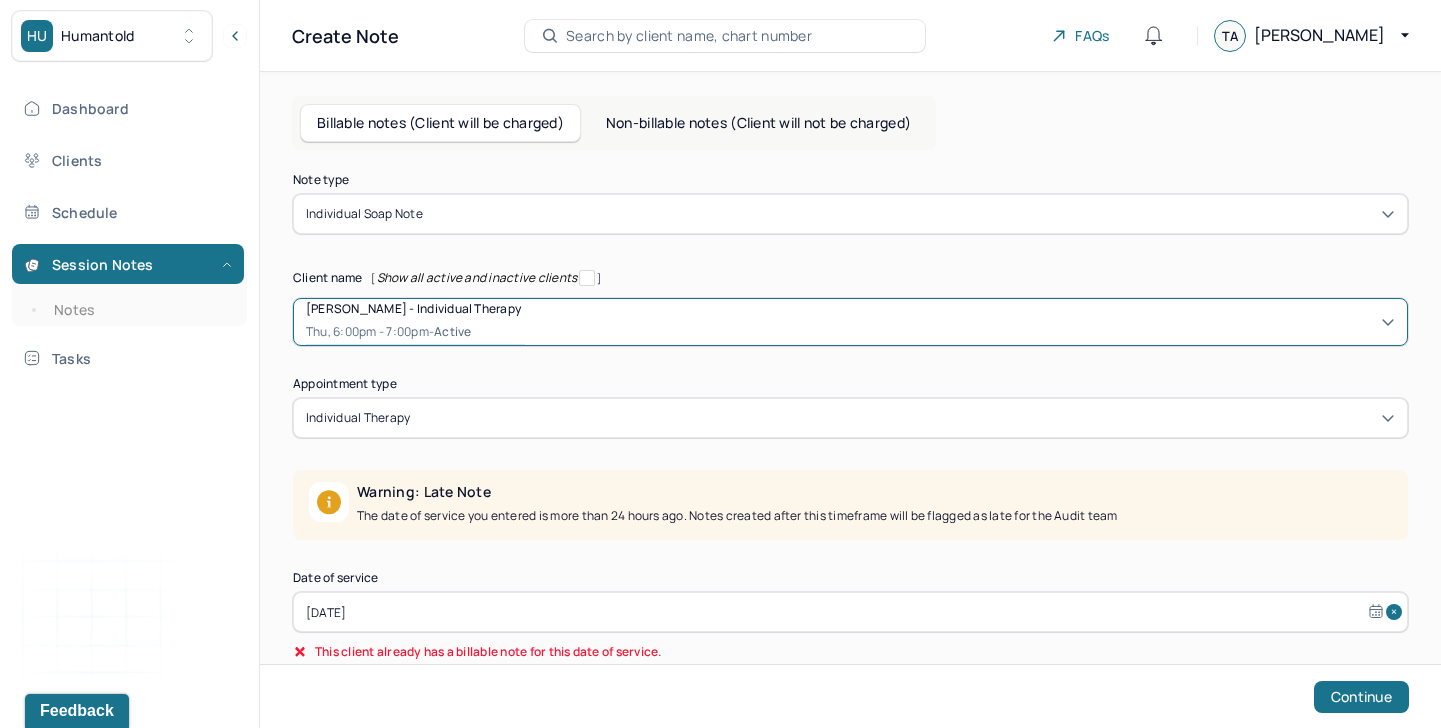 scroll, scrollTop: 133, scrollLeft: 0, axis: vertical 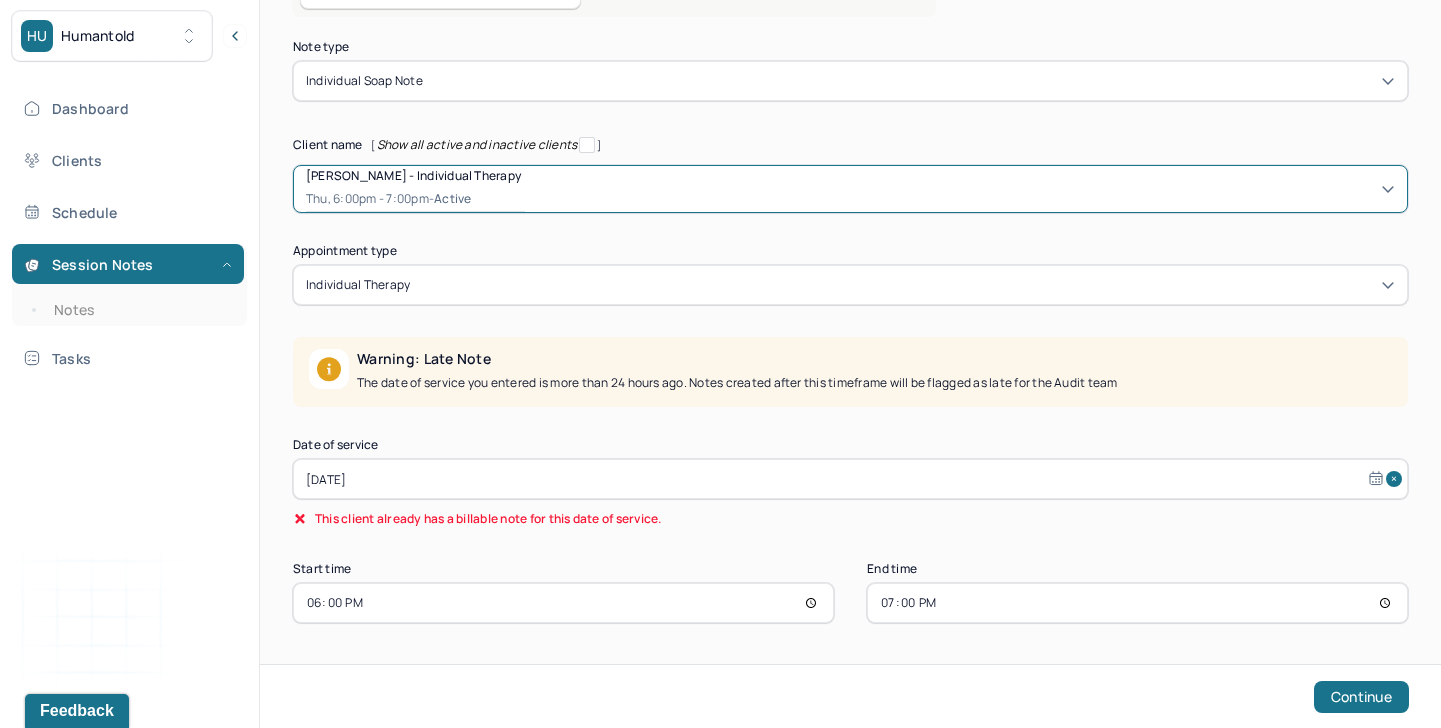 click on "[DATE]" at bounding box center [850, 479] 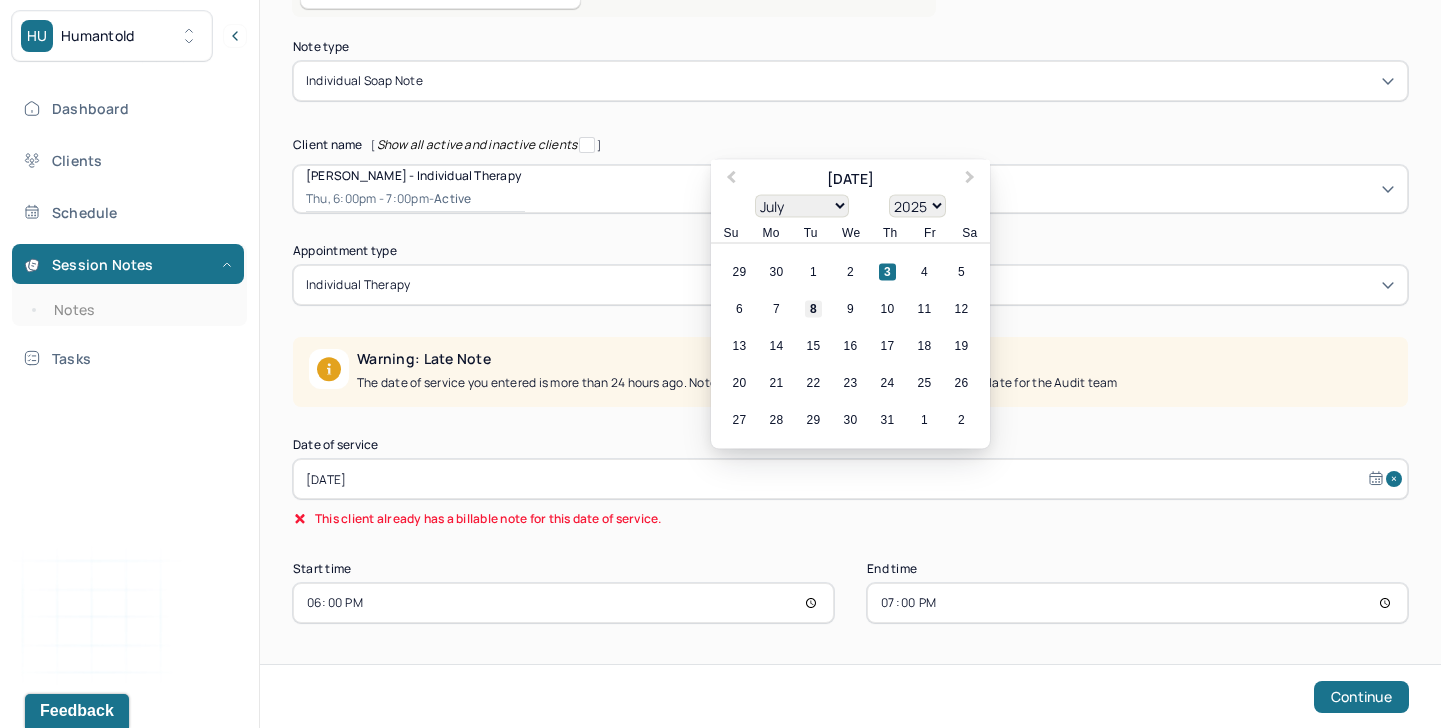click on "8" at bounding box center (813, 309) 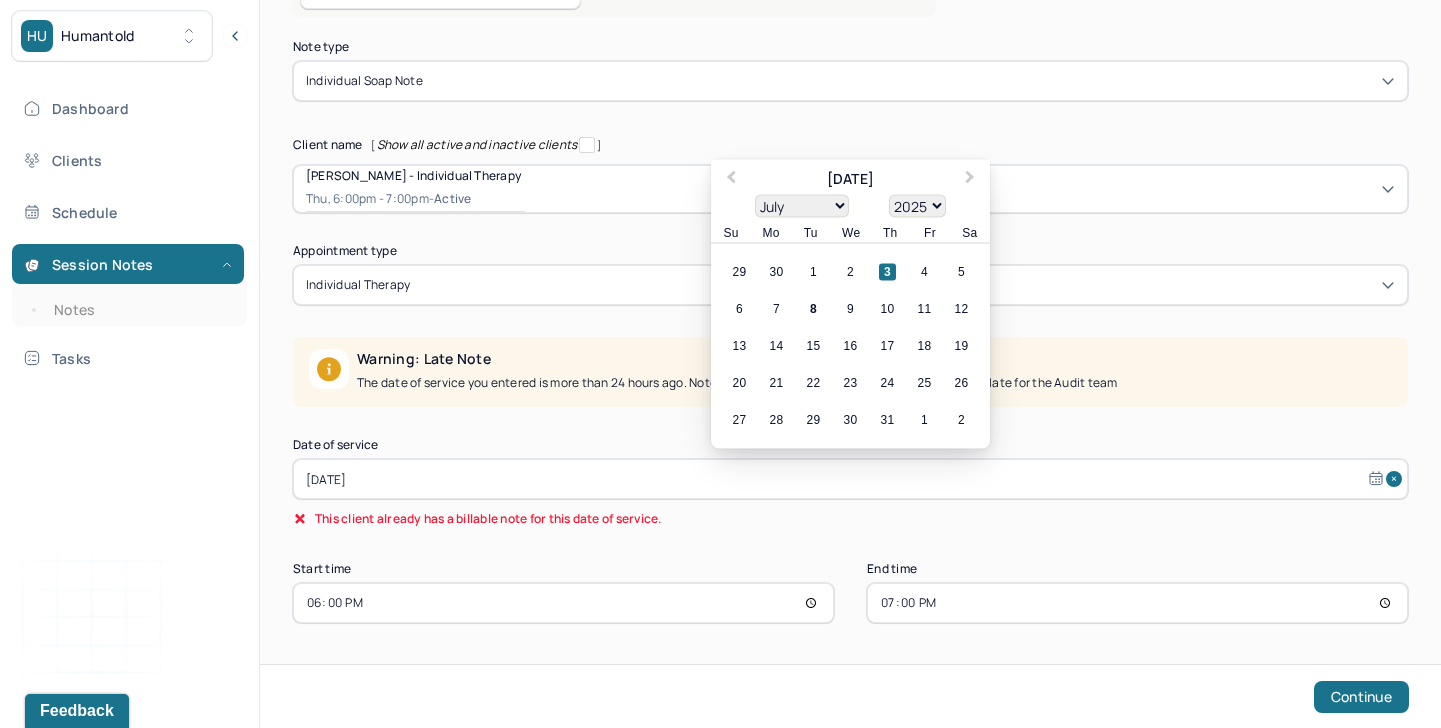 type on "[DATE]" 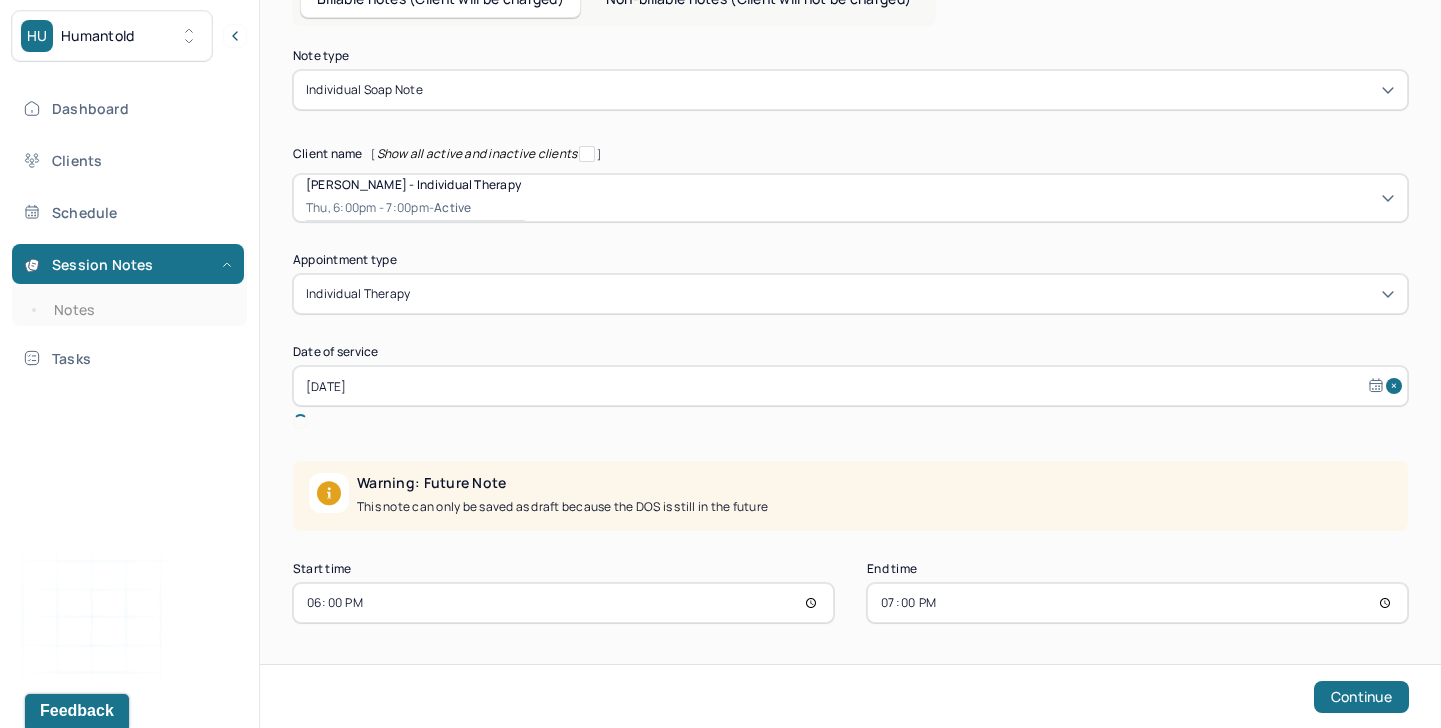 scroll, scrollTop: 101, scrollLeft: 0, axis: vertical 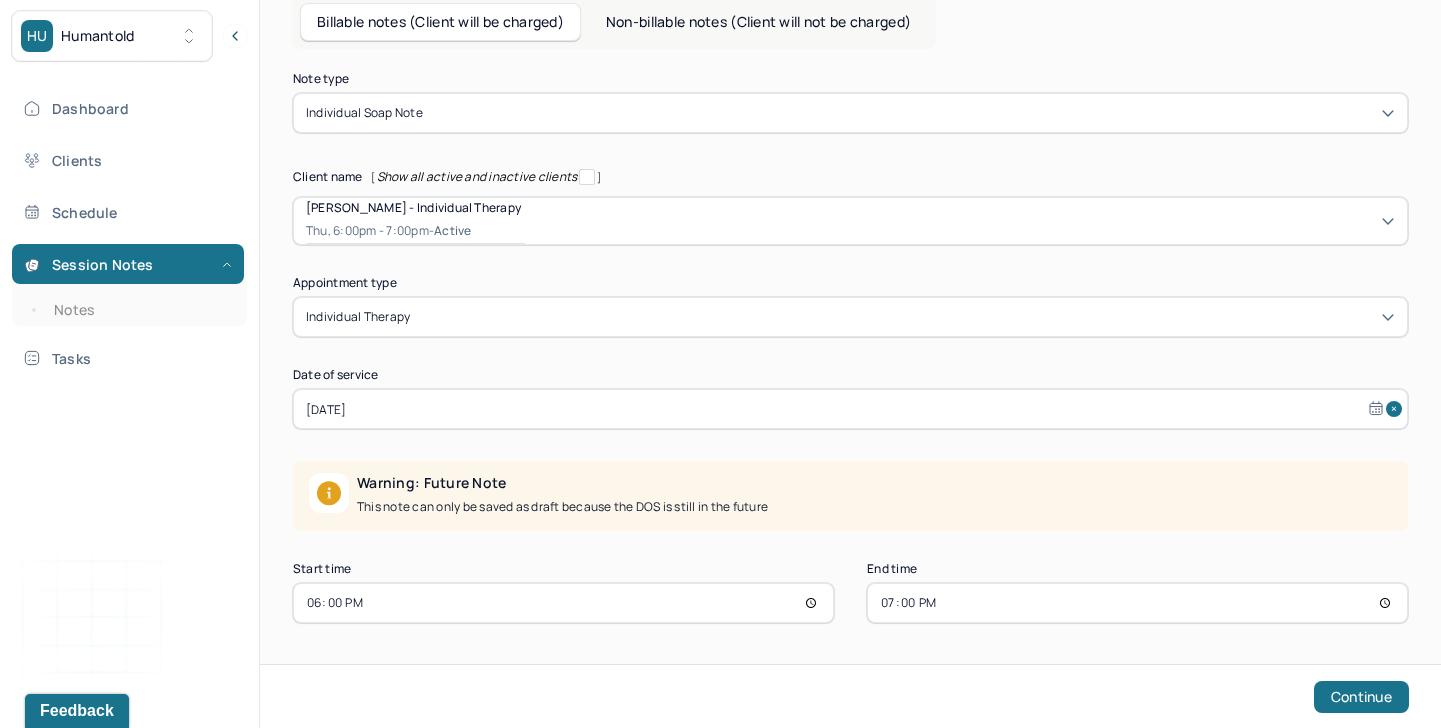 click on "18:00" at bounding box center [563, 603] 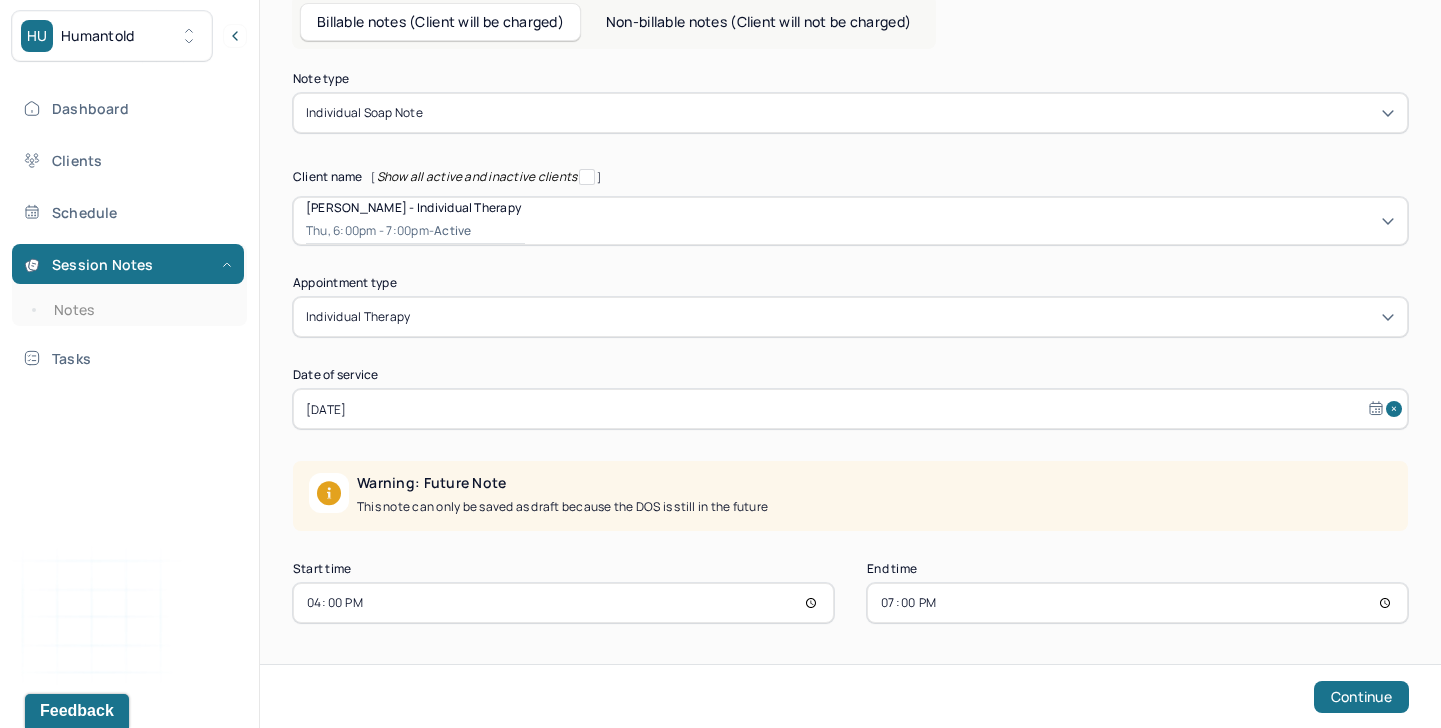 scroll, scrollTop: 0, scrollLeft: 0, axis: both 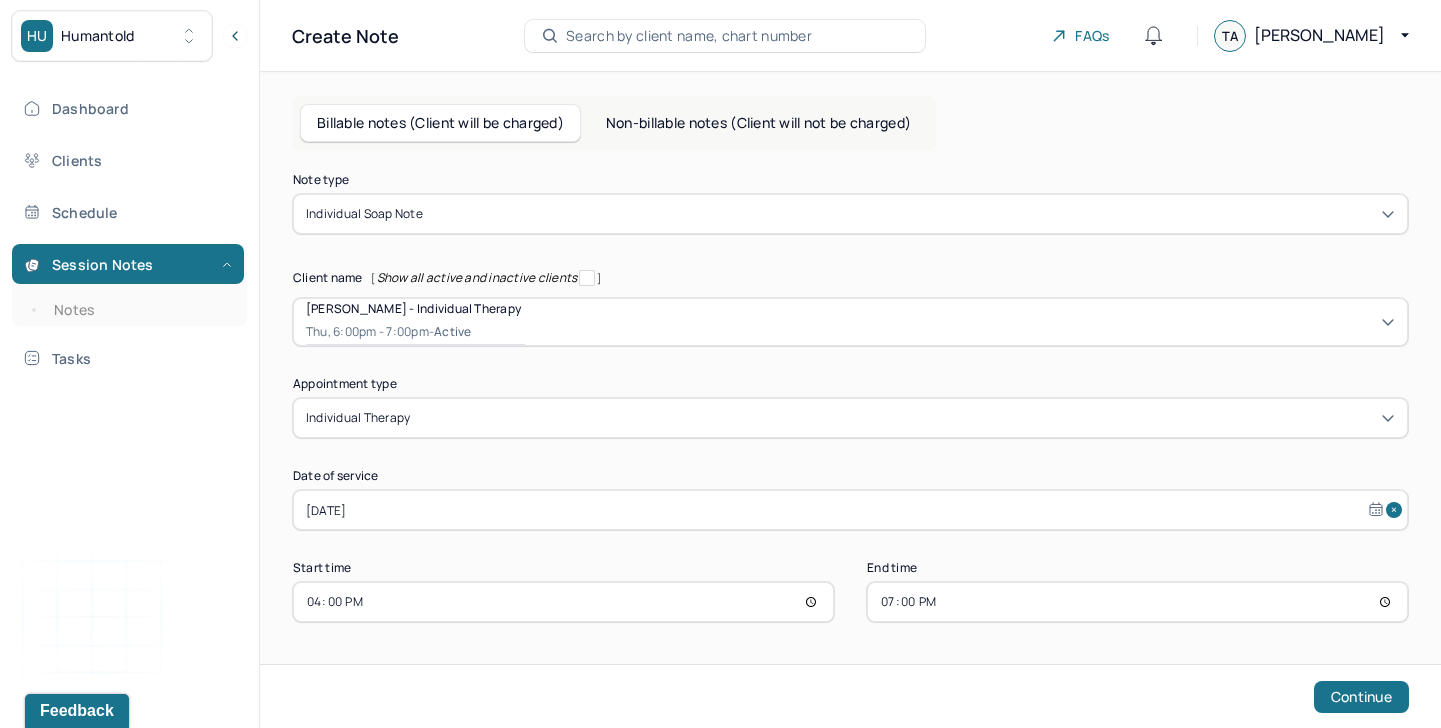 type on "16:00" 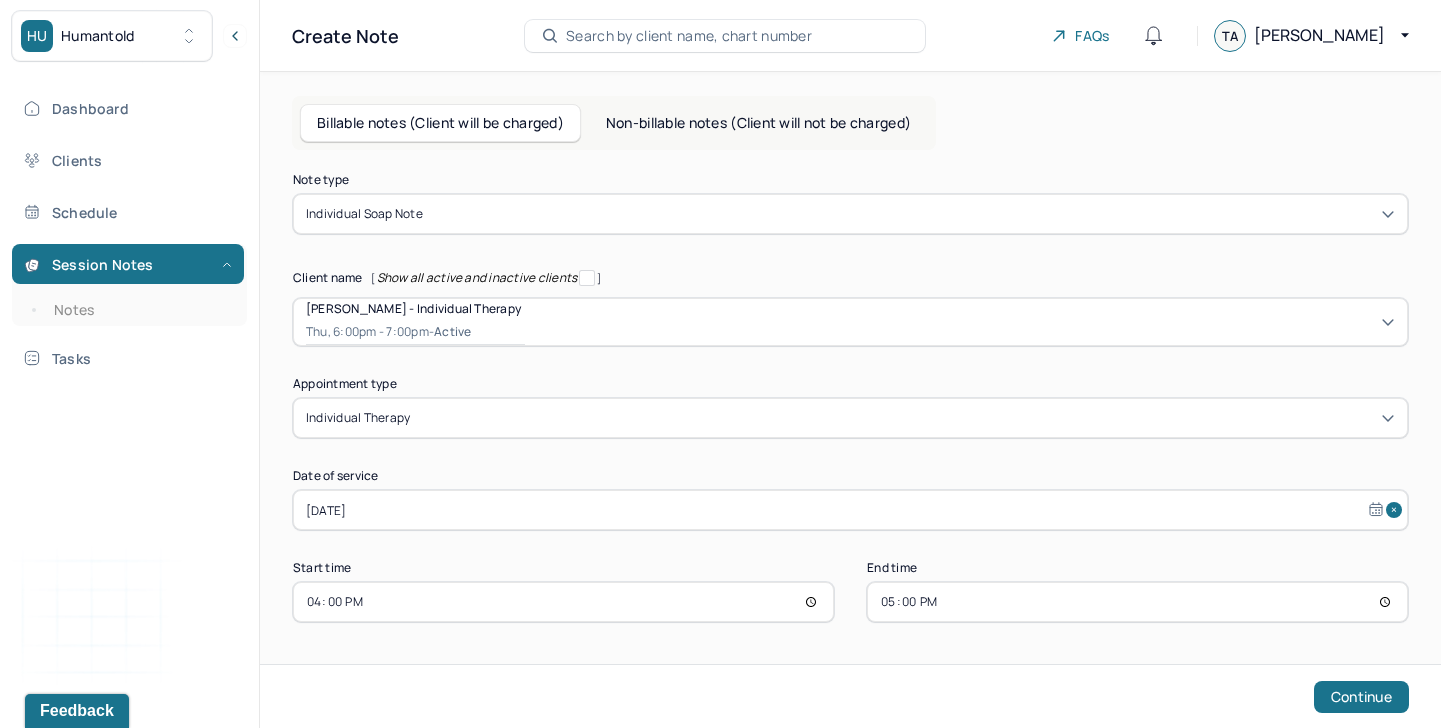 type on "17:00" 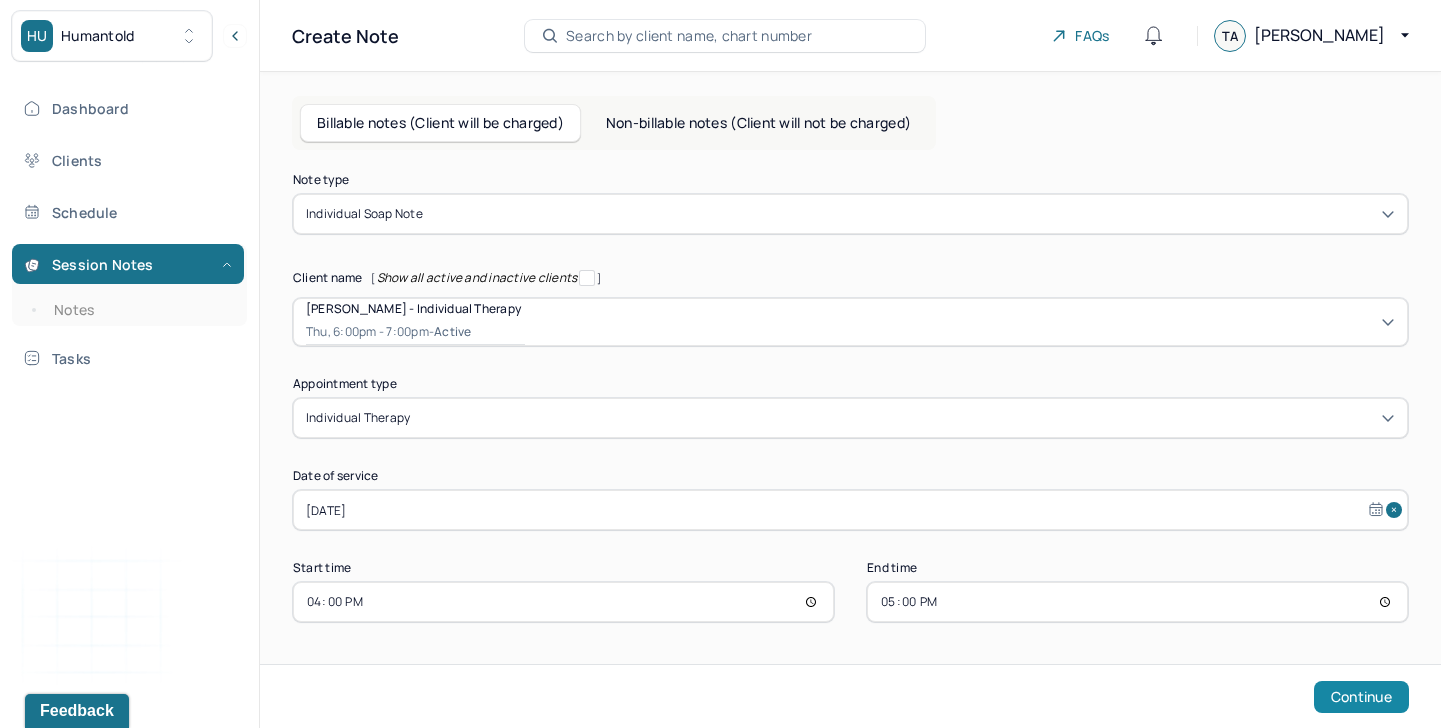 click on "Continue" at bounding box center (1361, 697) 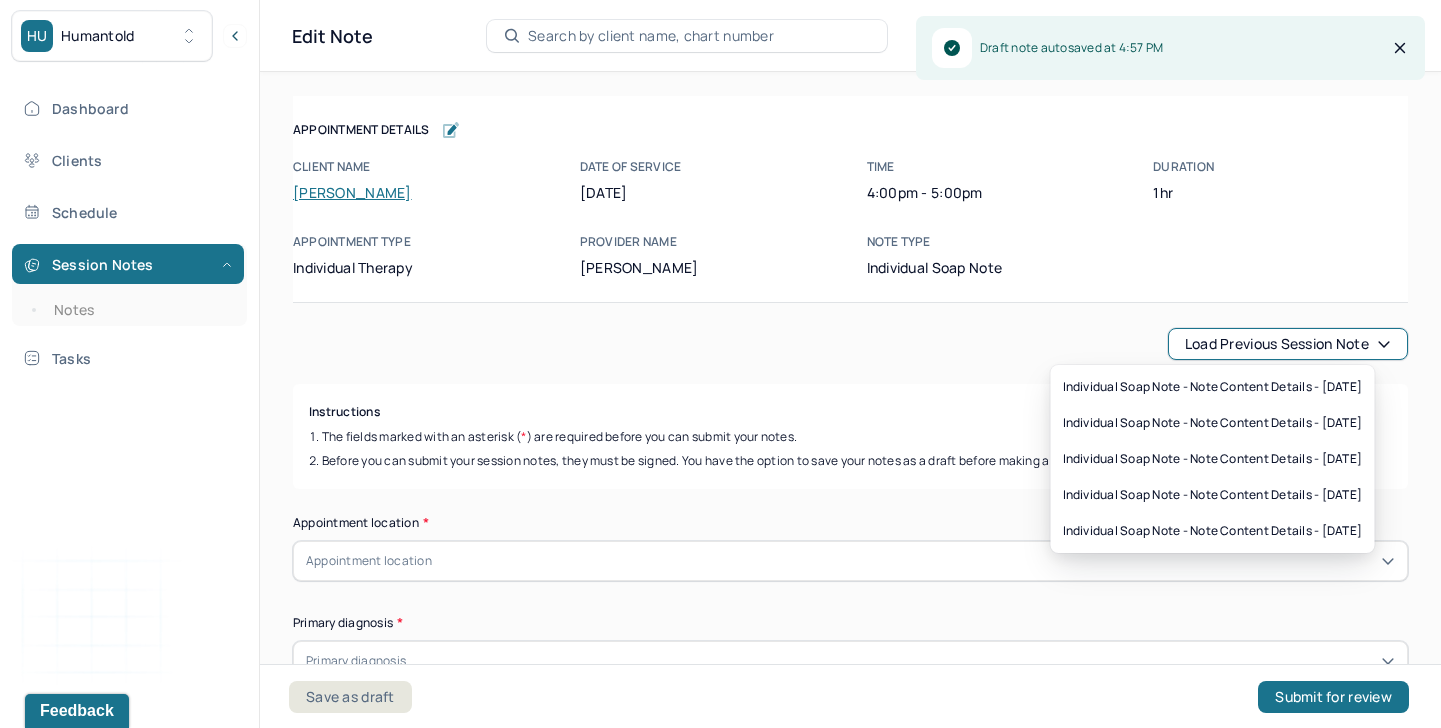 click on "Load previous session note" at bounding box center (1288, 344) 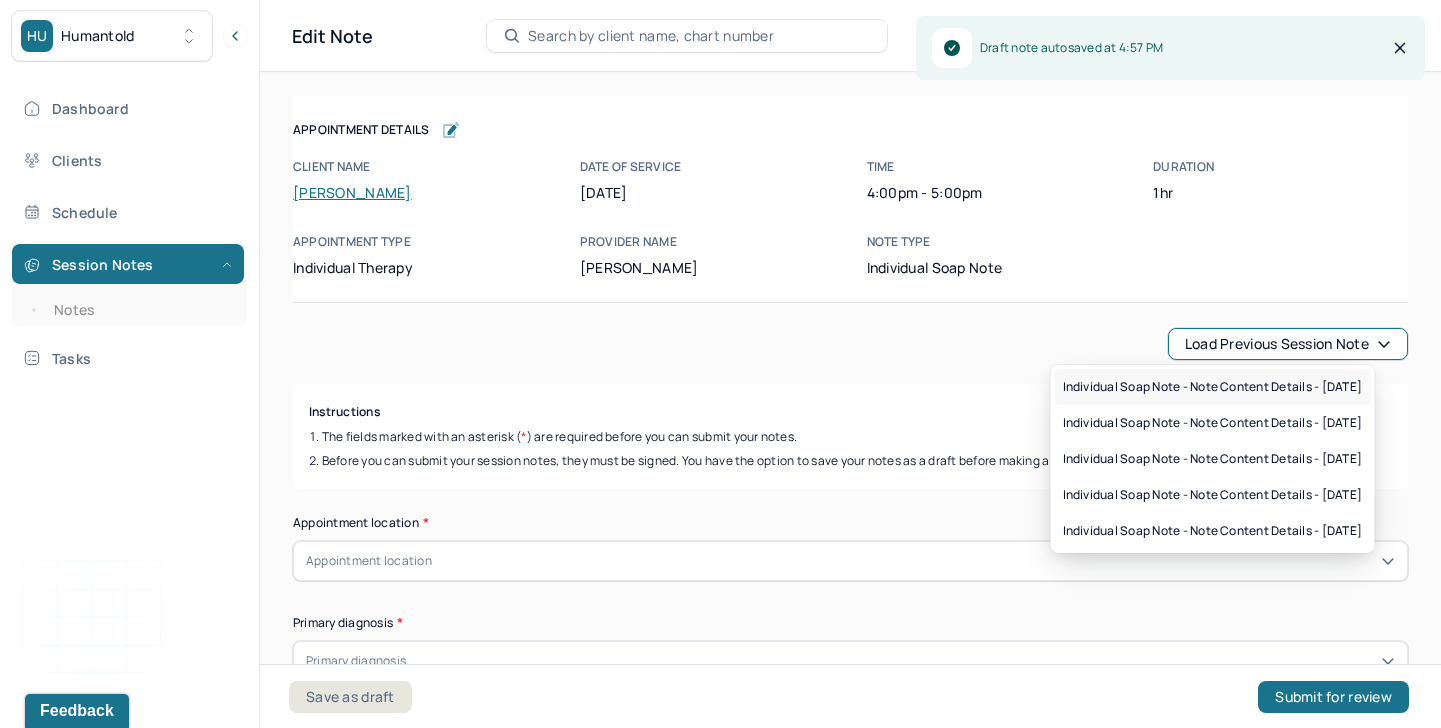 click on "Individual soap note   - Note content Details -   [DATE]" at bounding box center (1213, 387) 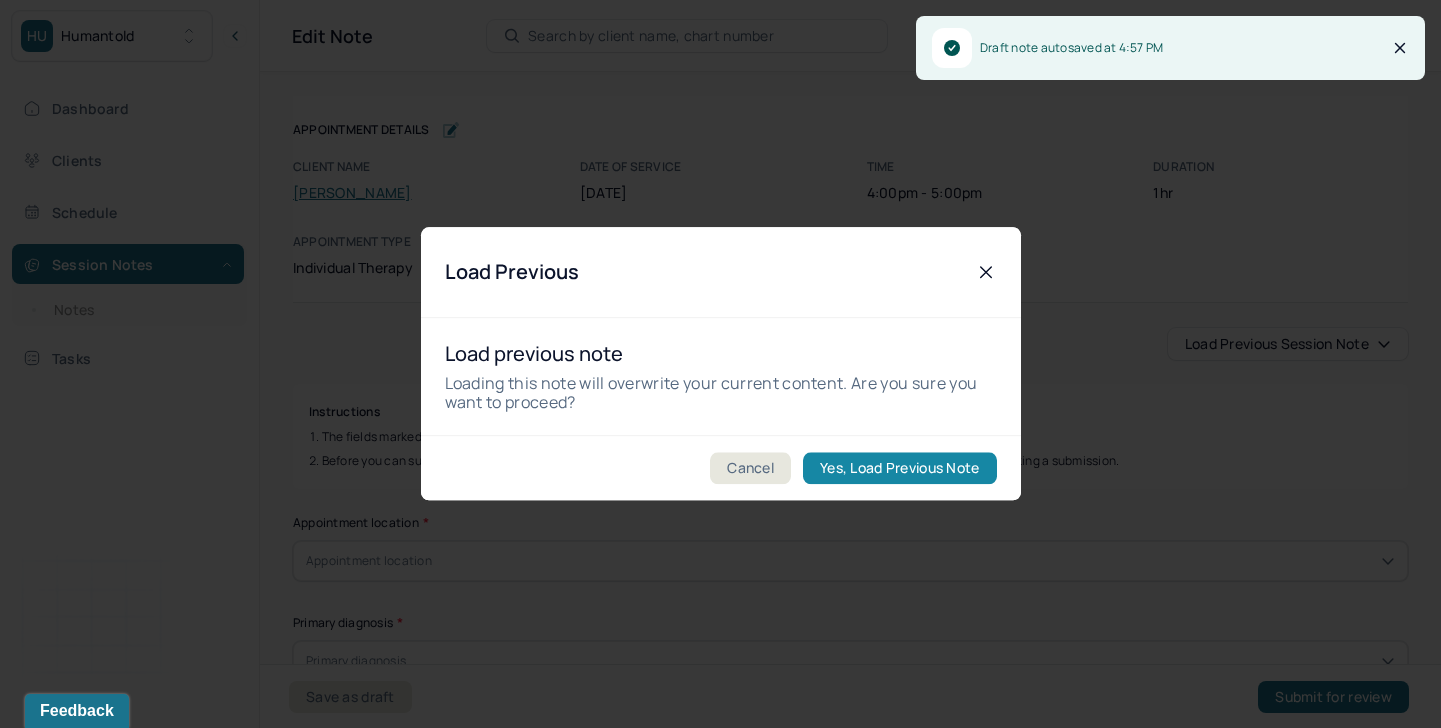 click on "Yes, Load Previous Note" at bounding box center (899, 469) 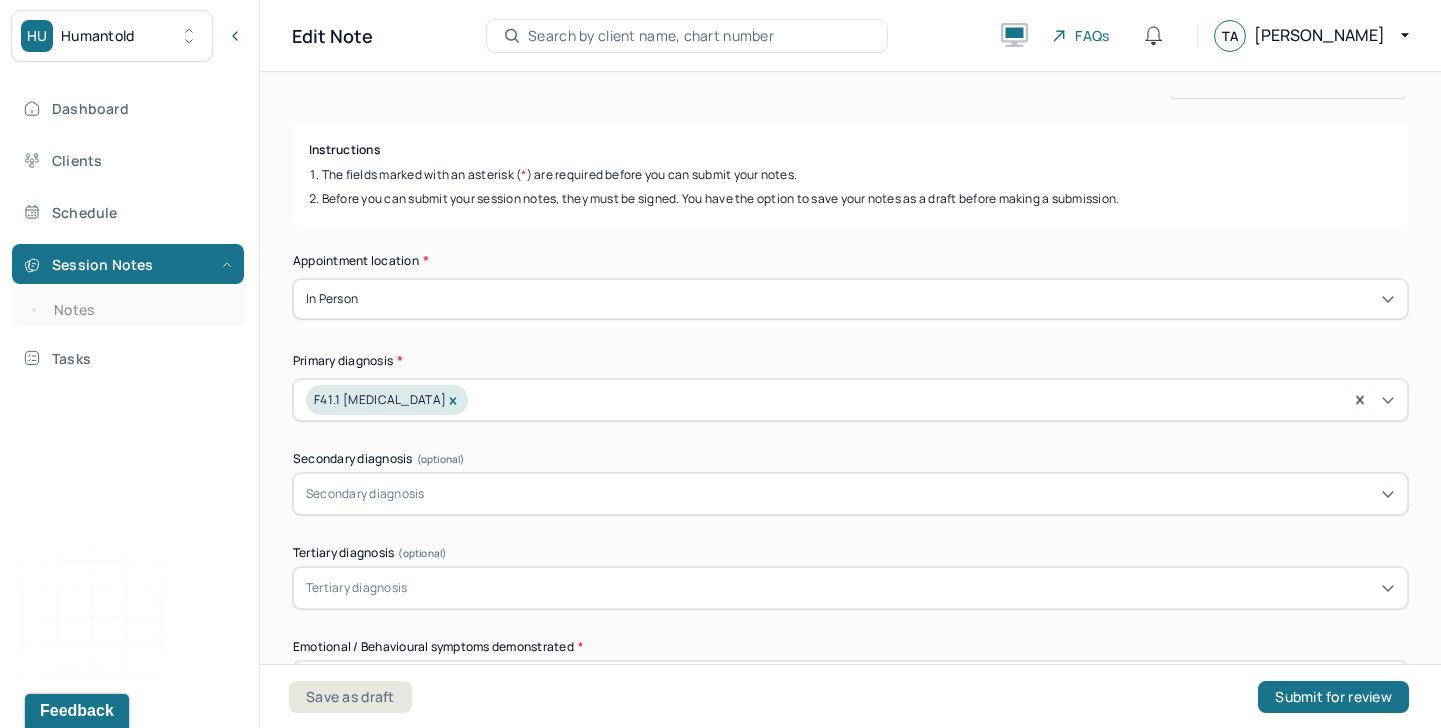 scroll, scrollTop: 340, scrollLeft: 0, axis: vertical 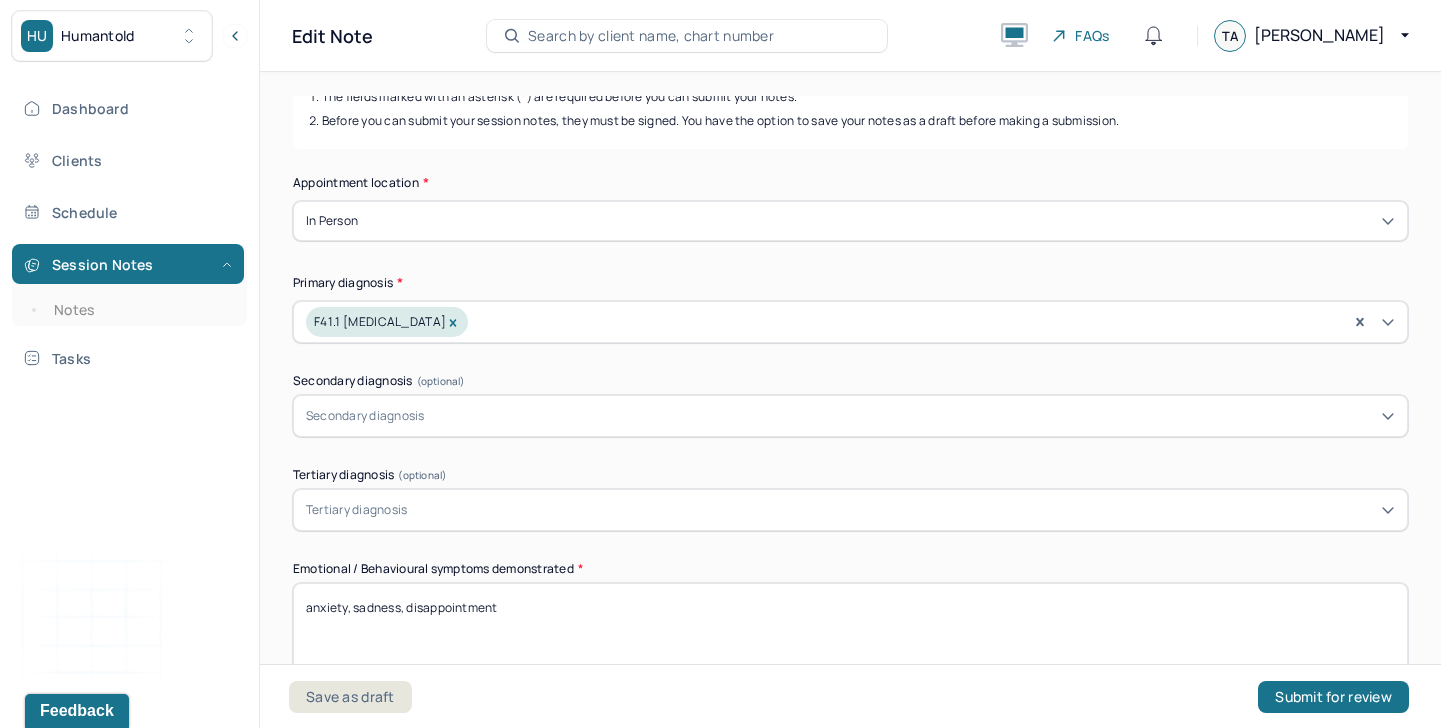 click on "In person" at bounding box center (850, 221) 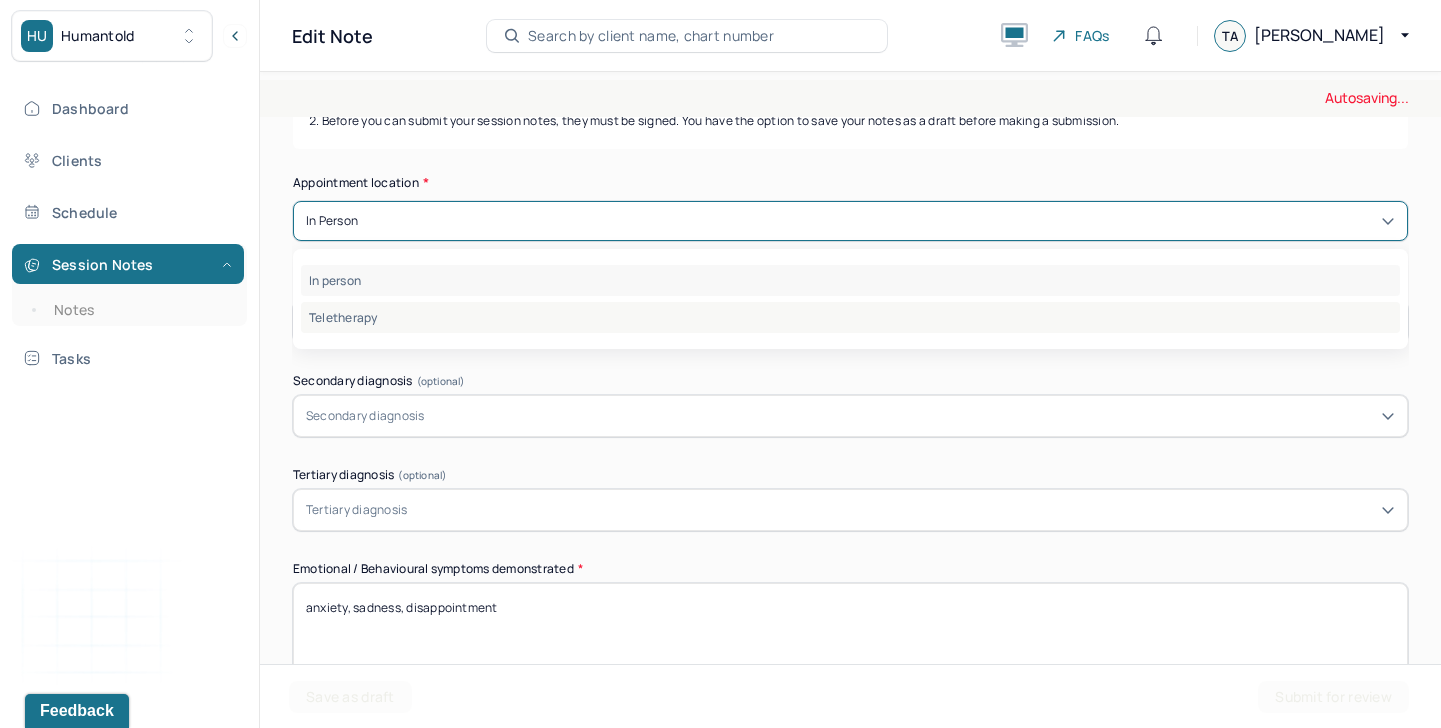 click on "Teletherapy" at bounding box center (850, 317) 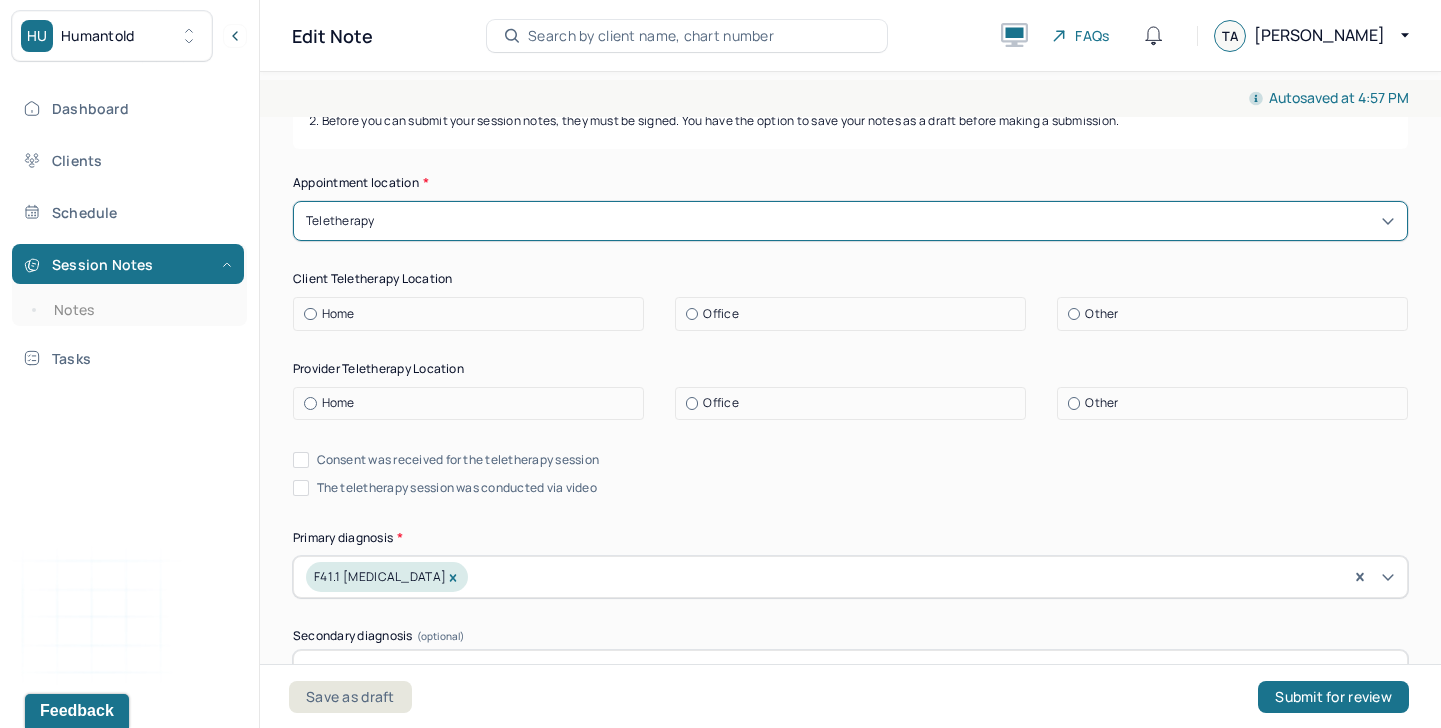 click on "Home" at bounding box center (473, 314) 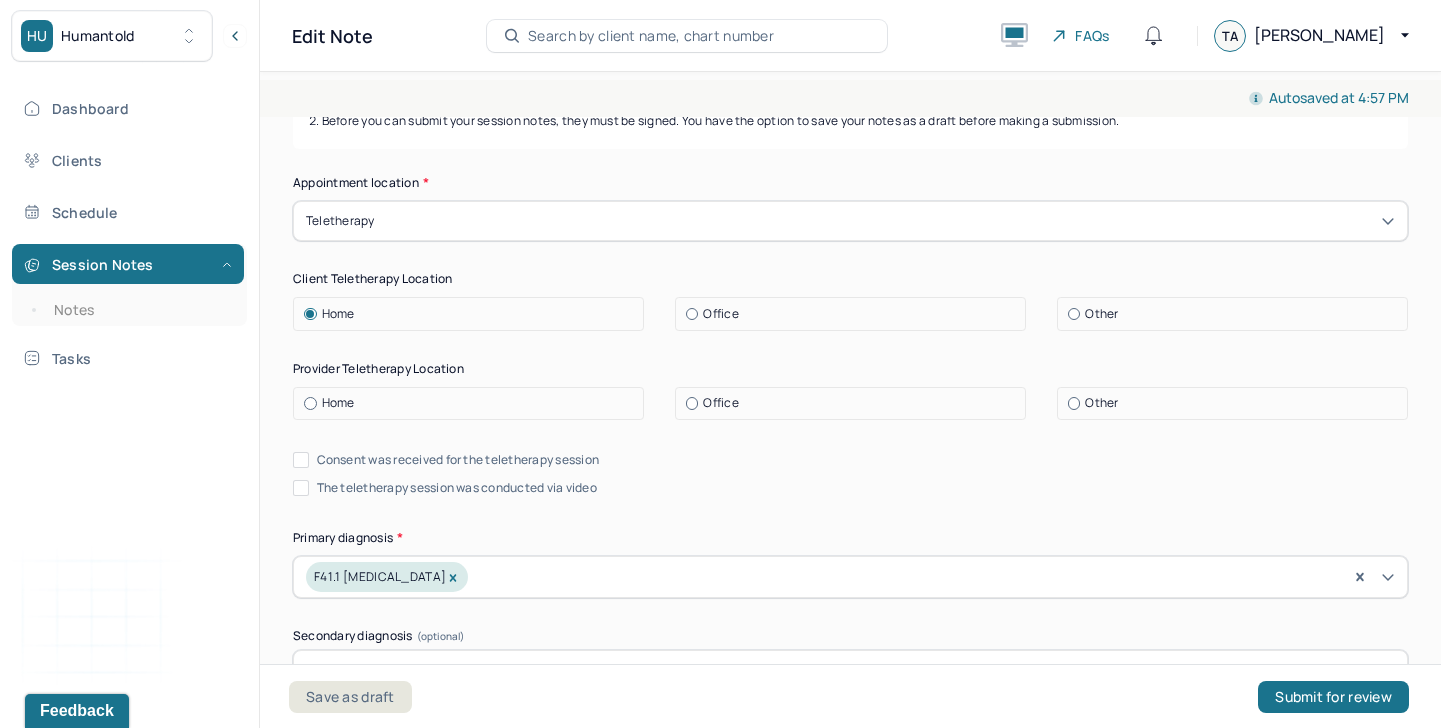 click on "Office" at bounding box center (855, 403) 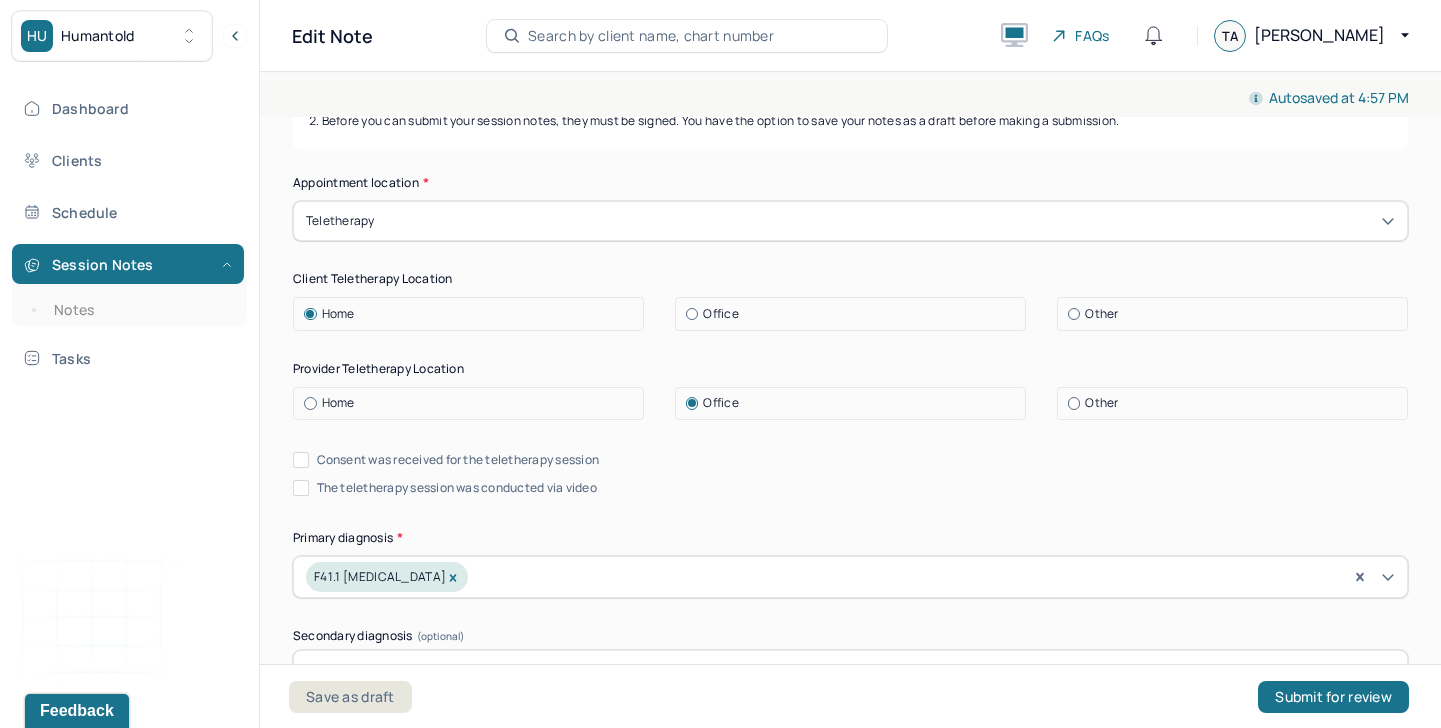 click on "Appointment location * Teletherapy Client Teletherapy Location Home Office Other Provider Teletherapy Location Home Office Other Consent was received for the teletherapy session The teletherapy session was conducted via video Primary diagnosis * F41.1 [MEDICAL_DATA] Secondary diagnosis (optional) Secondary diagnosis Tertiary diagnosis (optional) Tertiary diagnosis Emotional / Behavioural symptoms demonstrated * anxiety, sadness, disappointment Causing * Maladaptive Functioning Intention for Session * Facilitate coping mechanisms" at bounding box center [850, 658] 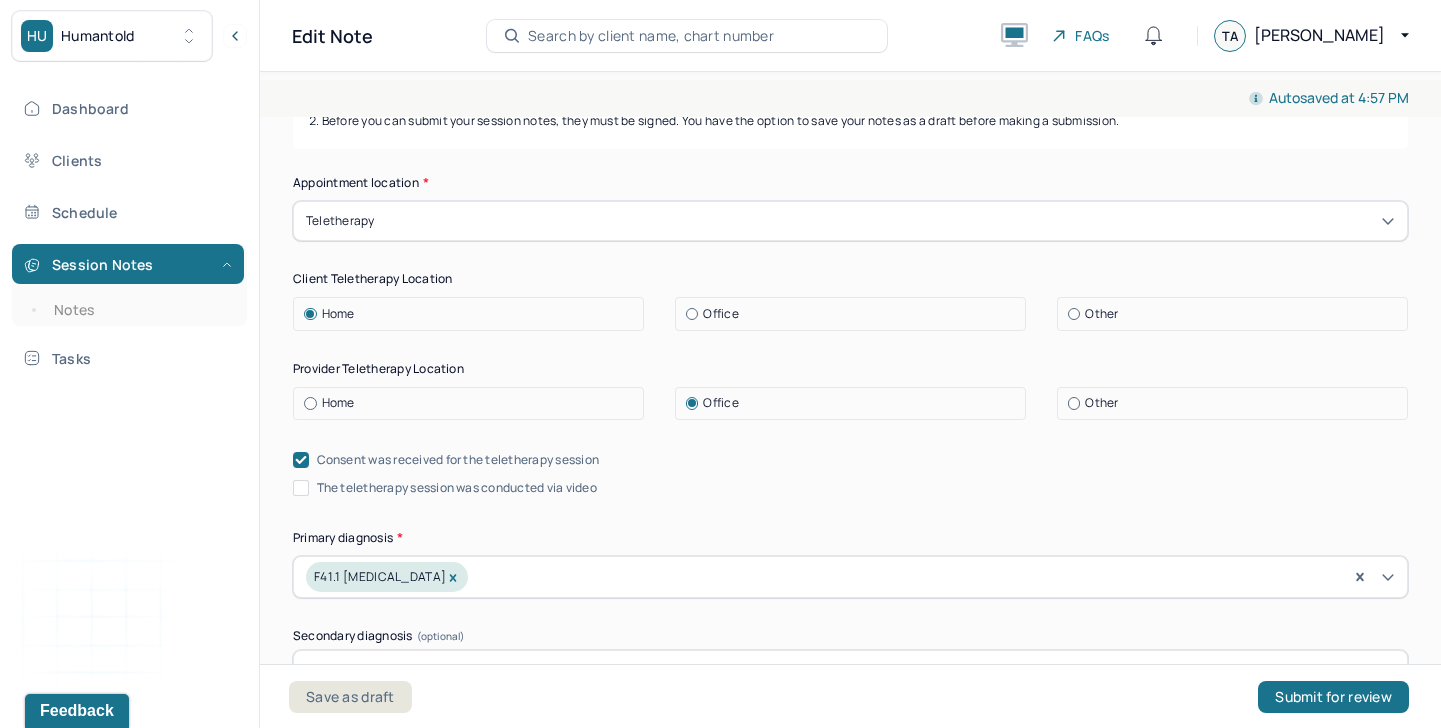 click on "Appointment location * Teletherapy Client Teletherapy Location Home Office Other Provider Teletherapy Location Home Office Other Consent was received for the teletherapy session The teletherapy session was conducted via video Primary diagnosis * F41.1 [MEDICAL_DATA] Secondary diagnosis (optional) Secondary diagnosis Tertiary diagnosis (optional) Tertiary diagnosis Emotional / Behavioural symptoms demonstrated * anxiety, sadness, disappointment Causing * Maladaptive Functioning Intention for Session * Facilitate coping mechanisms" at bounding box center [850, 658] 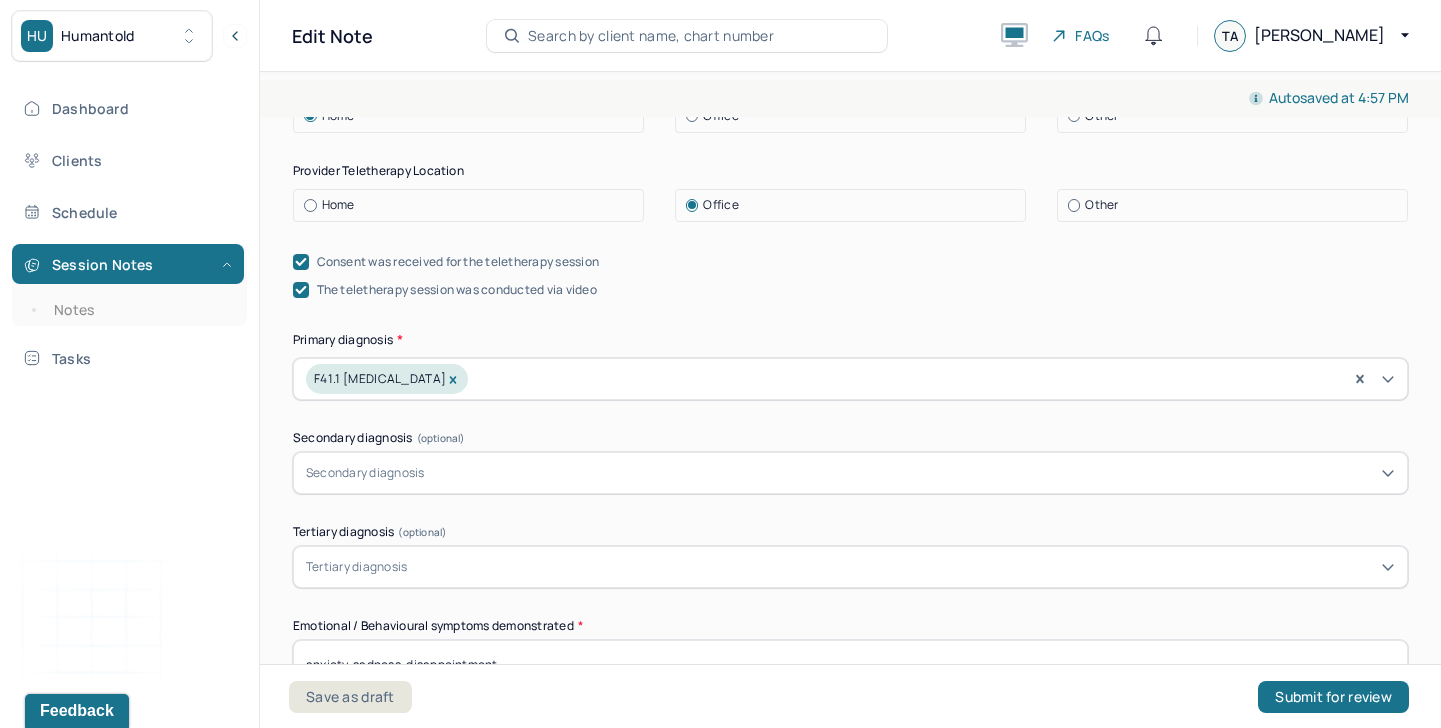 scroll, scrollTop: 808, scrollLeft: 0, axis: vertical 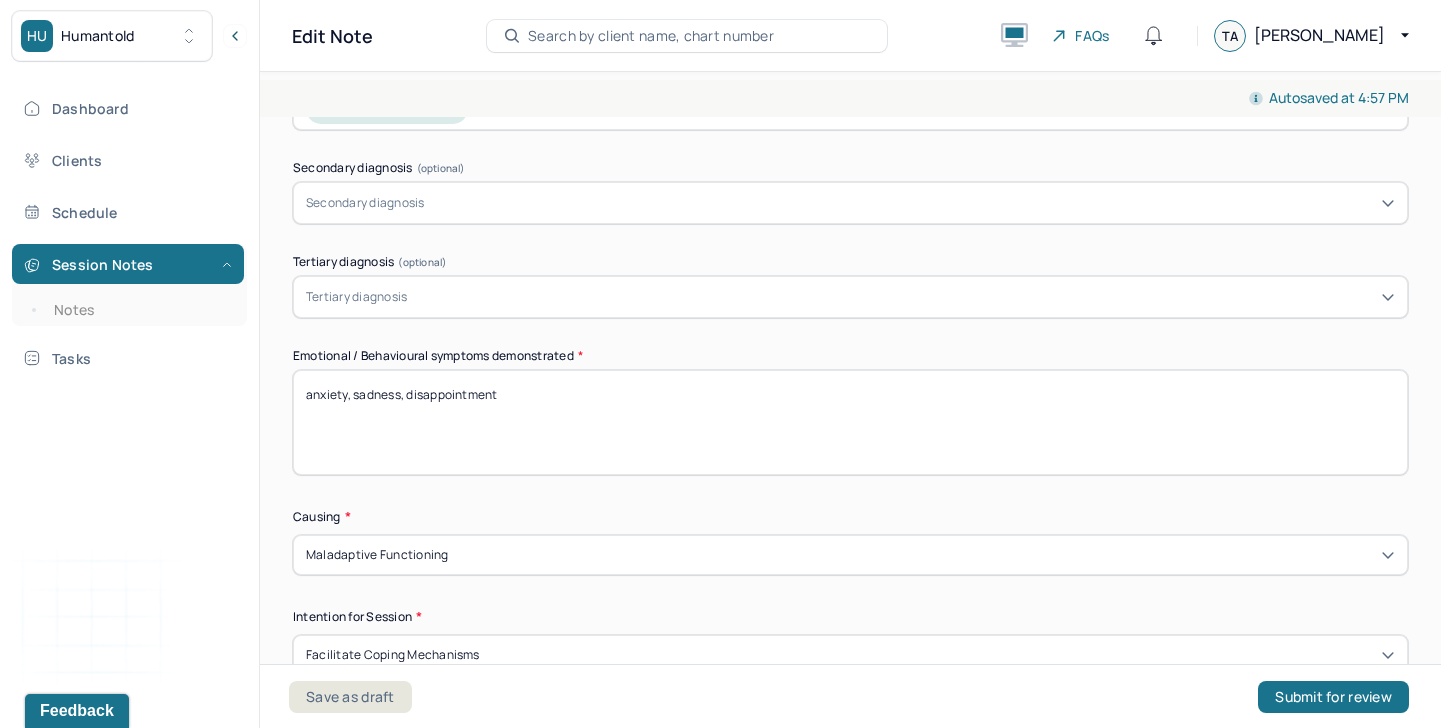 click on "anxiety, sadness, disappointment" at bounding box center [850, 422] 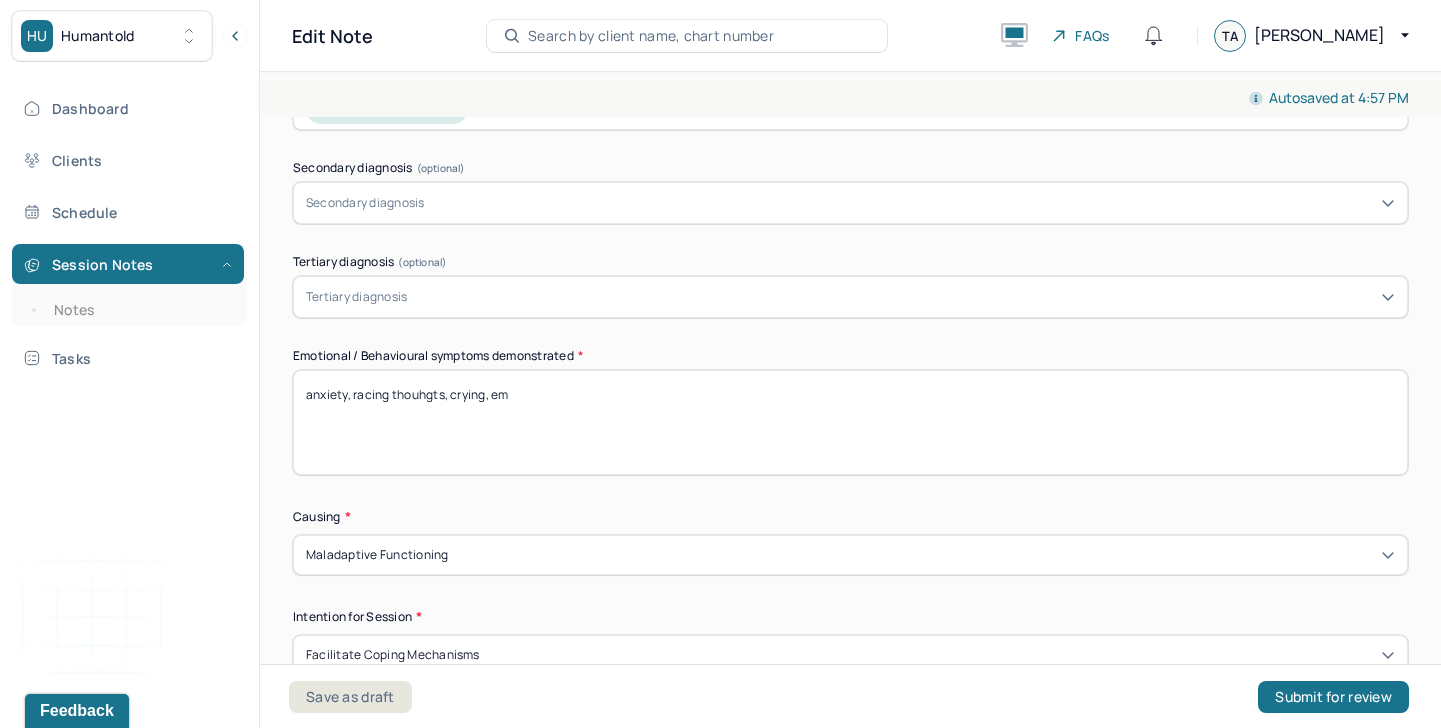 click on "anxiety, sadness, disappointment" at bounding box center [850, 422] 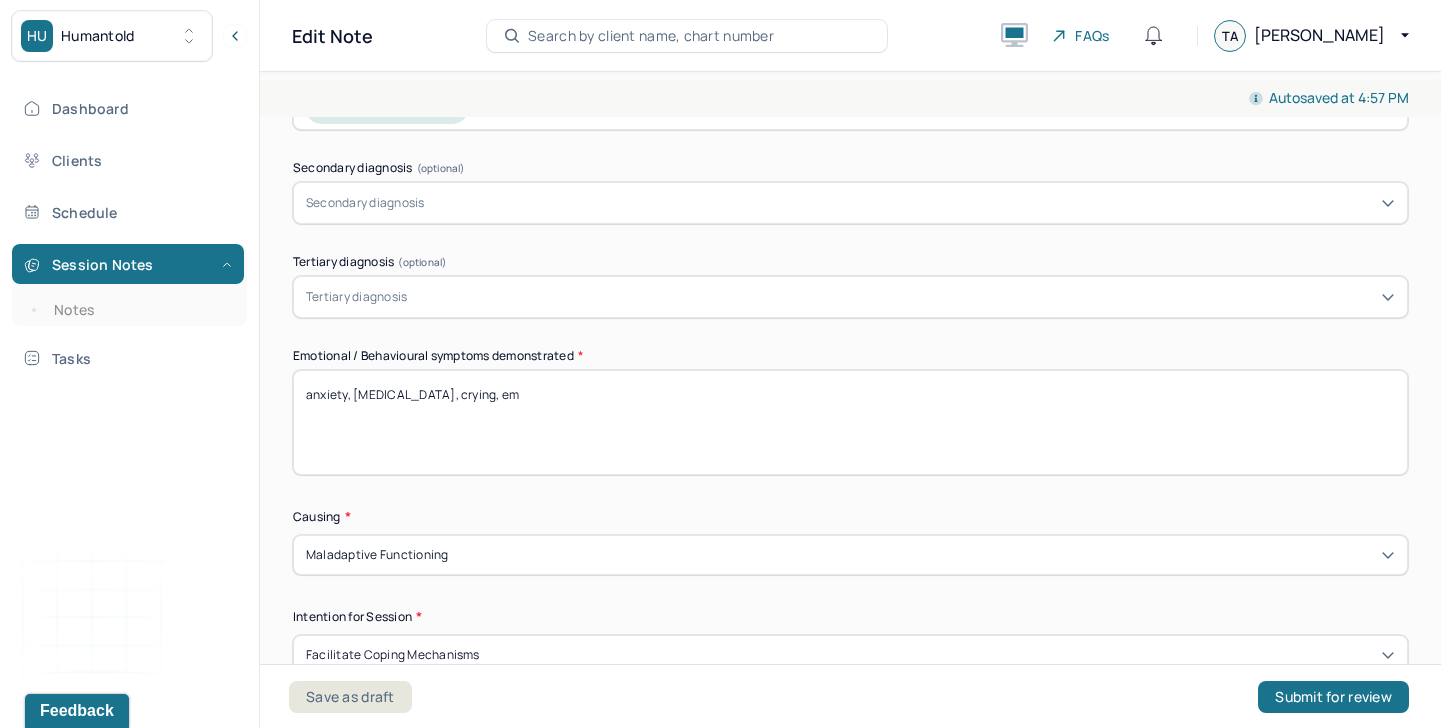 click on "anxiety, sadness, disappointment" at bounding box center [850, 422] 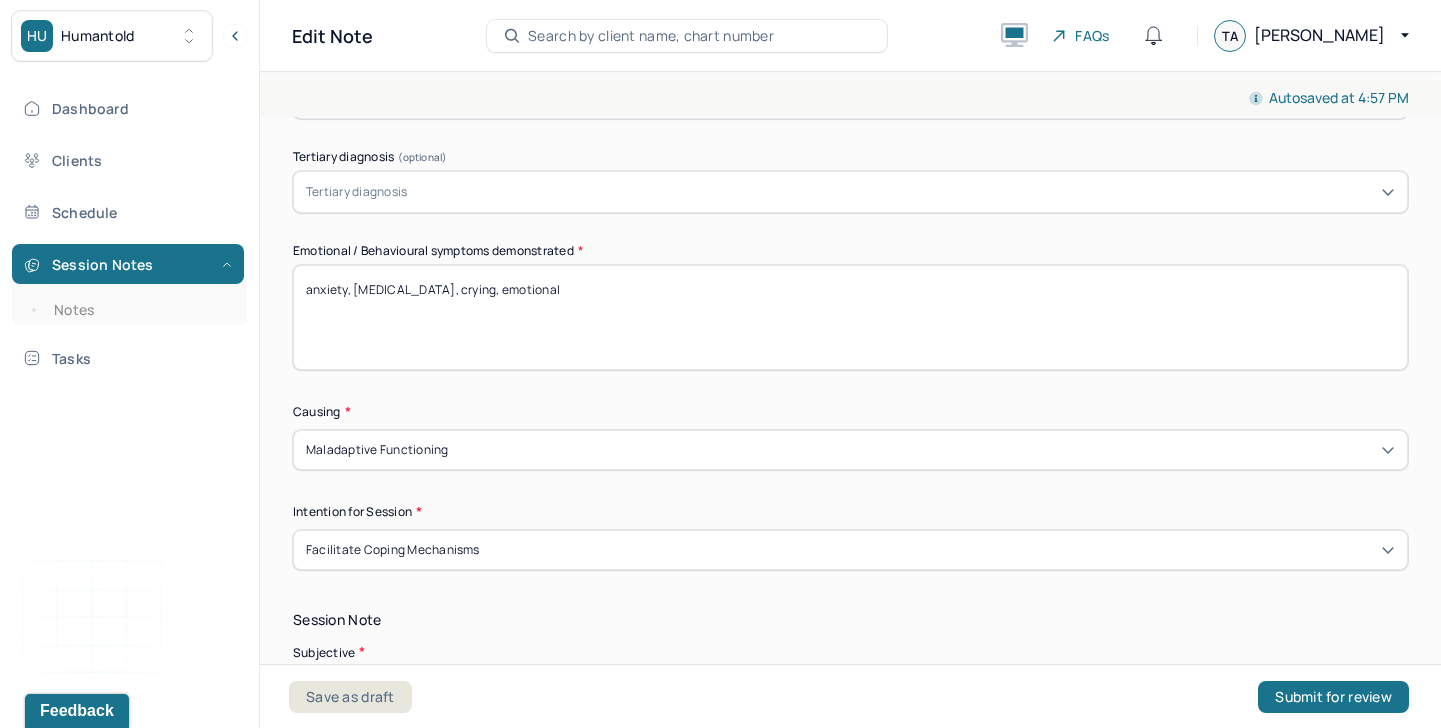 scroll, scrollTop: 1142, scrollLeft: 0, axis: vertical 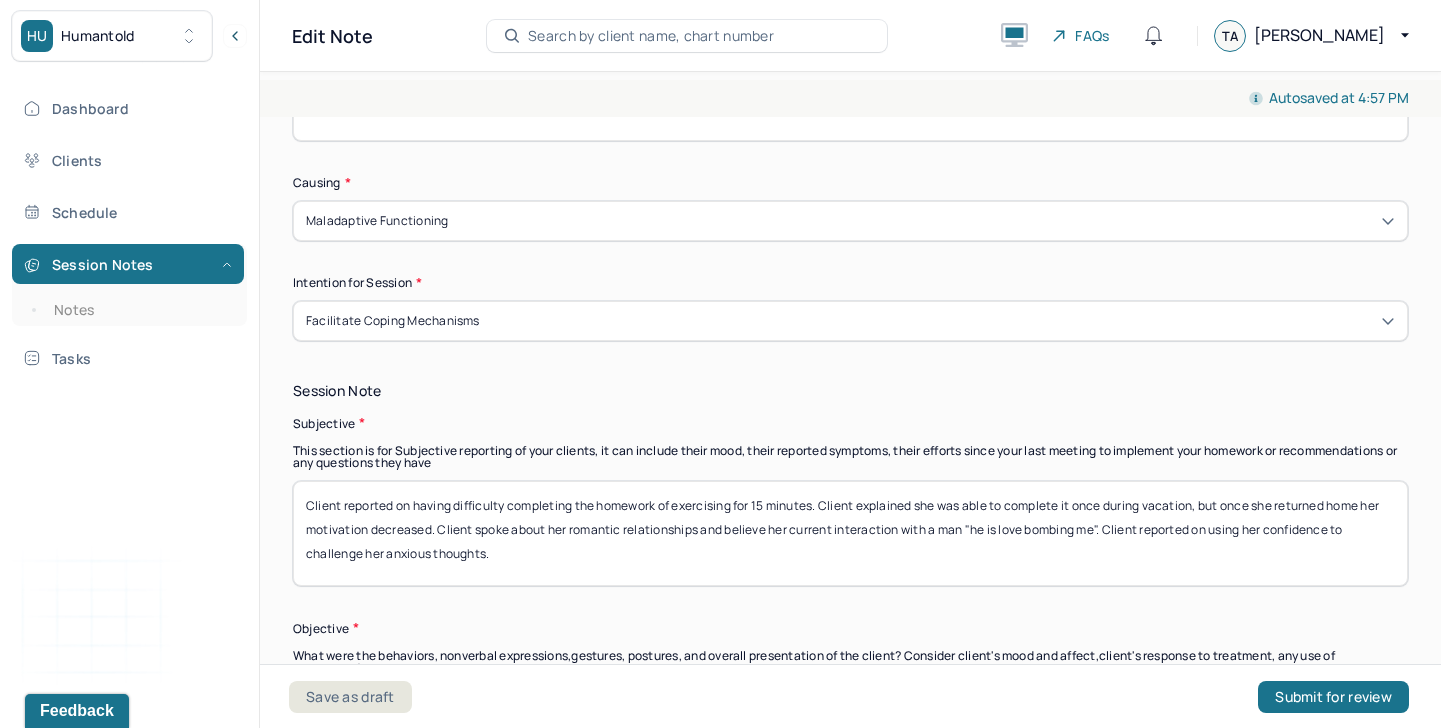 type on "anxiety, [MEDICAL_DATA], crying, emotional" 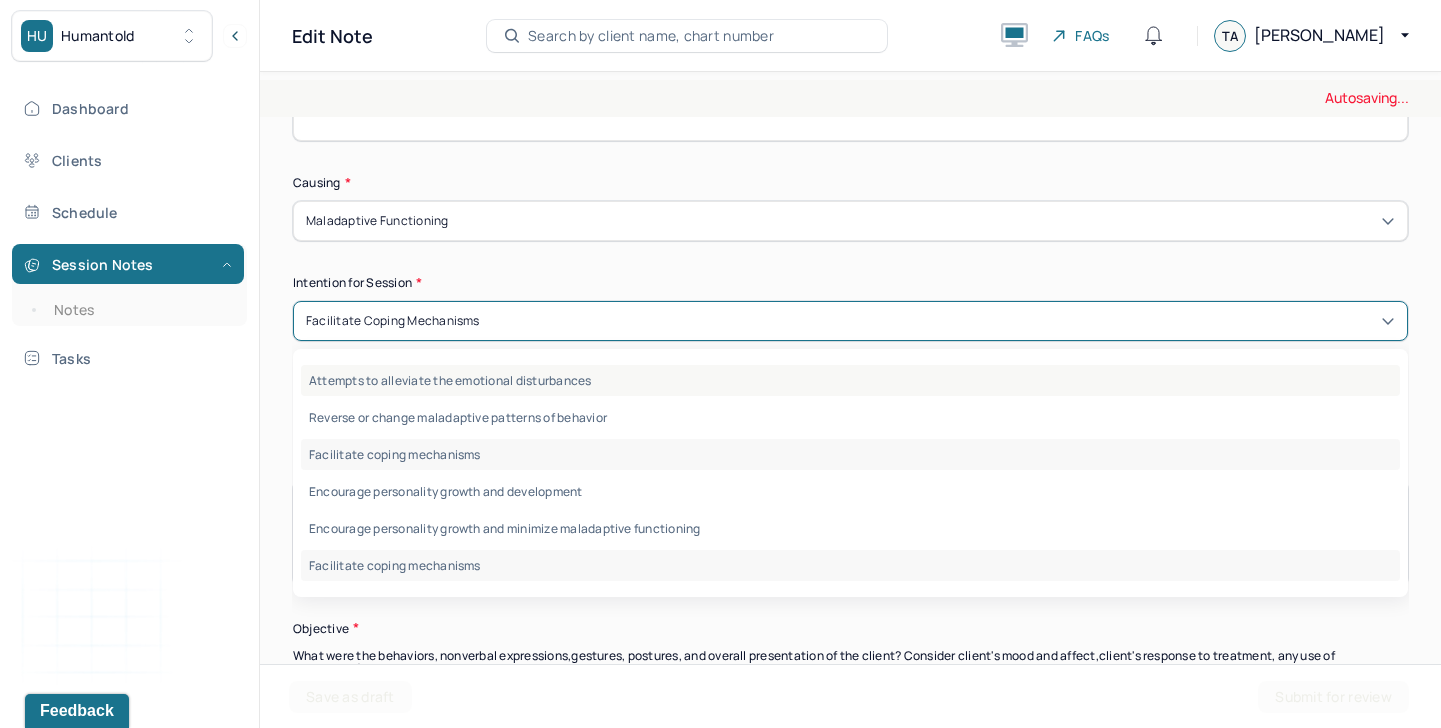 click on "Attempts to alleviate the emotional disturbances" at bounding box center (850, 380) 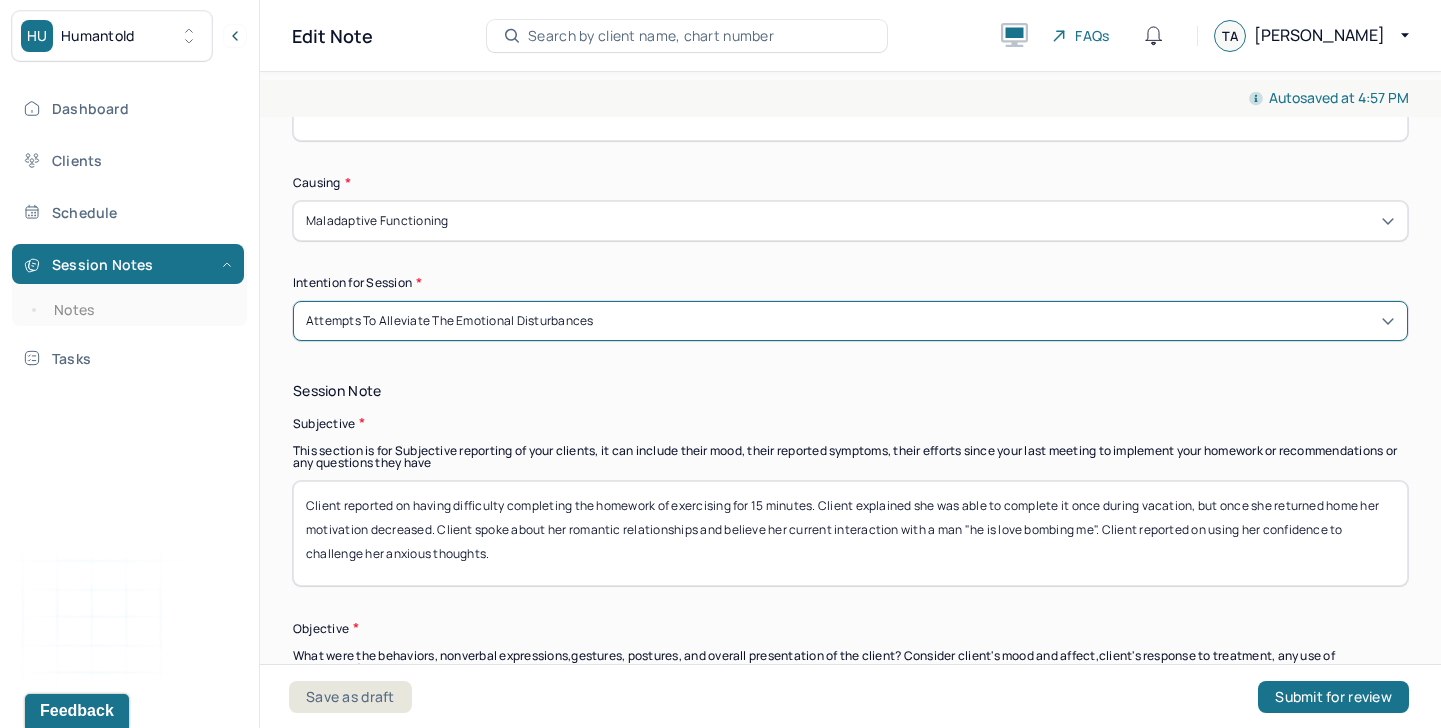 click on "Client reported on having difficulty completing the homework of exercising for 15 minutes. Client explained she was able to complete it once during vacation, but once she returned home her motivation decreased. Client spoke about her romantic relationships and believe her current interaction with a man "he is love bombing me". Client reported on using her confidence to challenge her anxious thoughts." at bounding box center [850, 533] 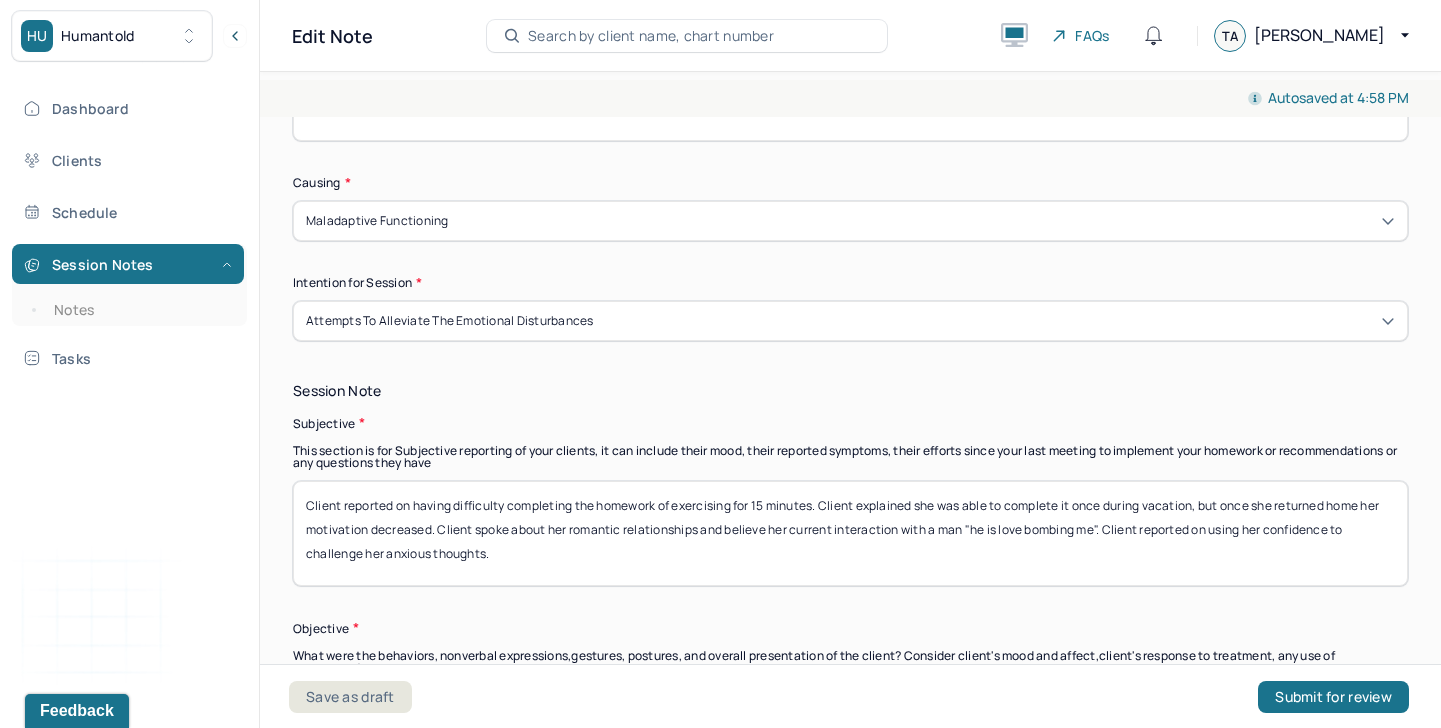 click on "Client reported on having difficulty completing the homework of exercising for 15 minutes. Client explained she was able to complete it once during vacation, but once she returned home her motivation decreased. Client spoke about her romantic relationships and believe her current interaction with a man "he is love bombing me". Client reported on using her confidence to challenge her anxious thoughts." at bounding box center [850, 533] 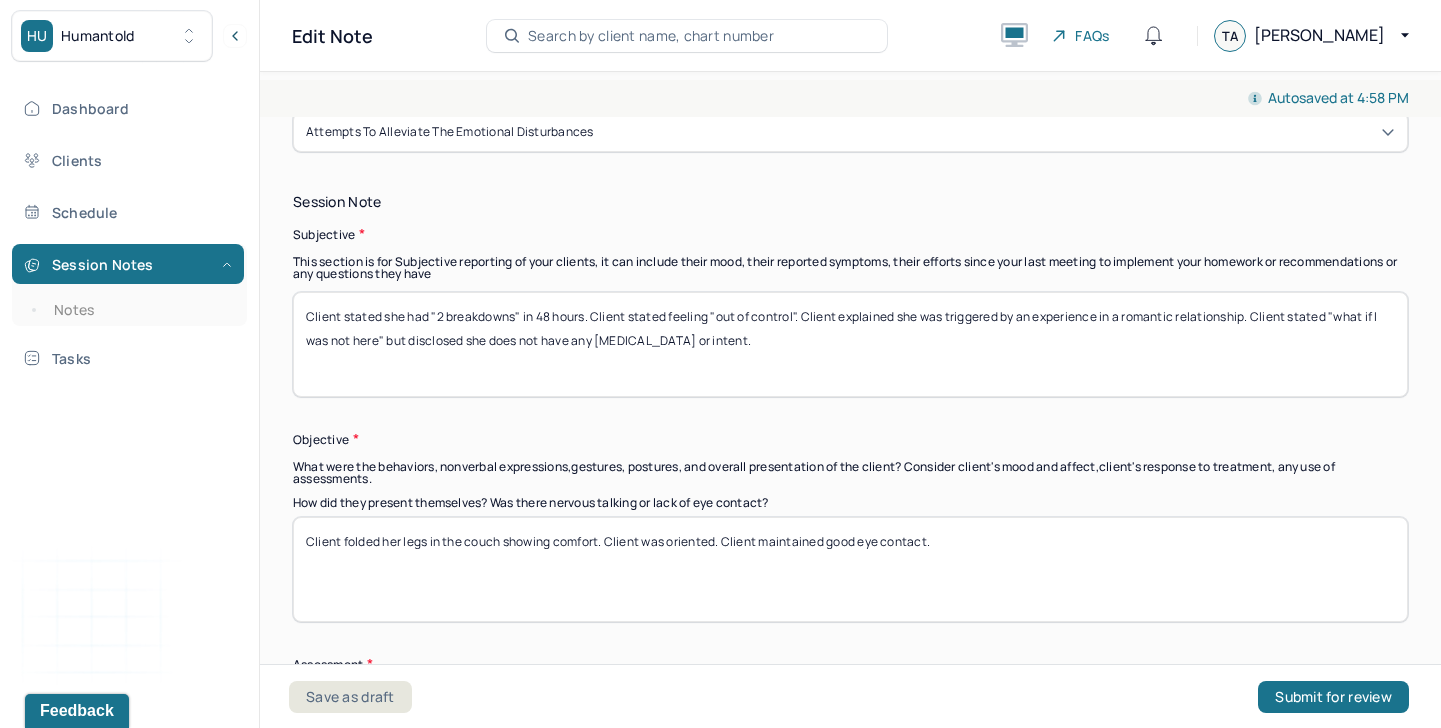 scroll, scrollTop: 1535, scrollLeft: 0, axis: vertical 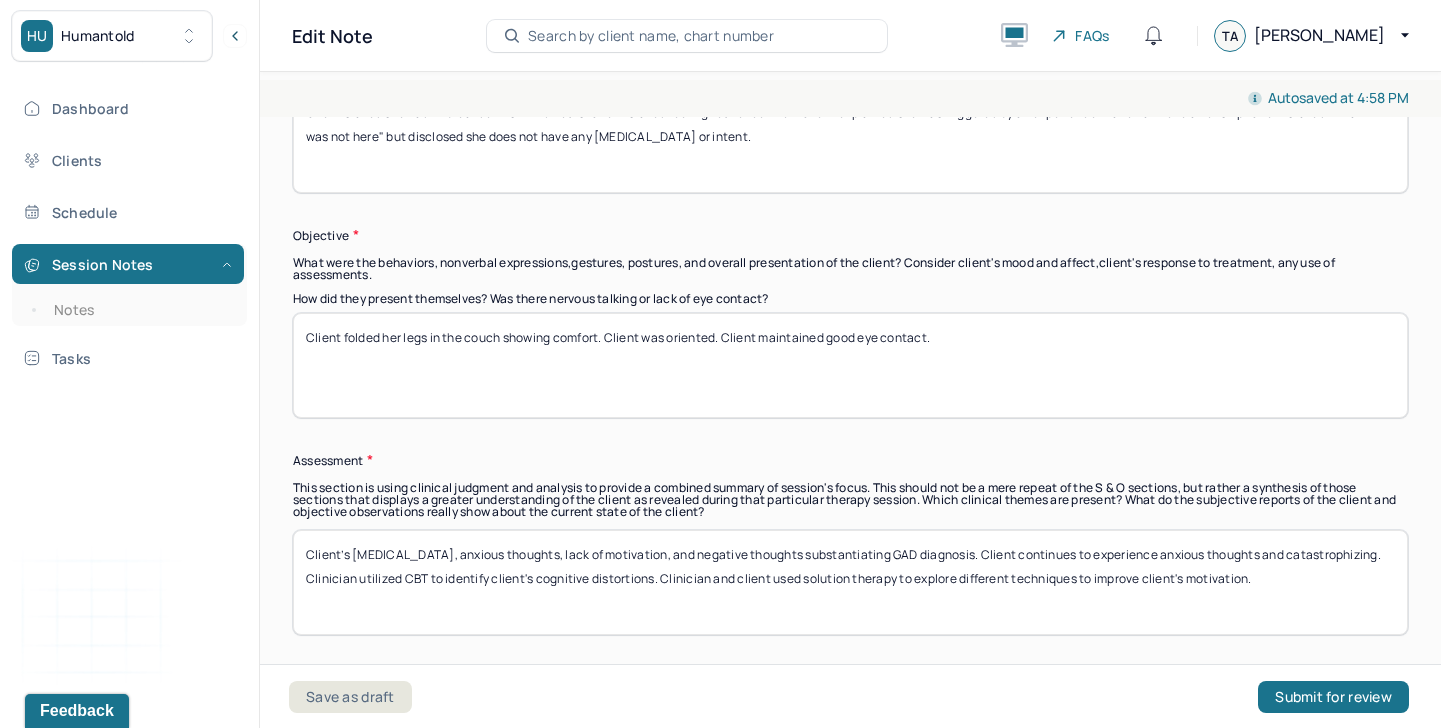 type on "Client stated she had "2 breakdowns" in 48 hours. Client stated feeling "out of control". Client explained she was triggered by an experience in a romantic relationship. Client stated "what if I was not here" but disclosed she does not have any [MEDICAL_DATA] or intent." 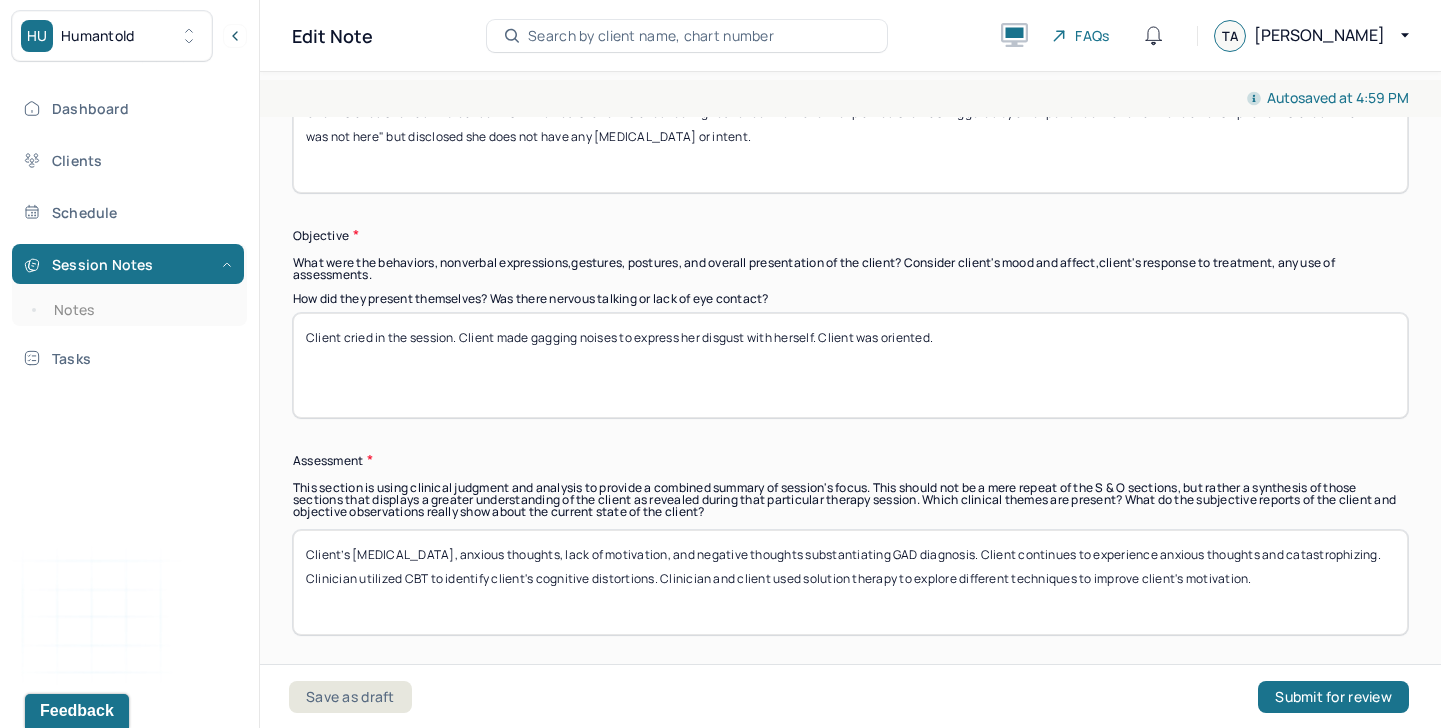 type on "Client cried in the session. Client made gagging noises to express her disgust with herself. Client was oriented." 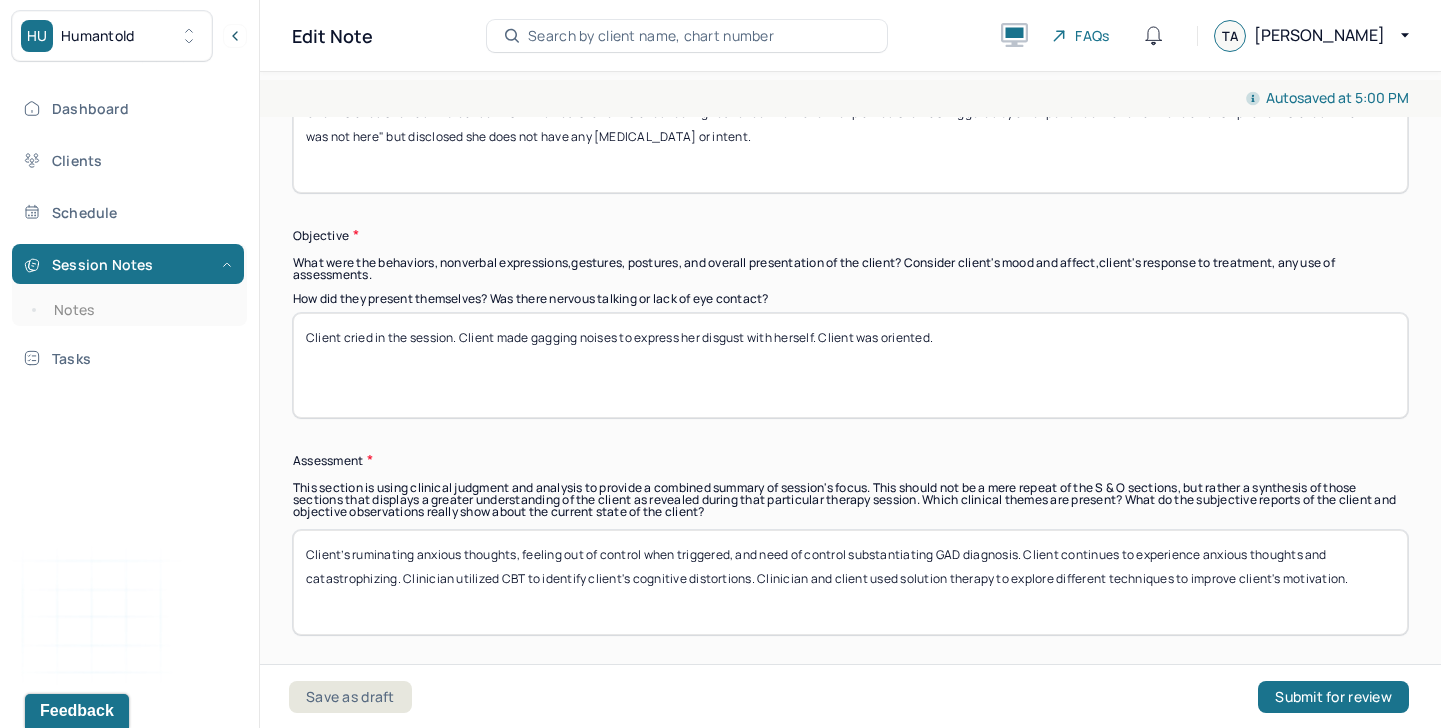 drag, startPoint x: 1031, startPoint y: 562, endPoint x: 668, endPoint y: 555, distance: 363.06747 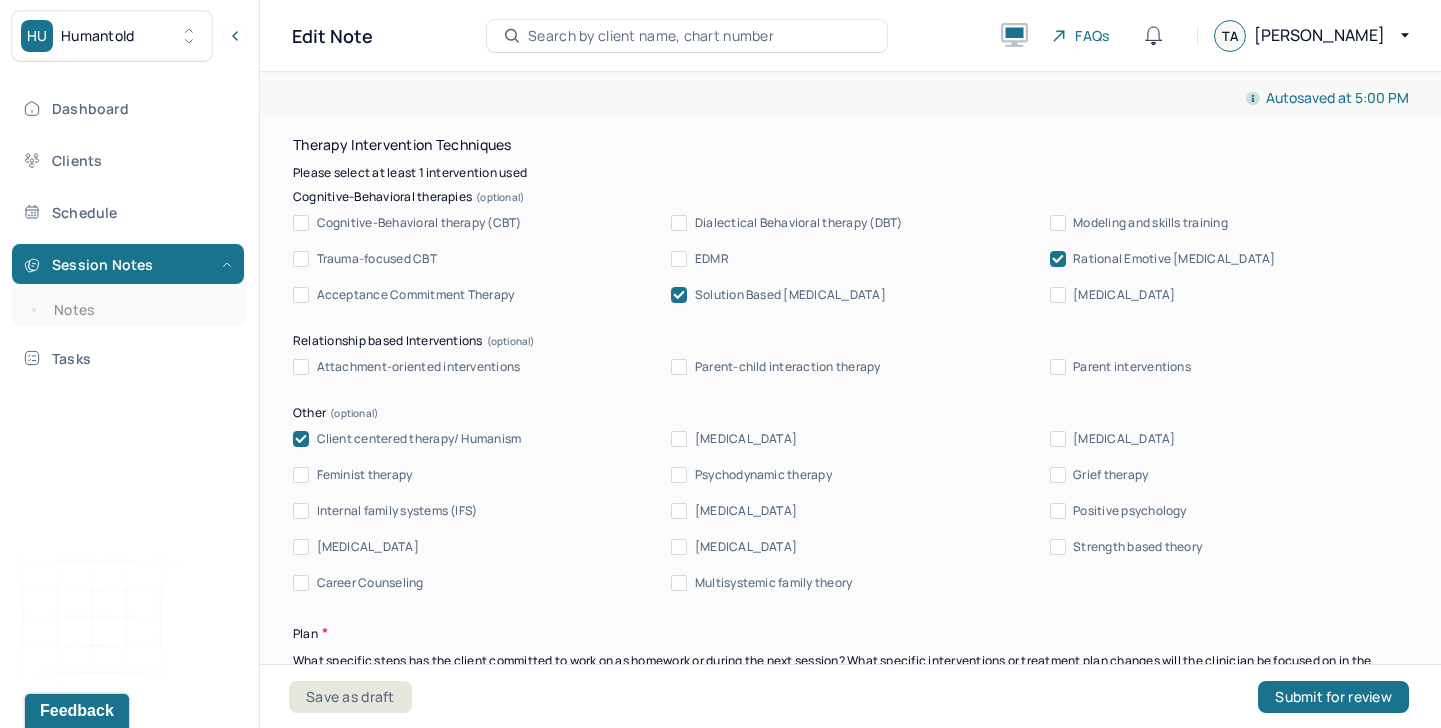 scroll, scrollTop: 2094, scrollLeft: 0, axis: vertical 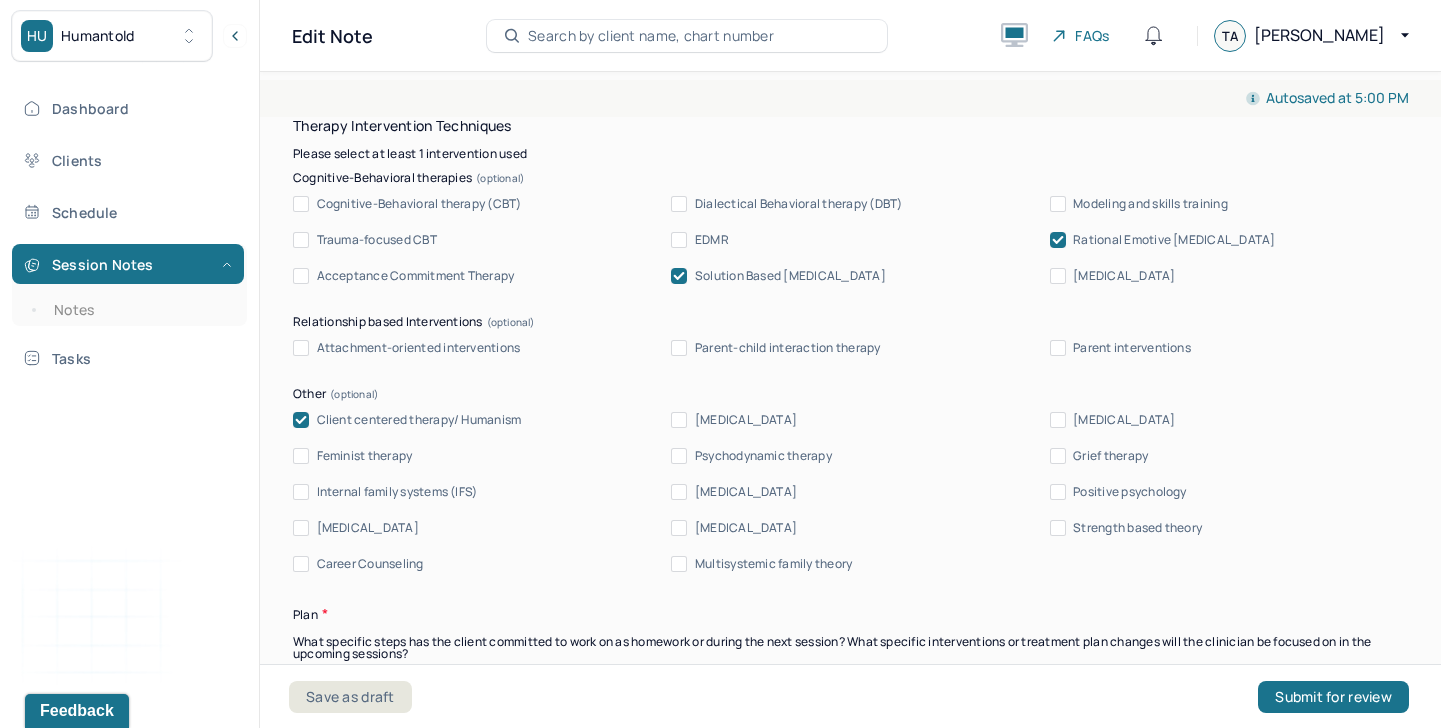 type on "Client’s ruminating anxious thoughts, feeling out of control when triggered, and need of control substantiating GAD diagnosis. Client presents with cognitive distortions of magical thinking, believing if she acts a certain way bad things will happen to her. Clinician encouraged client to use self compassion and forgiveness to reframe anxious thoughts." 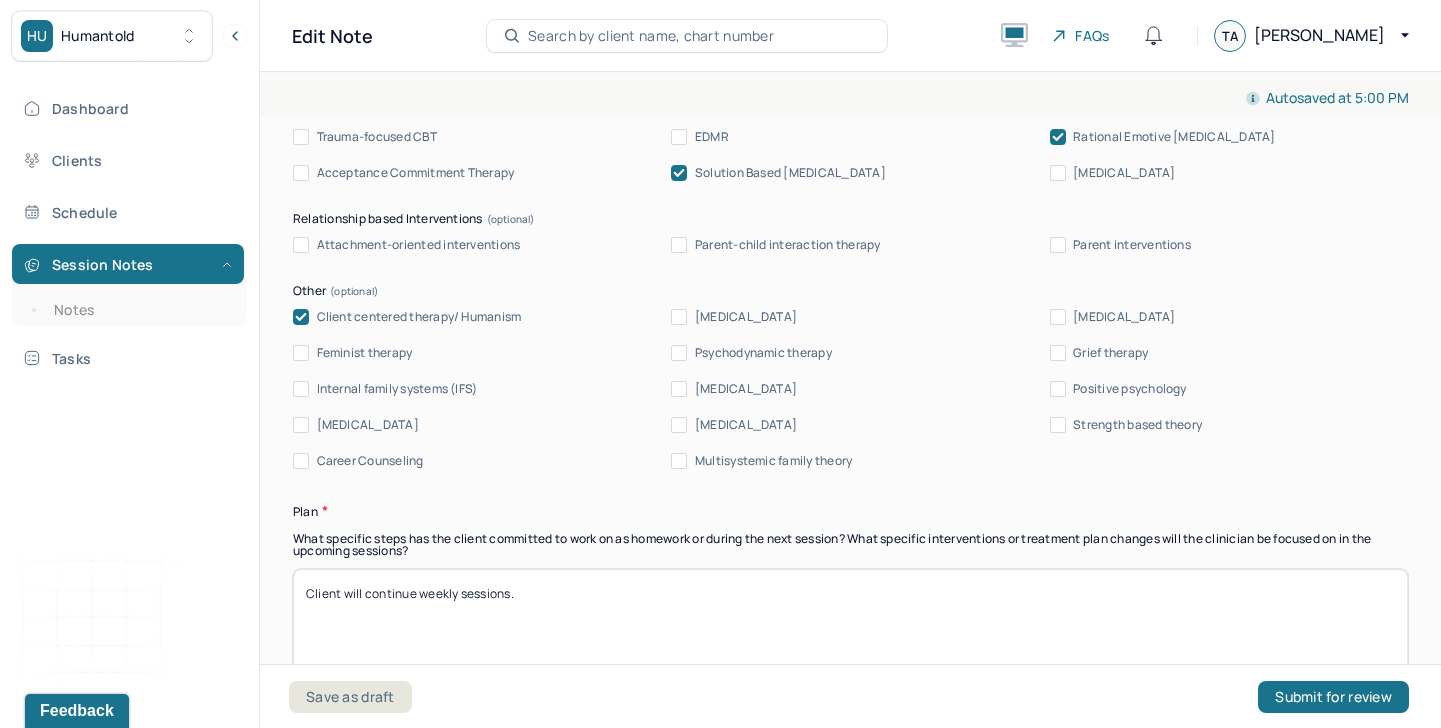 scroll, scrollTop: 2265, scrollLeft: 0, axis: vertical 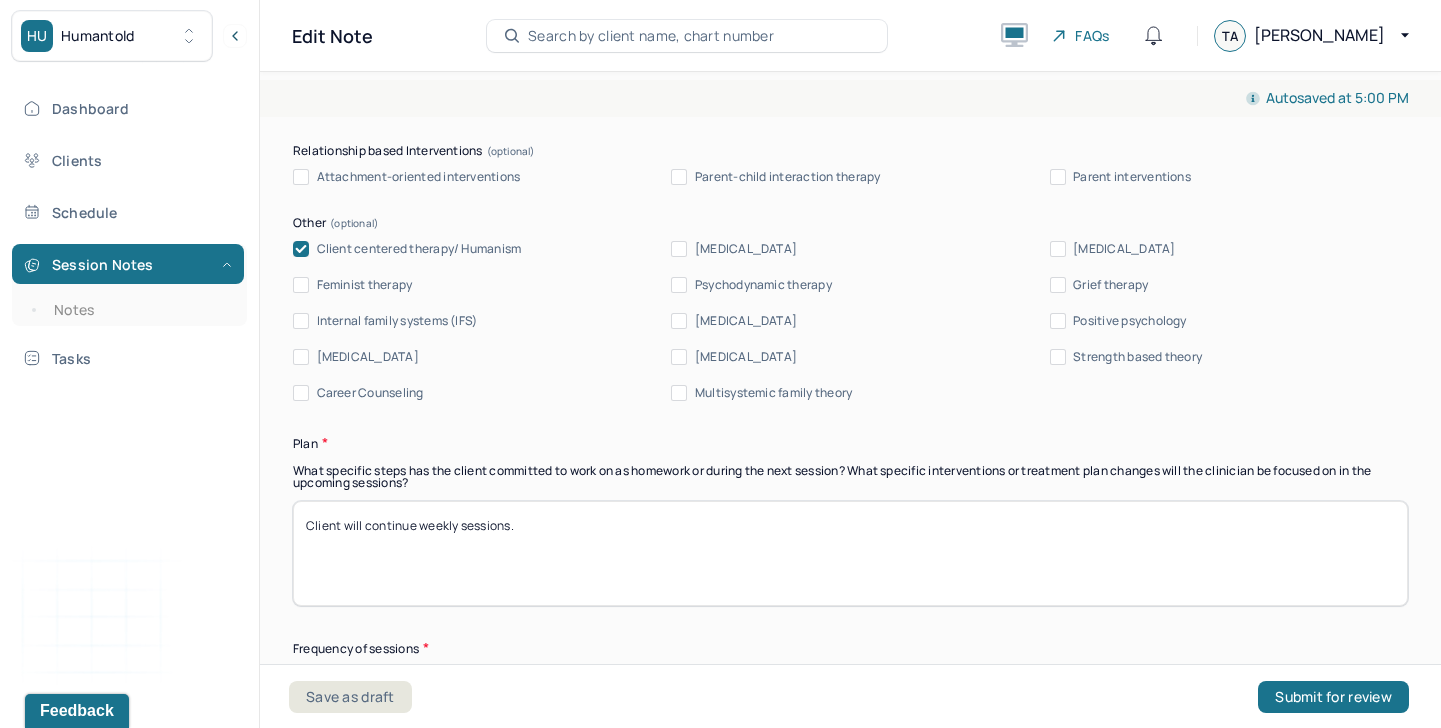 click on "Client will continue weekly sessions." at bounding box center [850, 553] 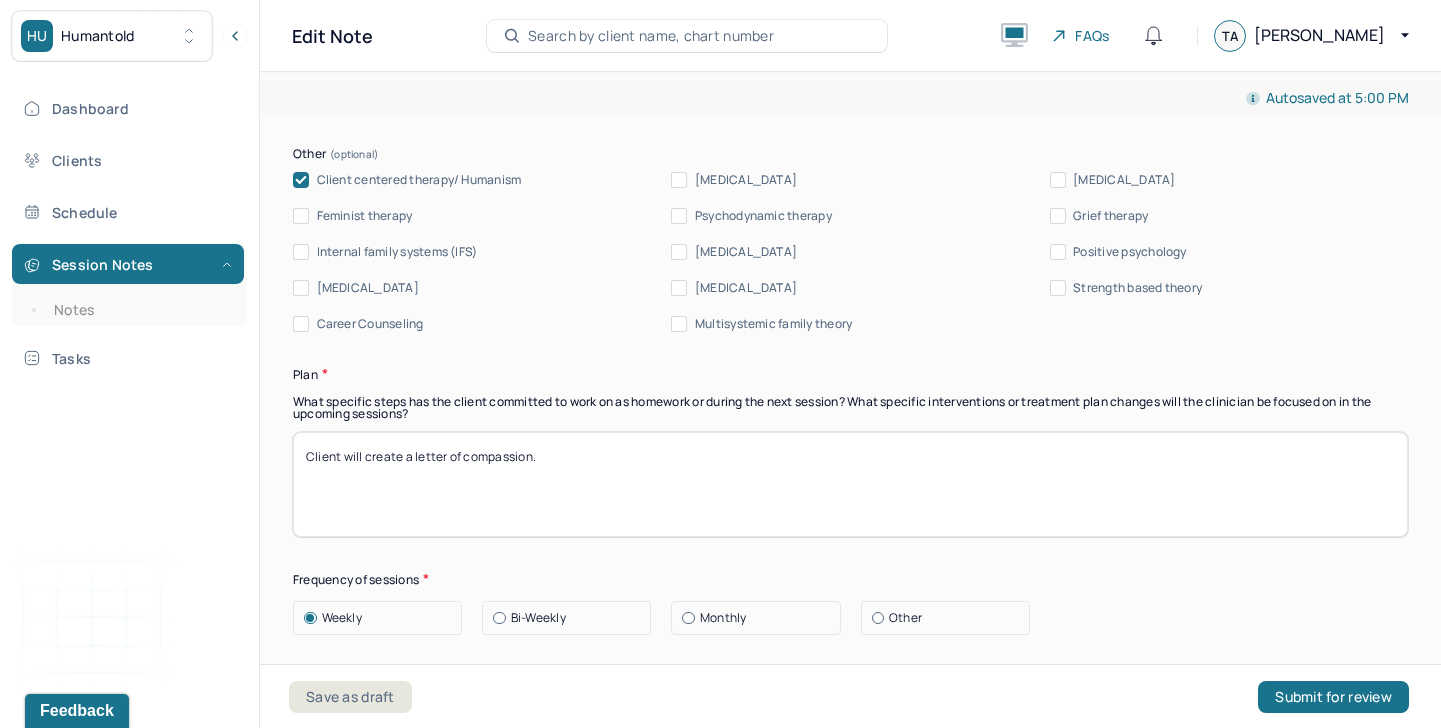 scroll, scrollTop: 2475, scrollLeft: 0, axis: vertical 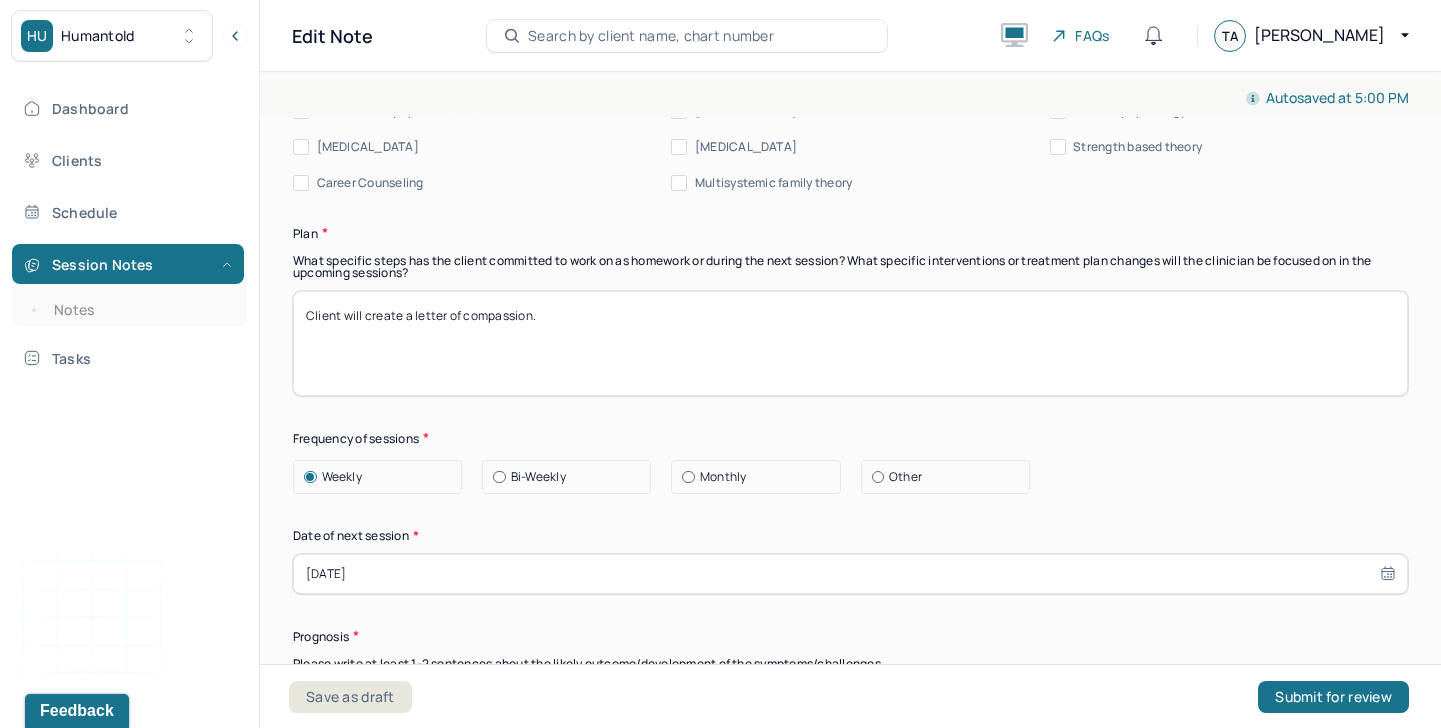 type on "Client will create a letter of compassion." 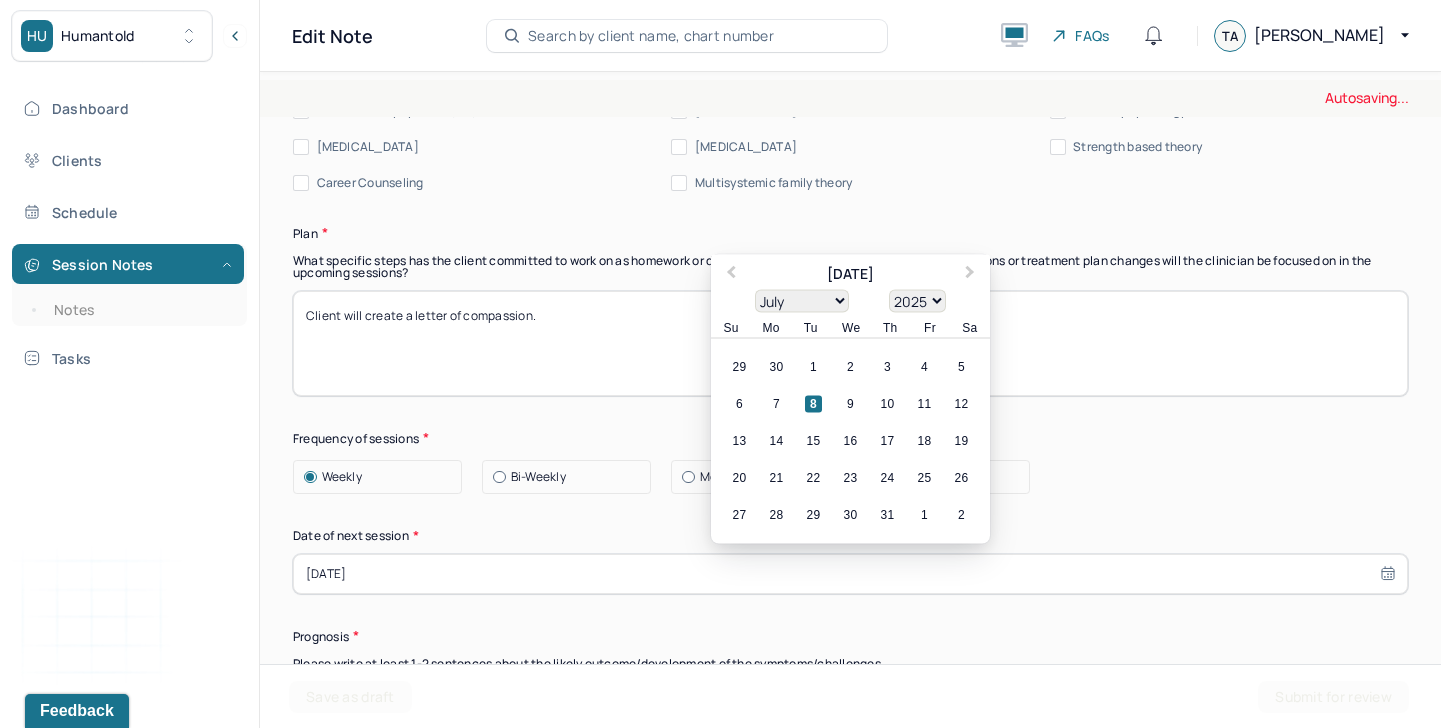 click on "17" at bounding box center (887, 440) 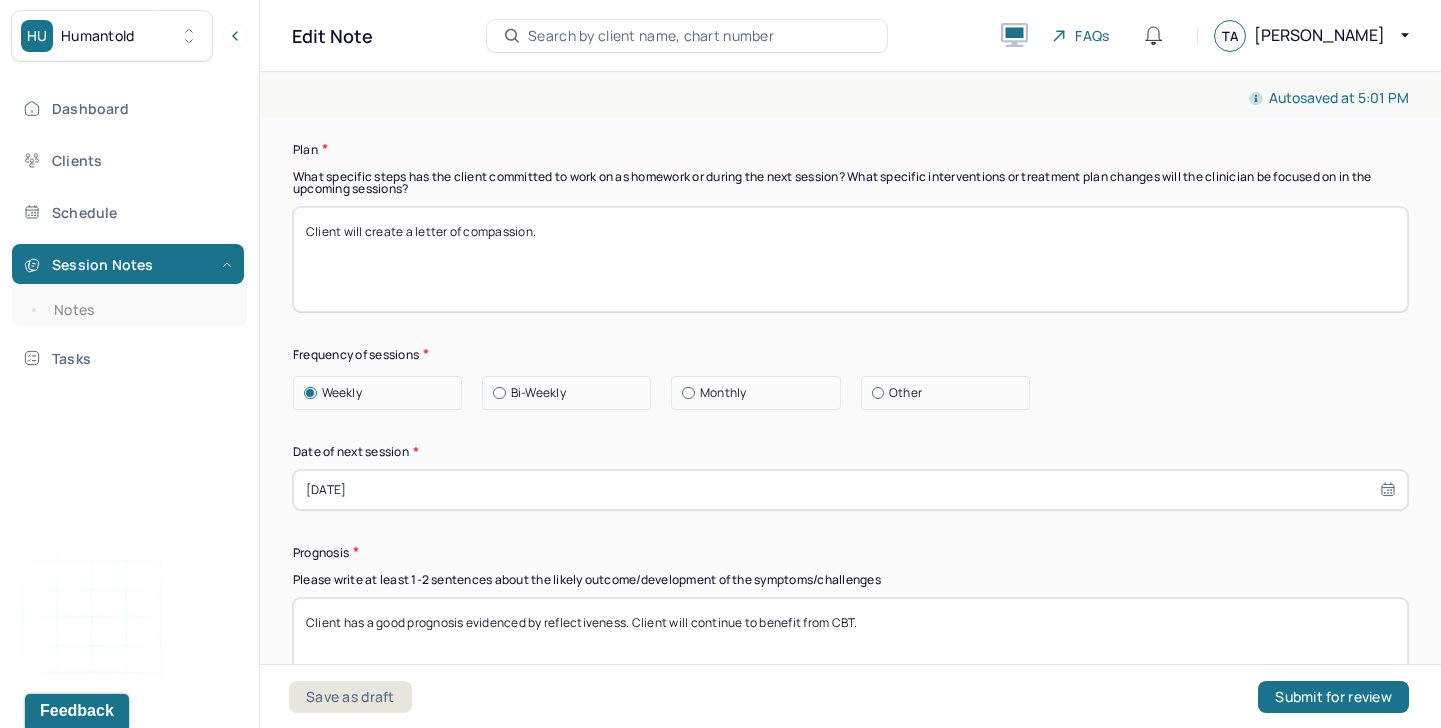 scroll, scrollTop: 2776, scrollLeft: 0, axis: vertical 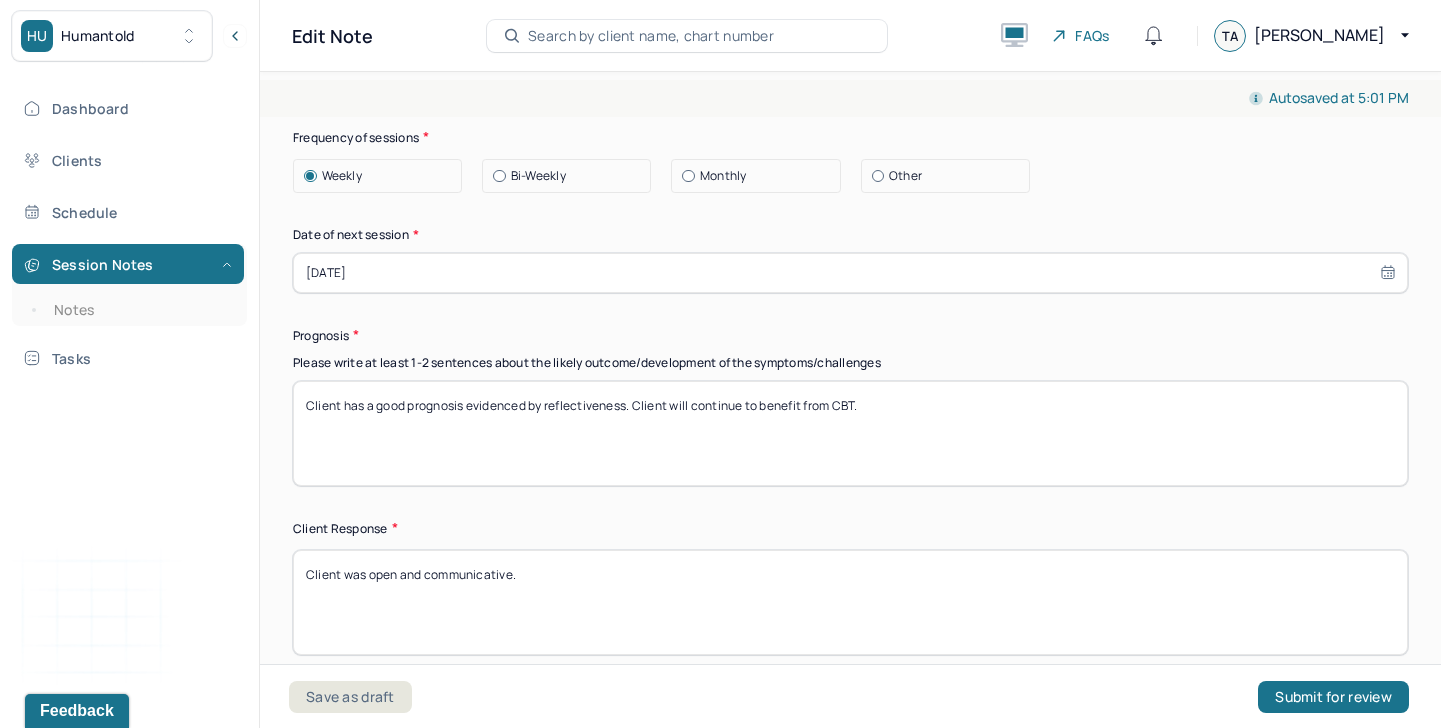 drag, startPoint x: 969, startPoint y: 411, endPoint x: 547, endPoint y: 402, distance: 422.09595 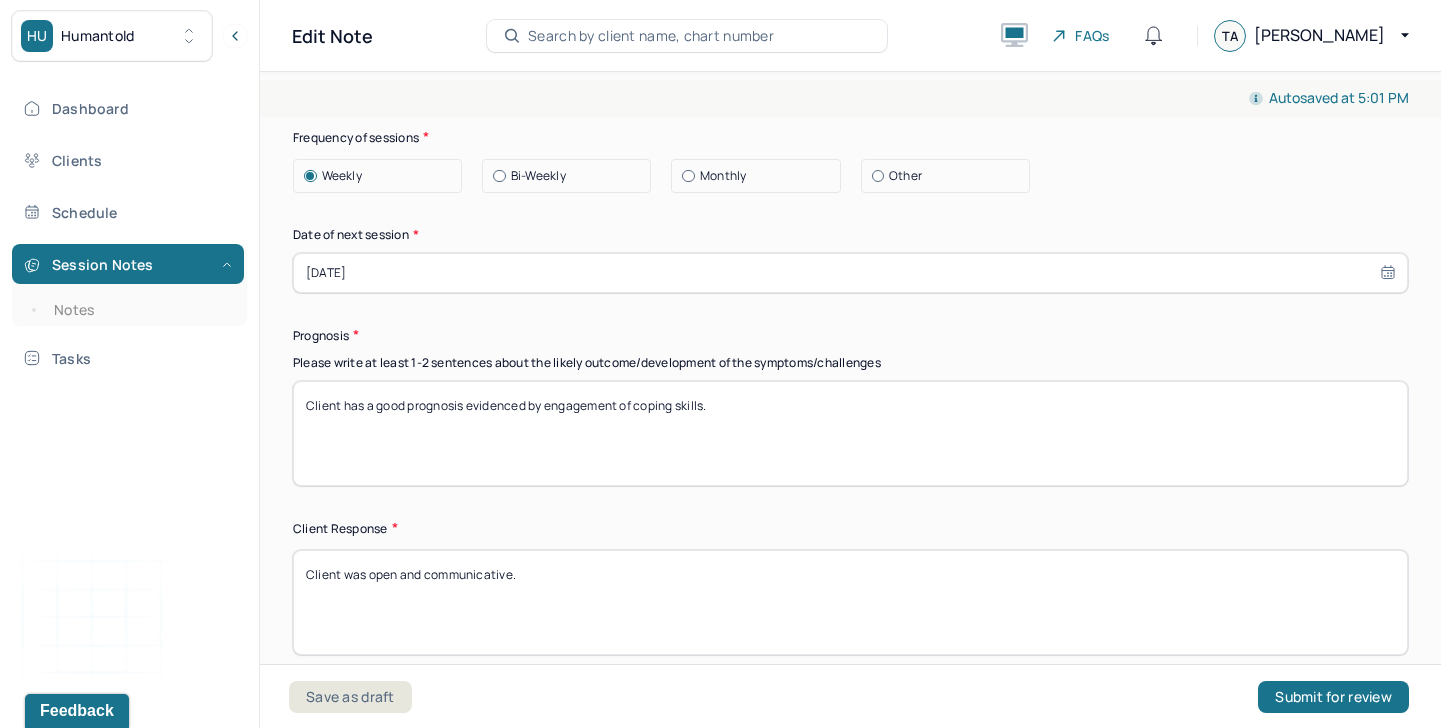 type on "Client has a good prognosis evidenced by engagement of coping skills." 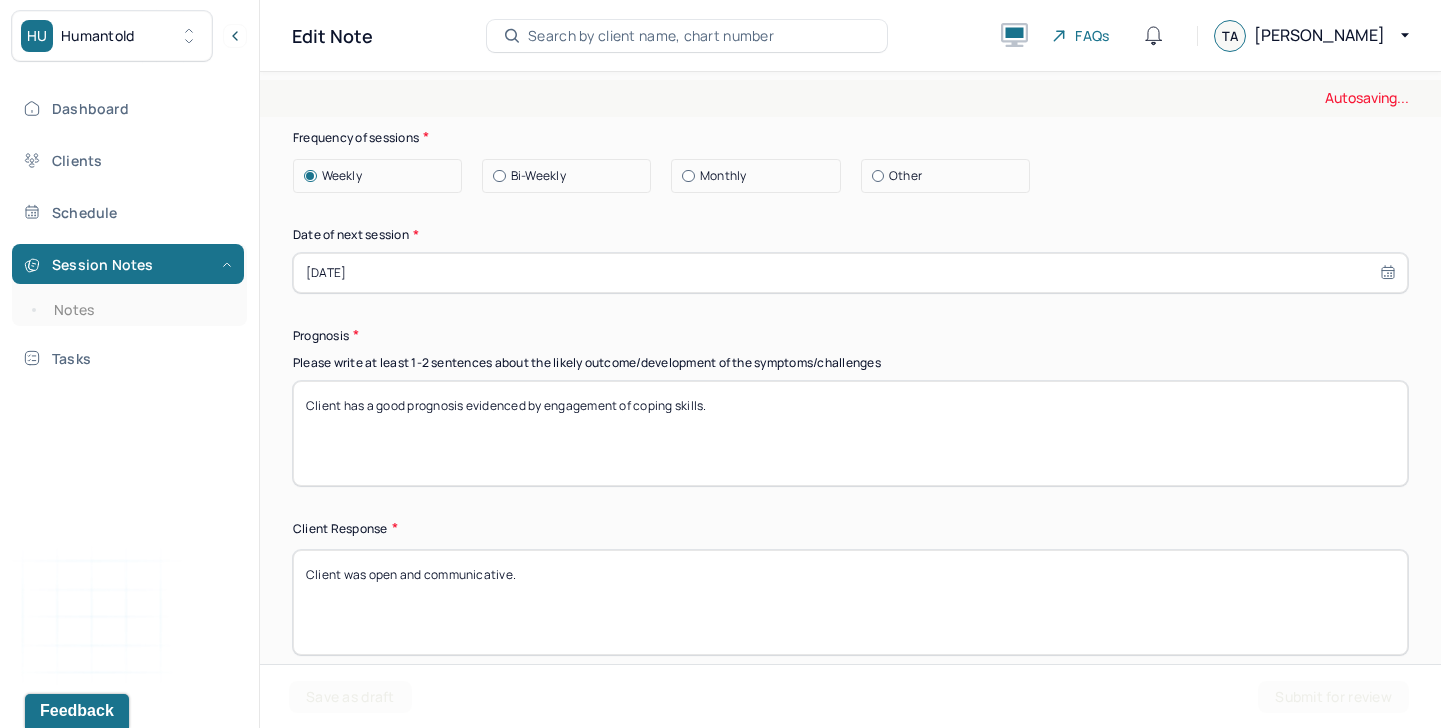 drag, startPoint x: 546, startPoint y: 568, endPoint x: 365, endPoint y: 565, distance: 181.02486 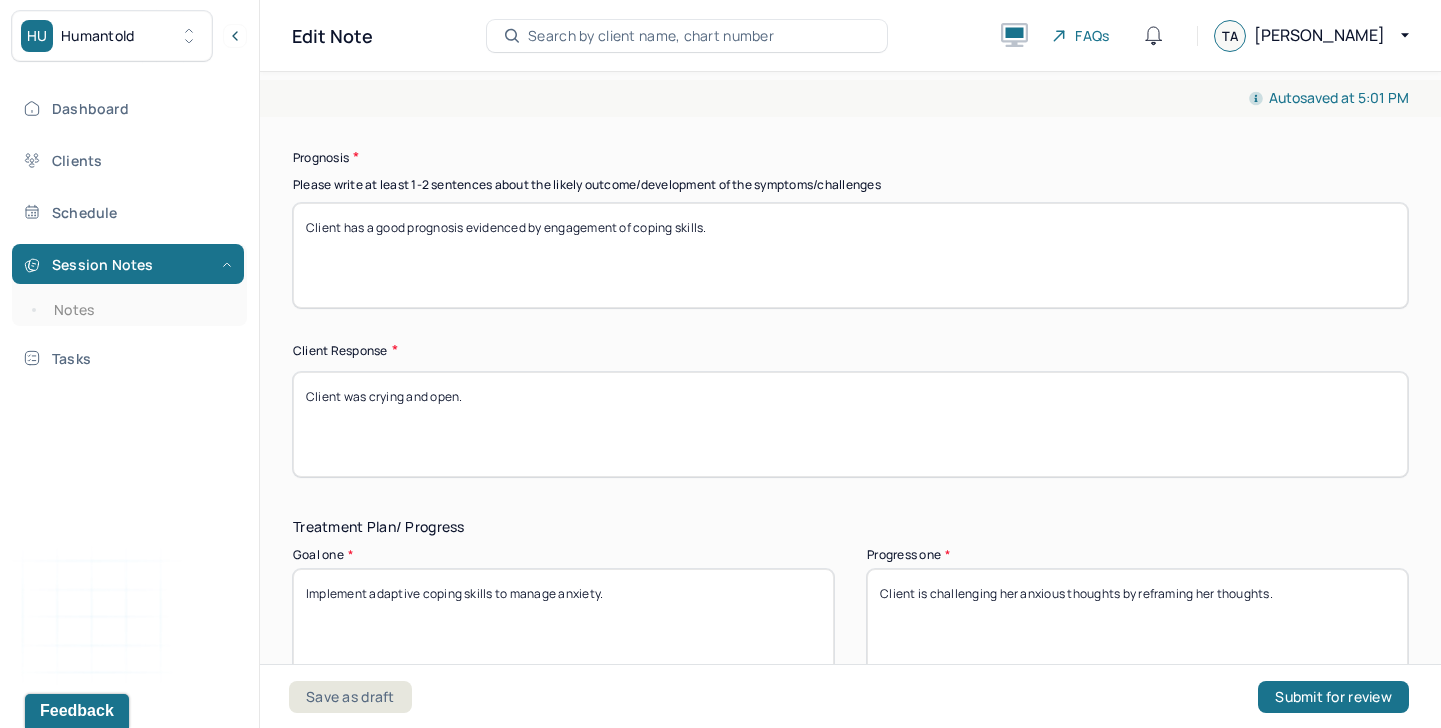 scroll, scrollTop: 3006, scrollLeft: 0, axis: vertical 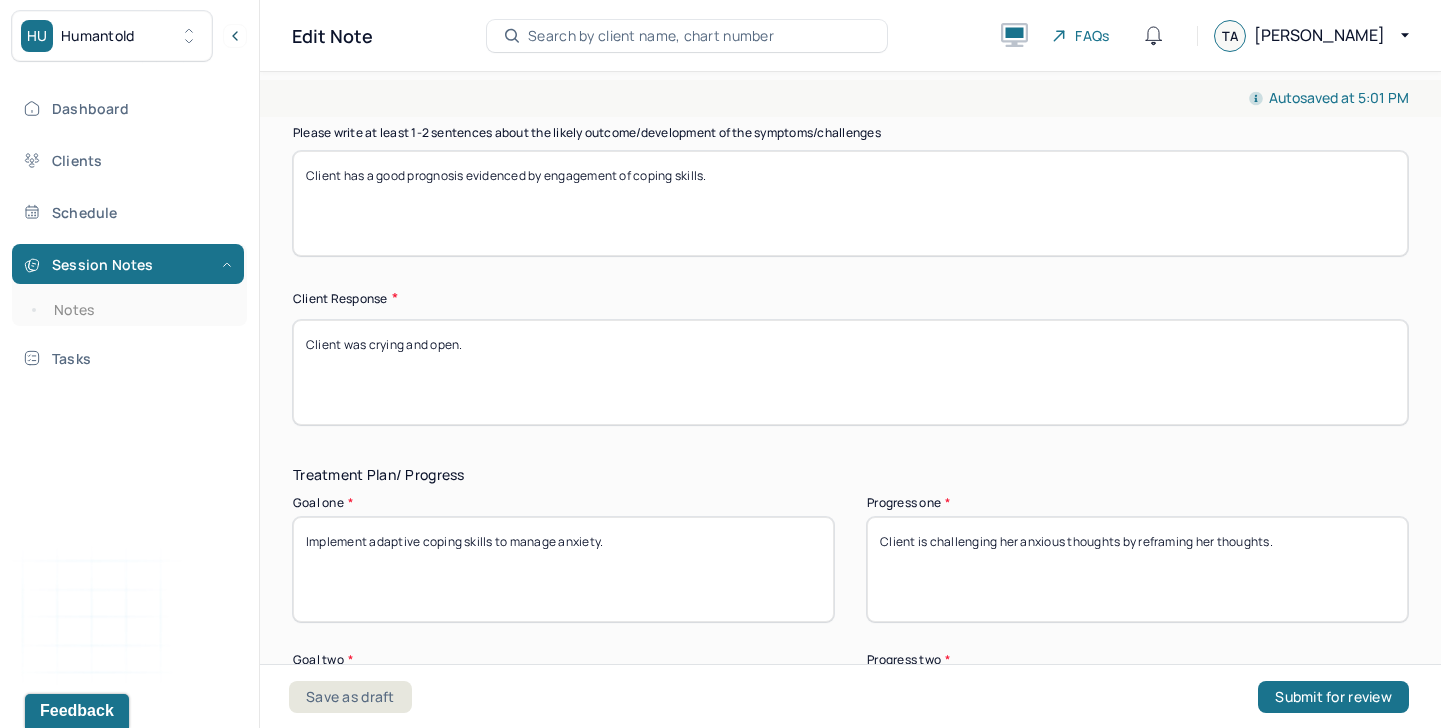type on "Client was crying and open." 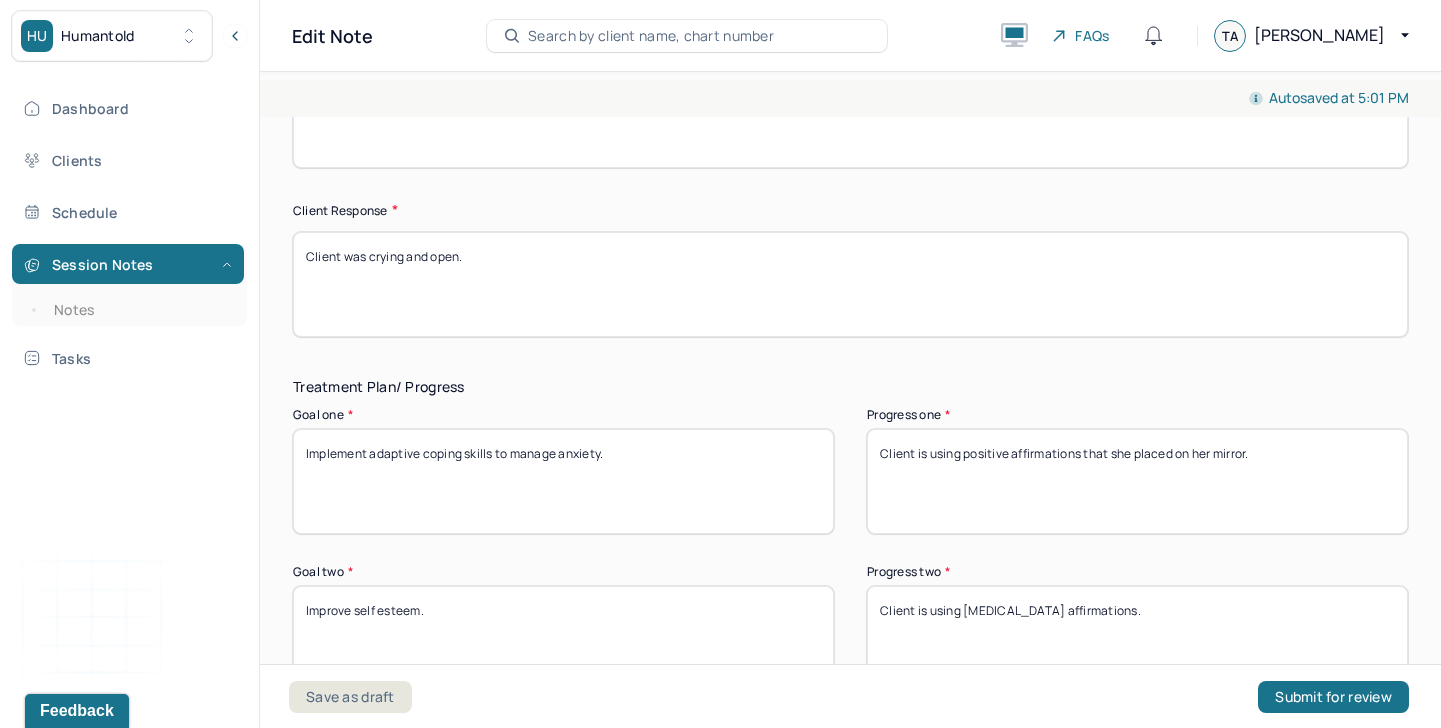 scroll, scrollTop: 3114, scrollLeft: 0, axis: vertical 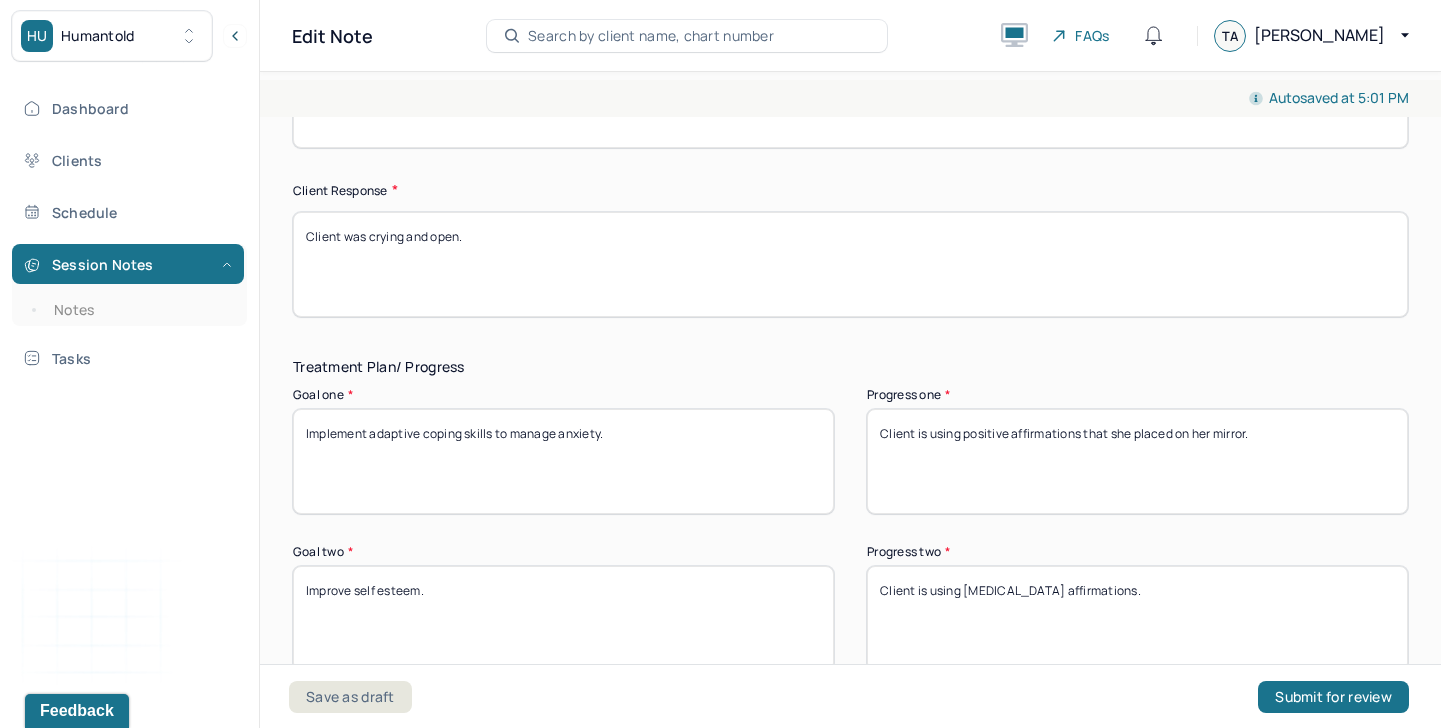 type on "Client is using positive affirmations that she placed on her mirror." 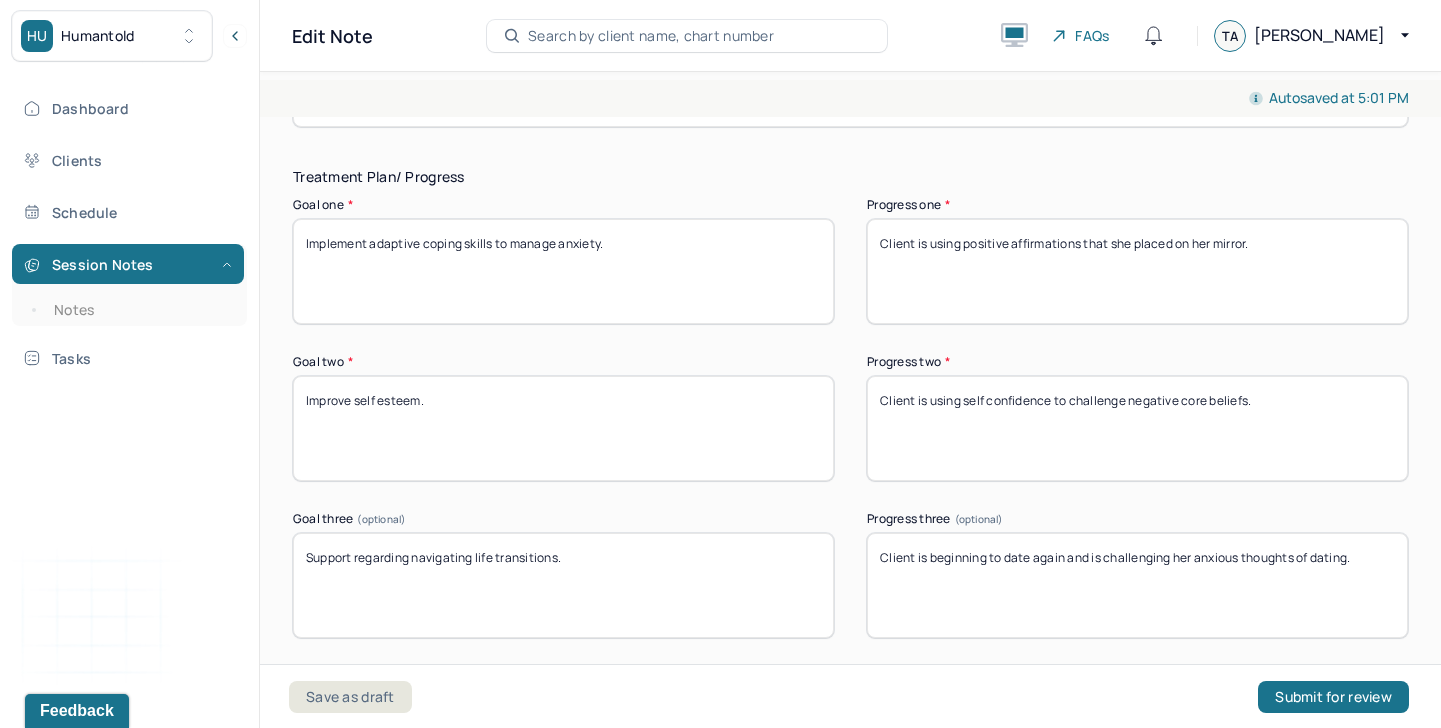 scroll, scrollTop: 3320, scrollLeft: 0, axis: vertical 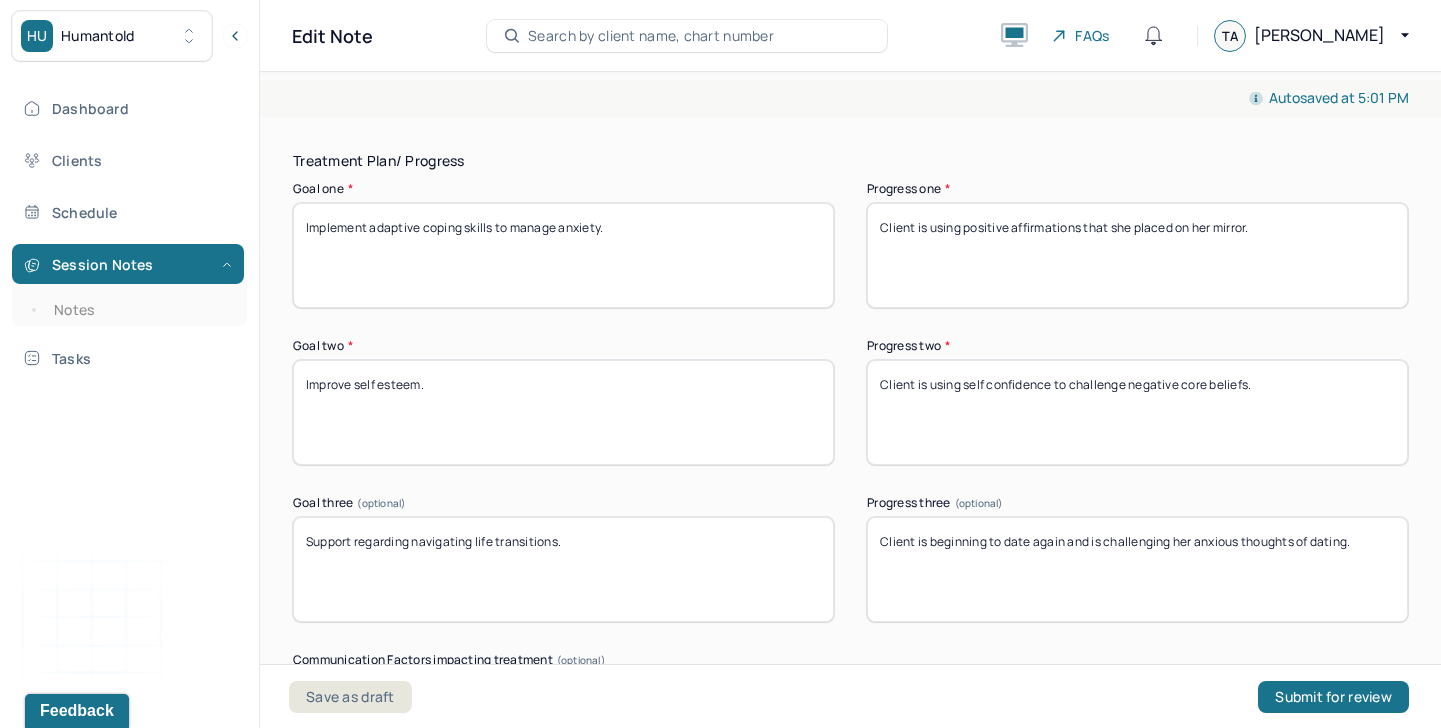 type on "Client is using self confidence to challenge negative core beliefs." 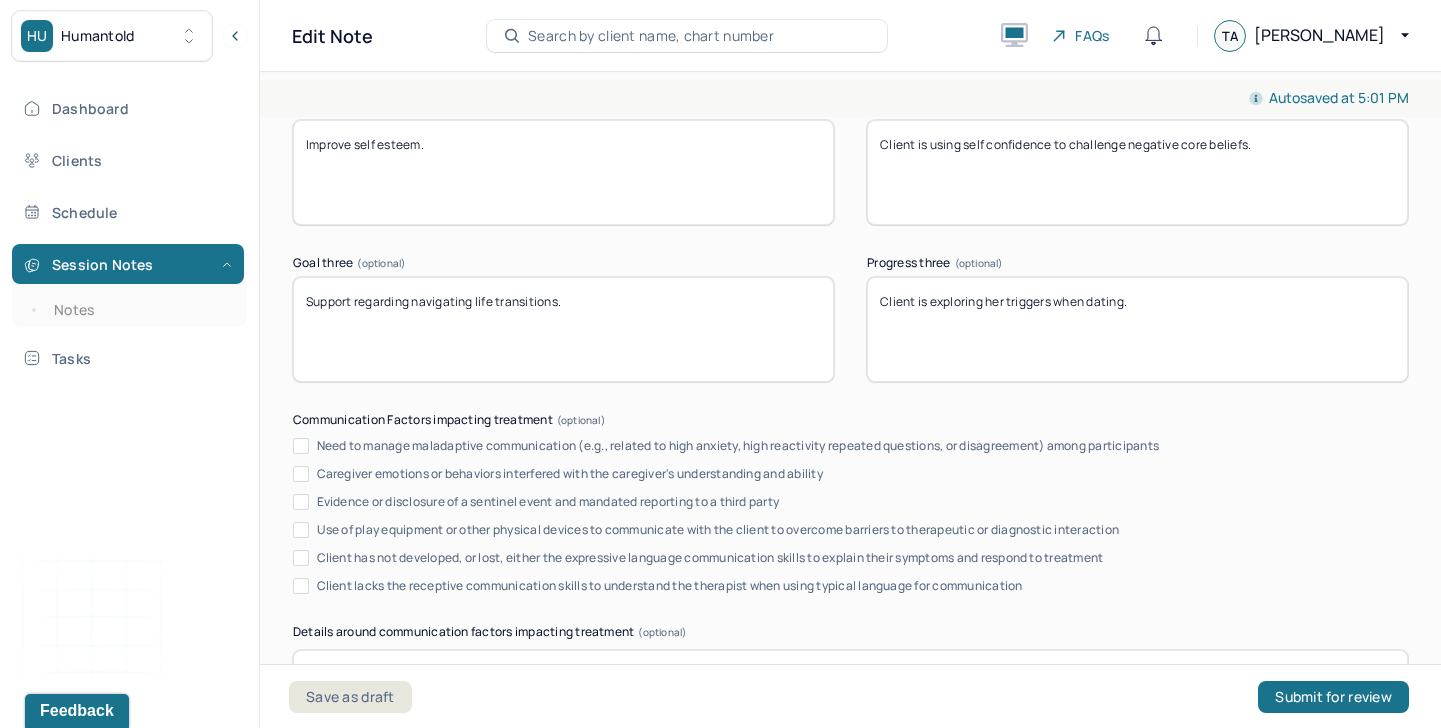 scroll, scrollTop: 3931, scrollLeft: 0, axis: vertical 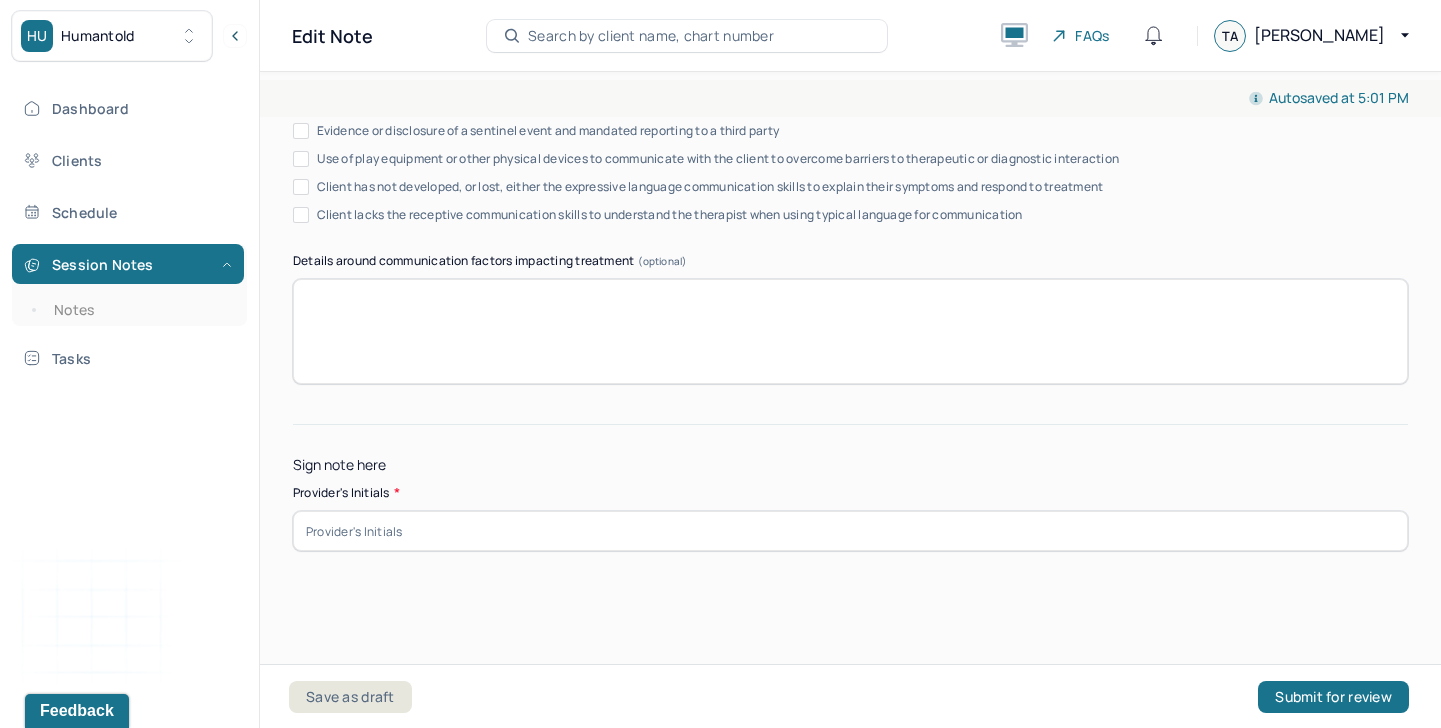 type on "Client is exploring her triggers when dating." 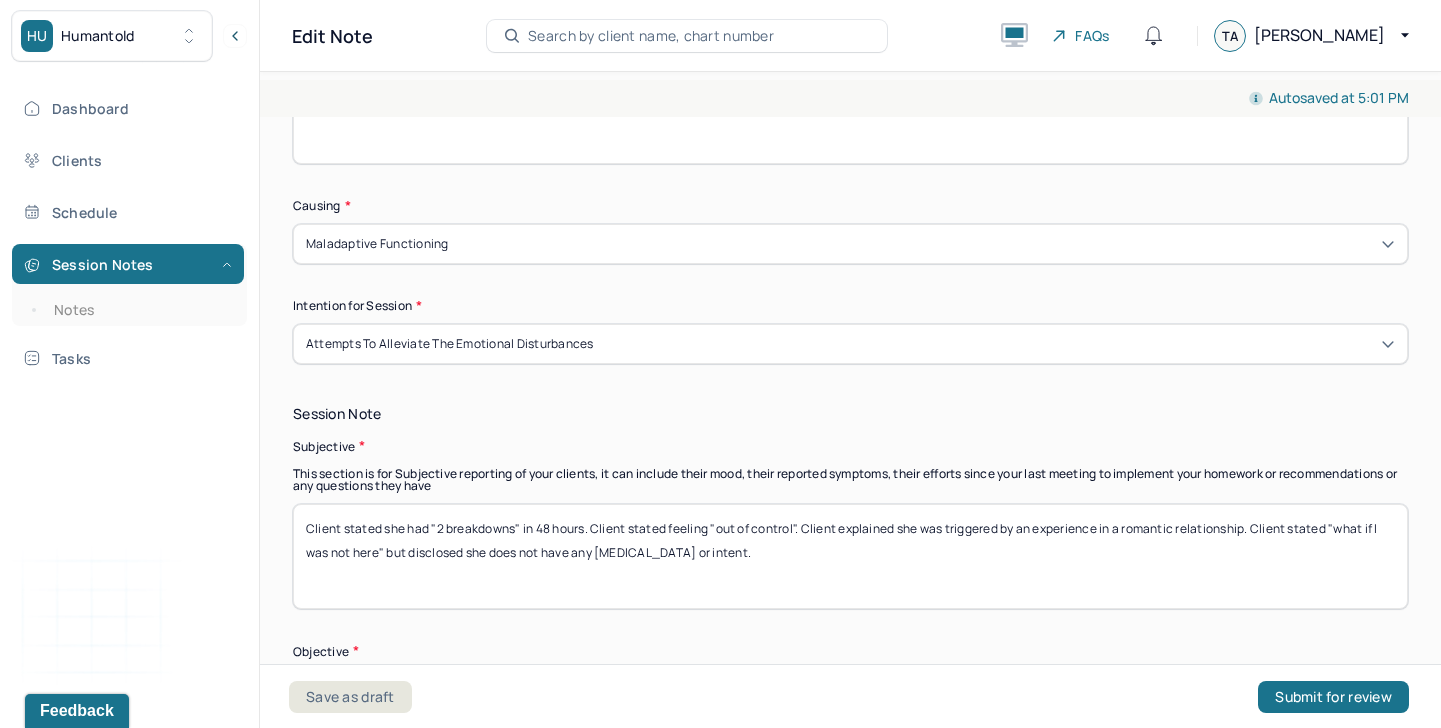 scroll, scrollTop: 0, scrollLeft: 0, axis: both 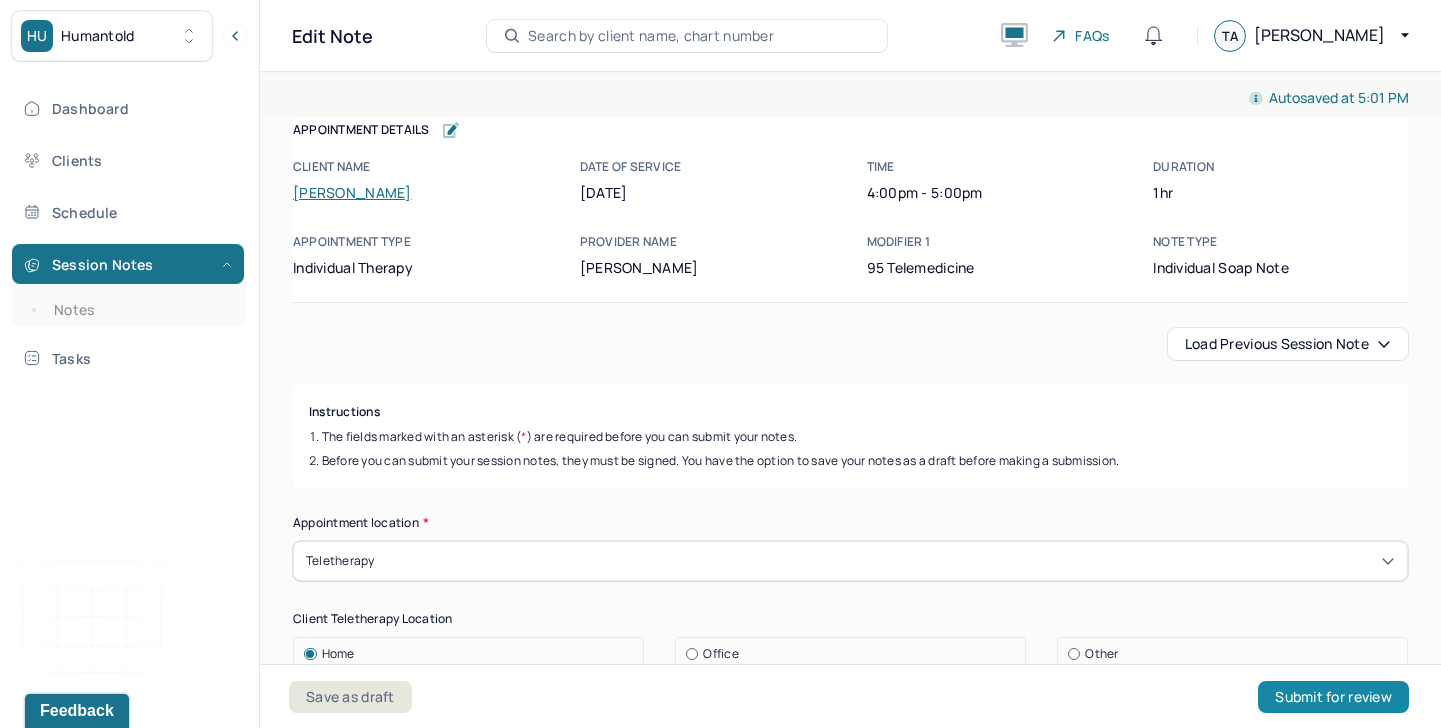 type on "TA" 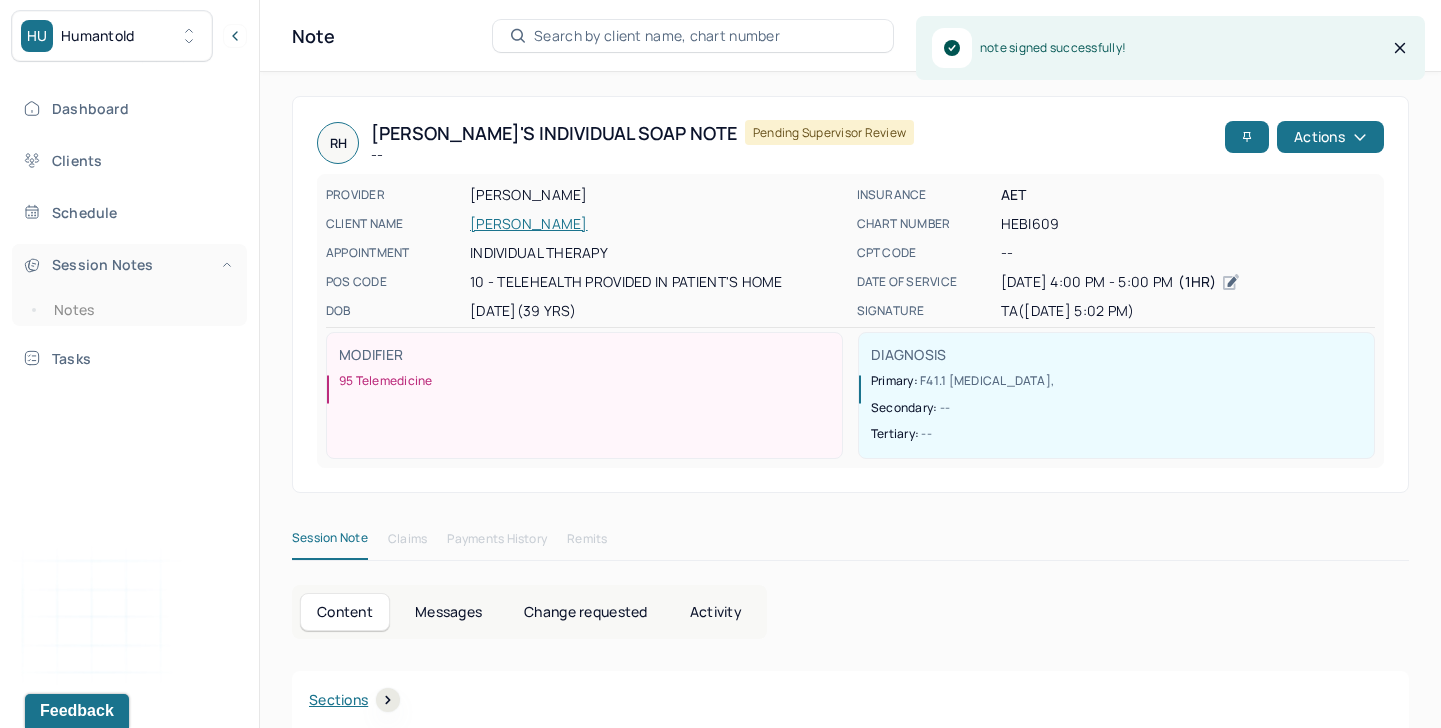 click on "Session Notes" at bounding box center (128, 264) 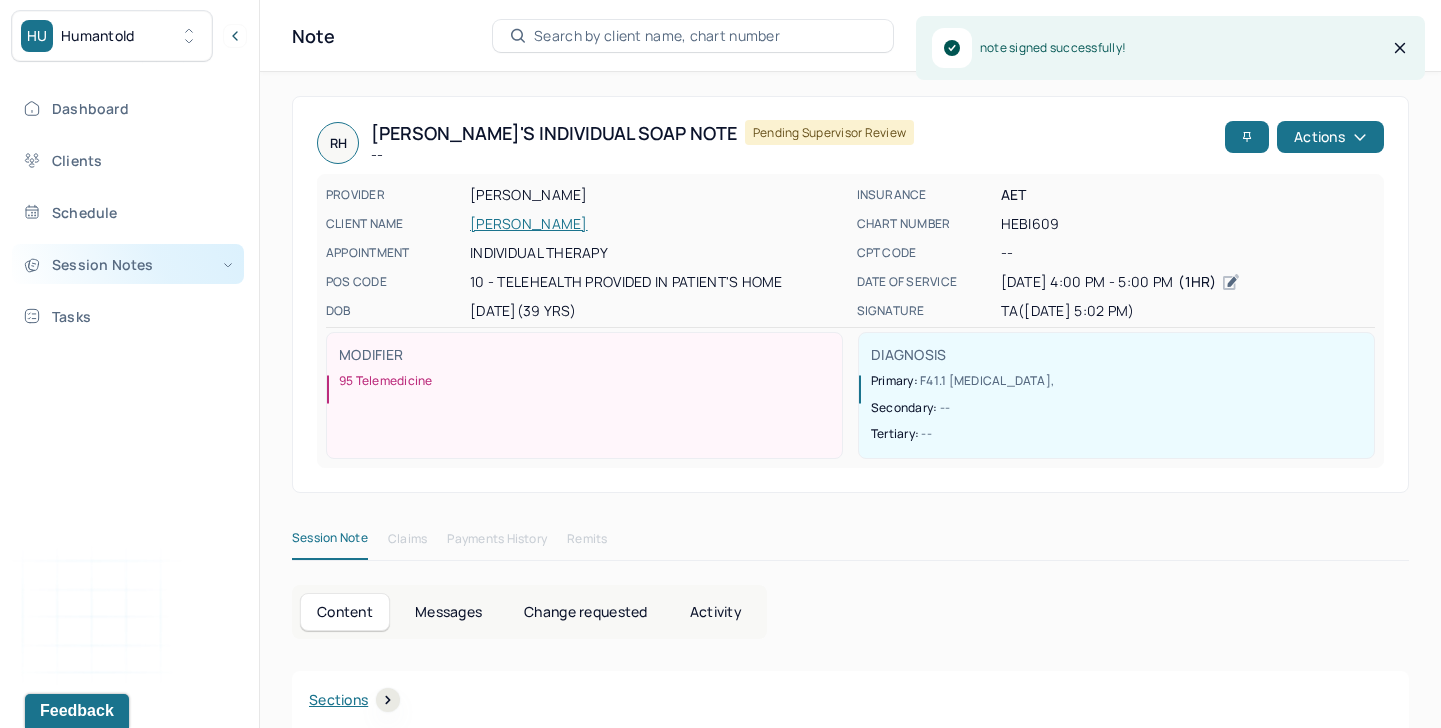click on "Session Notes" at bounding box center [128, 264] 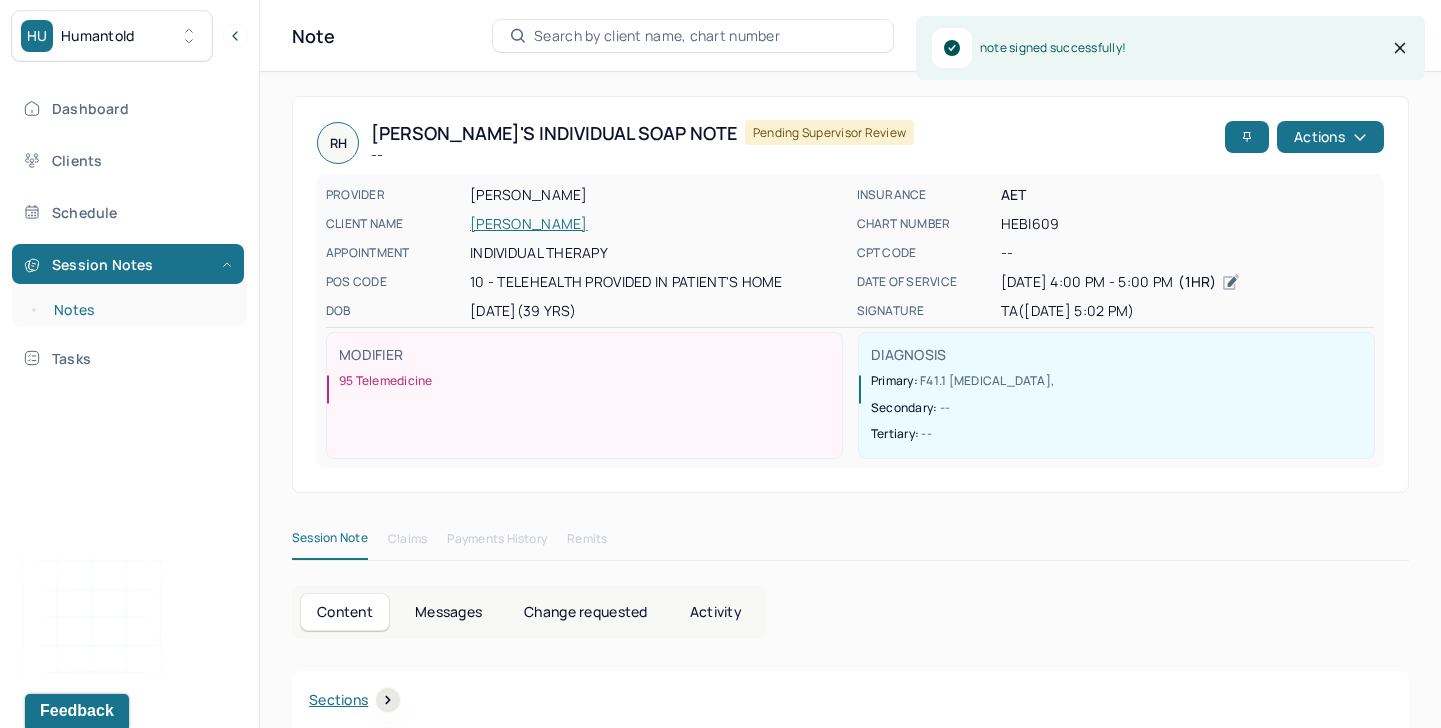 click on "Notes" at bounding box center [139, 310] 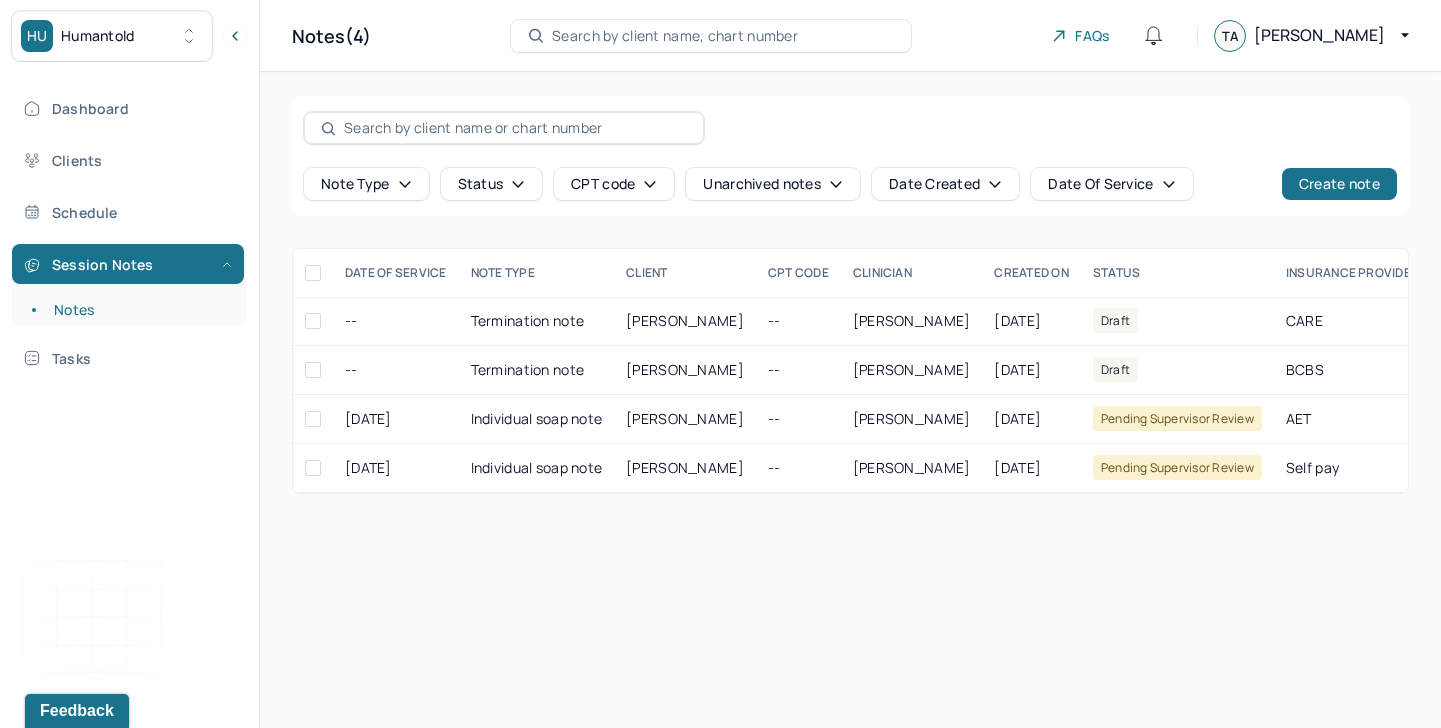 click on "Note type     Status     CPT code     Unarchived notes     Date Created     Date Of Service     Create note" at bounding box center (850, 156) 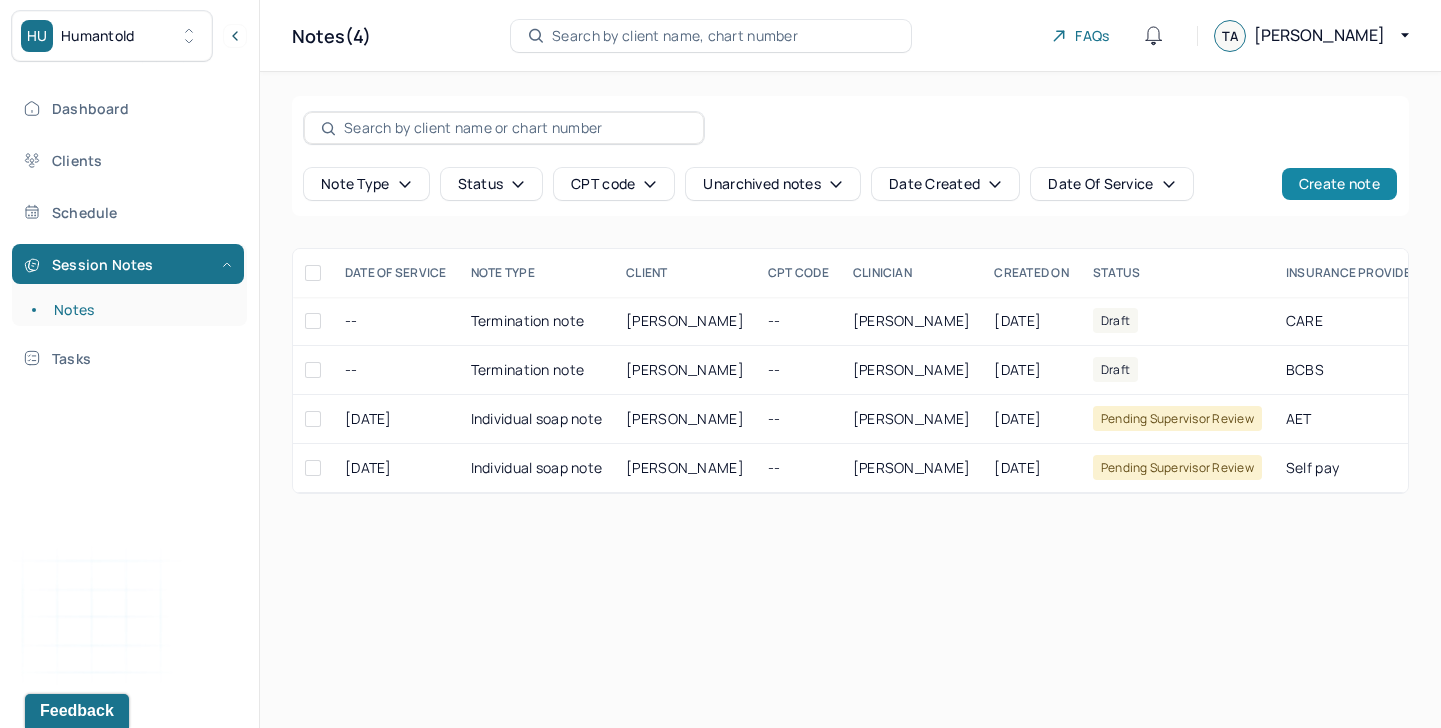 click on "Create note" at bounding box center [1339, 184] 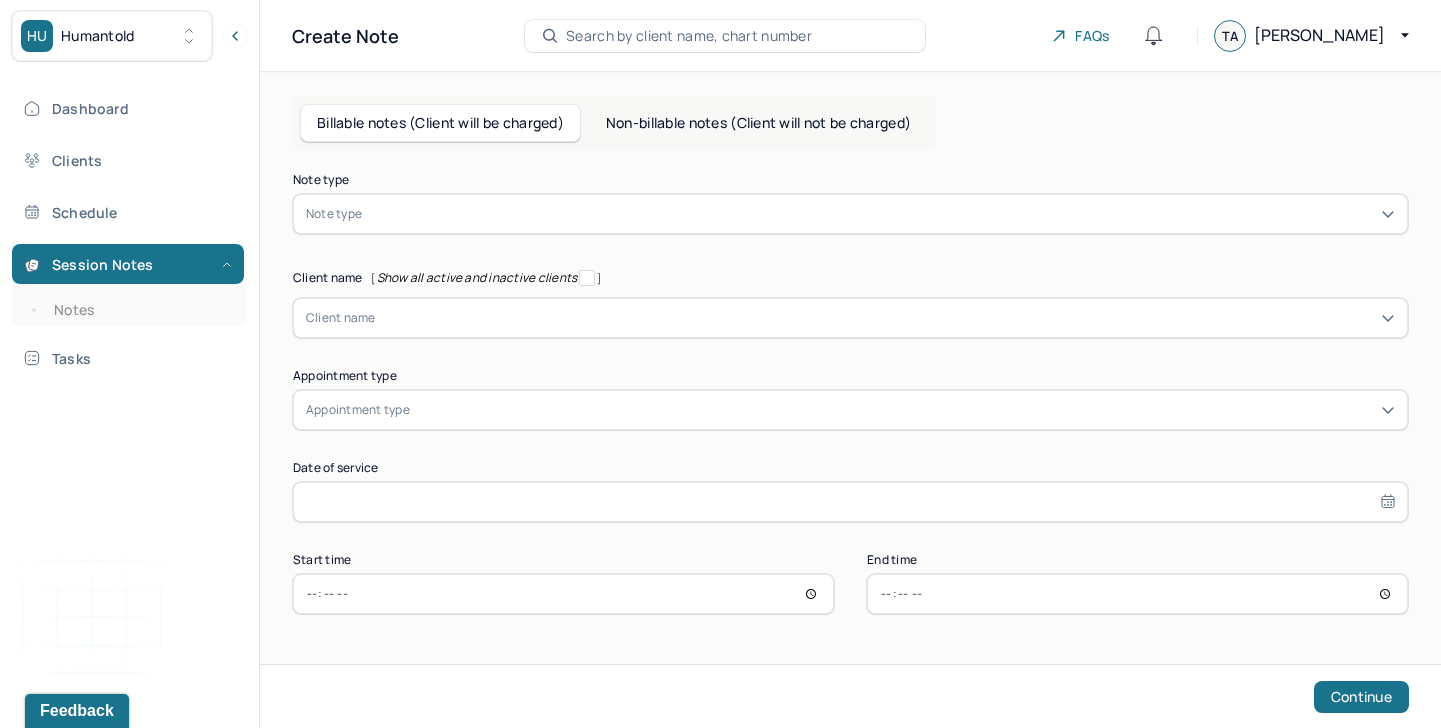click at bounding box center [880, 214] 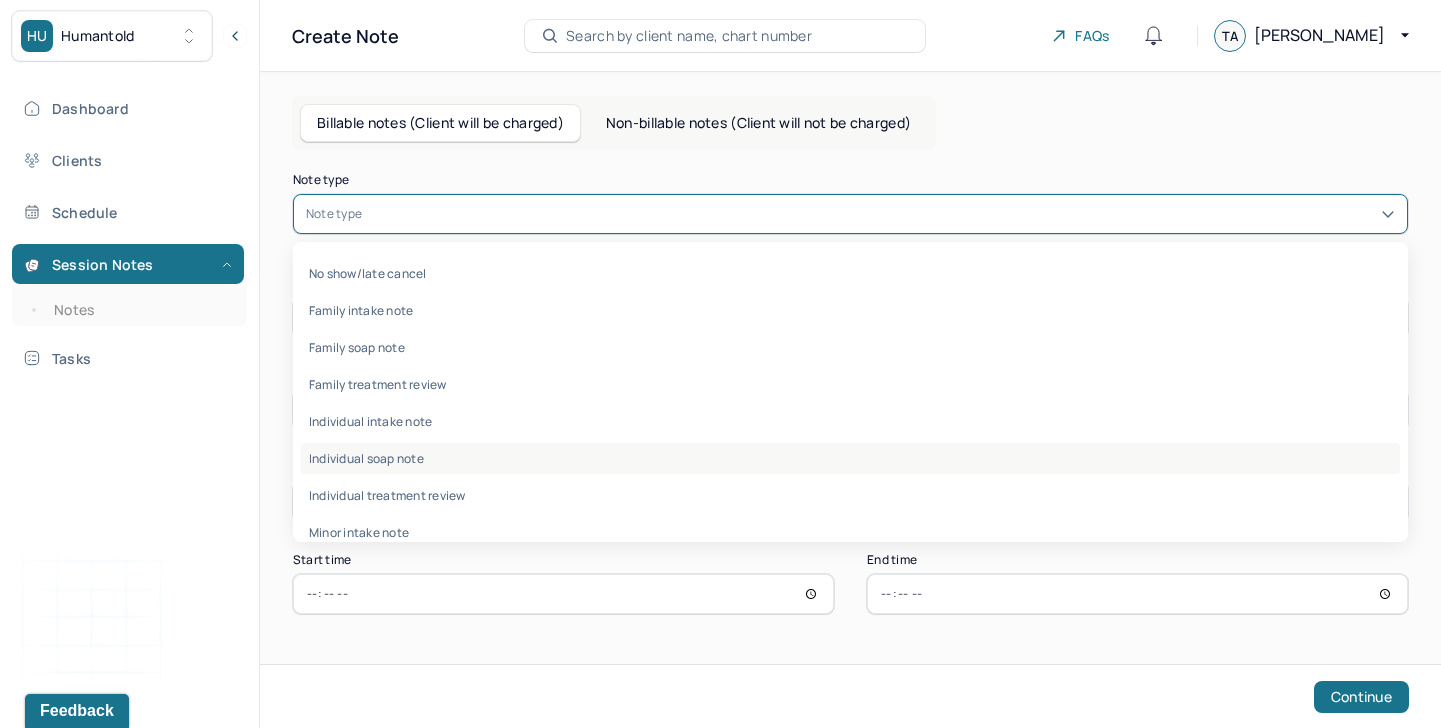 click on "Individual soap note" at bounding box center [850, 458] 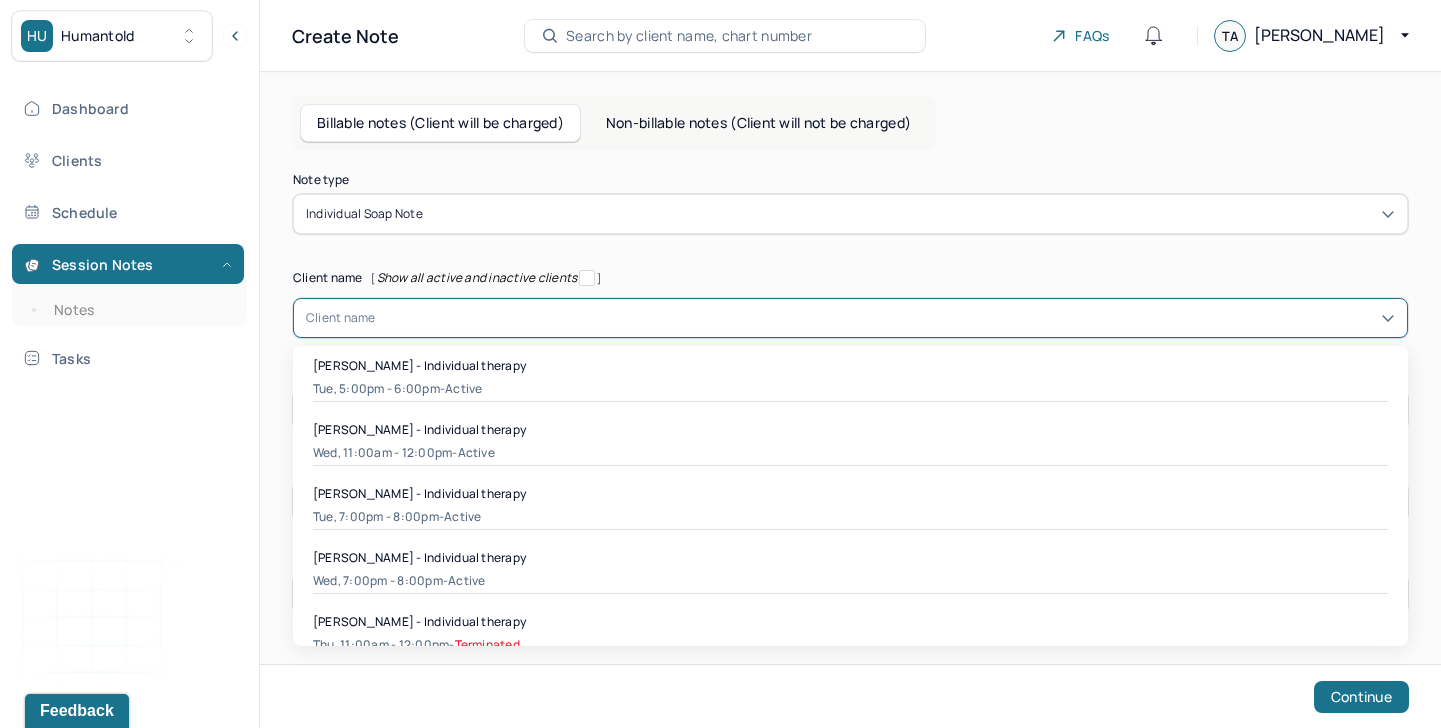 click at bounding box center (885, 318) 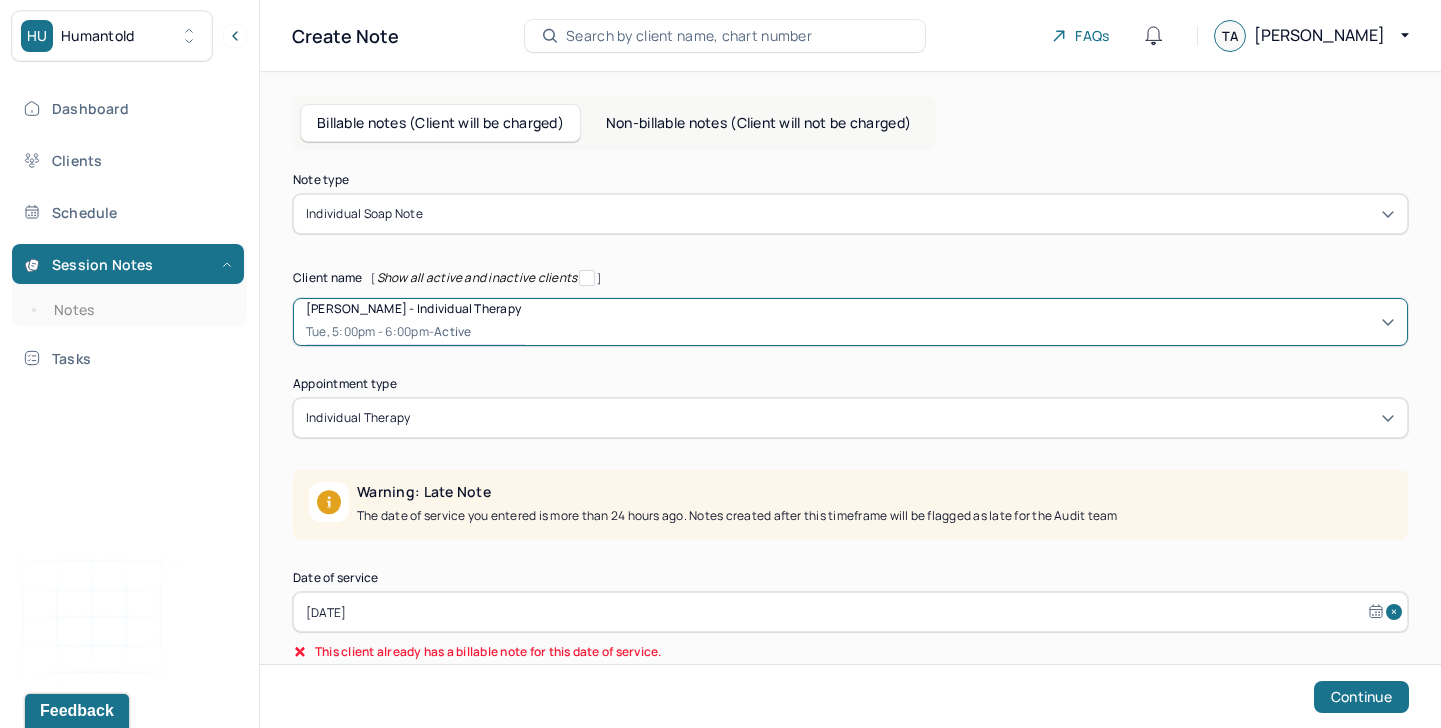 scroll, scrollTop: 133, scrollLeft: 0, axis: vertical 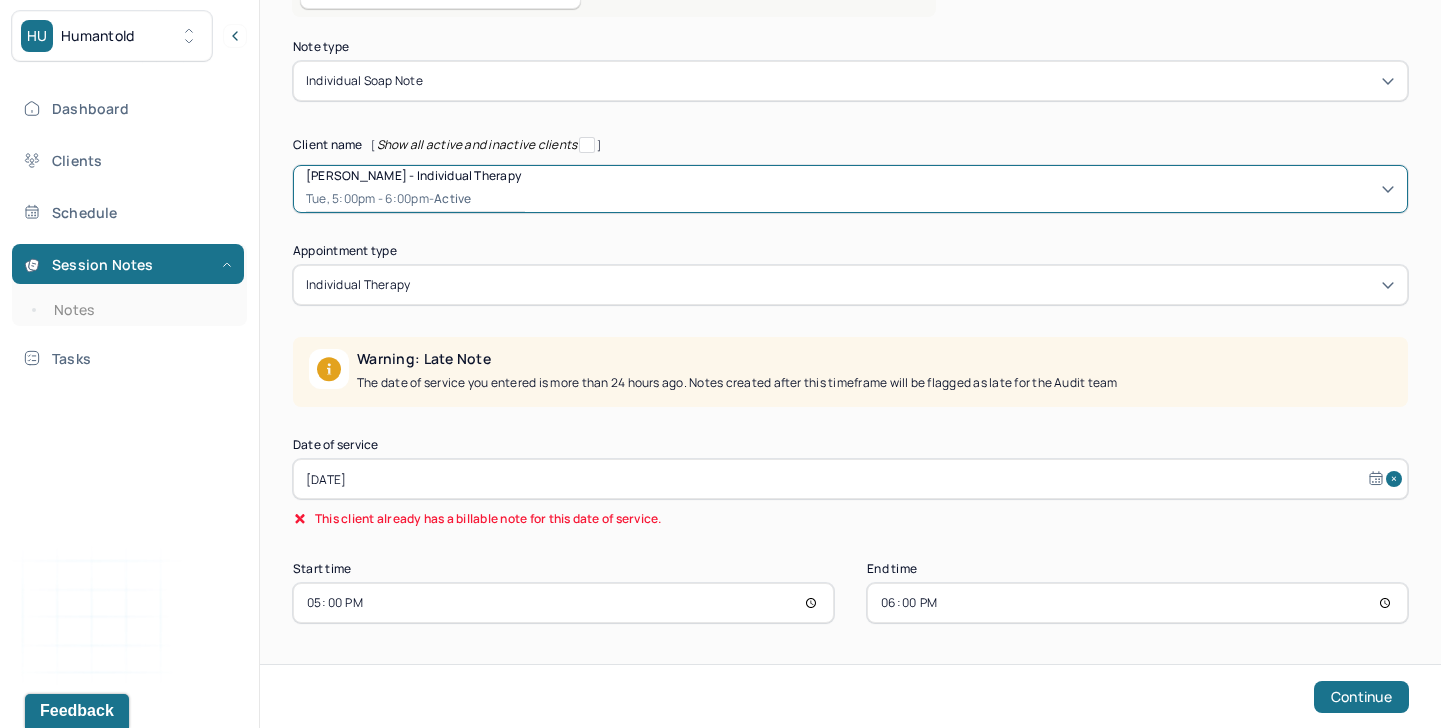 select on "6" 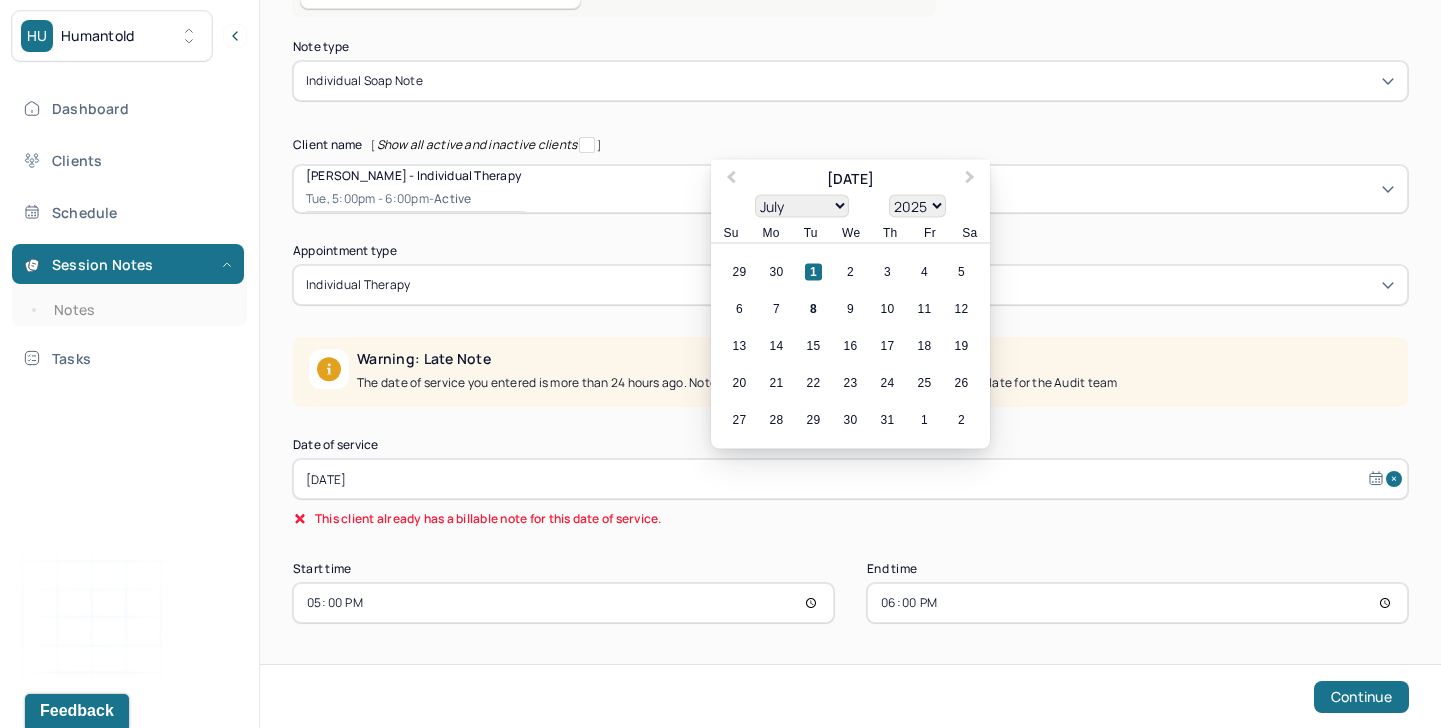 click on "[DATE]" at bounding box center [850, 479] 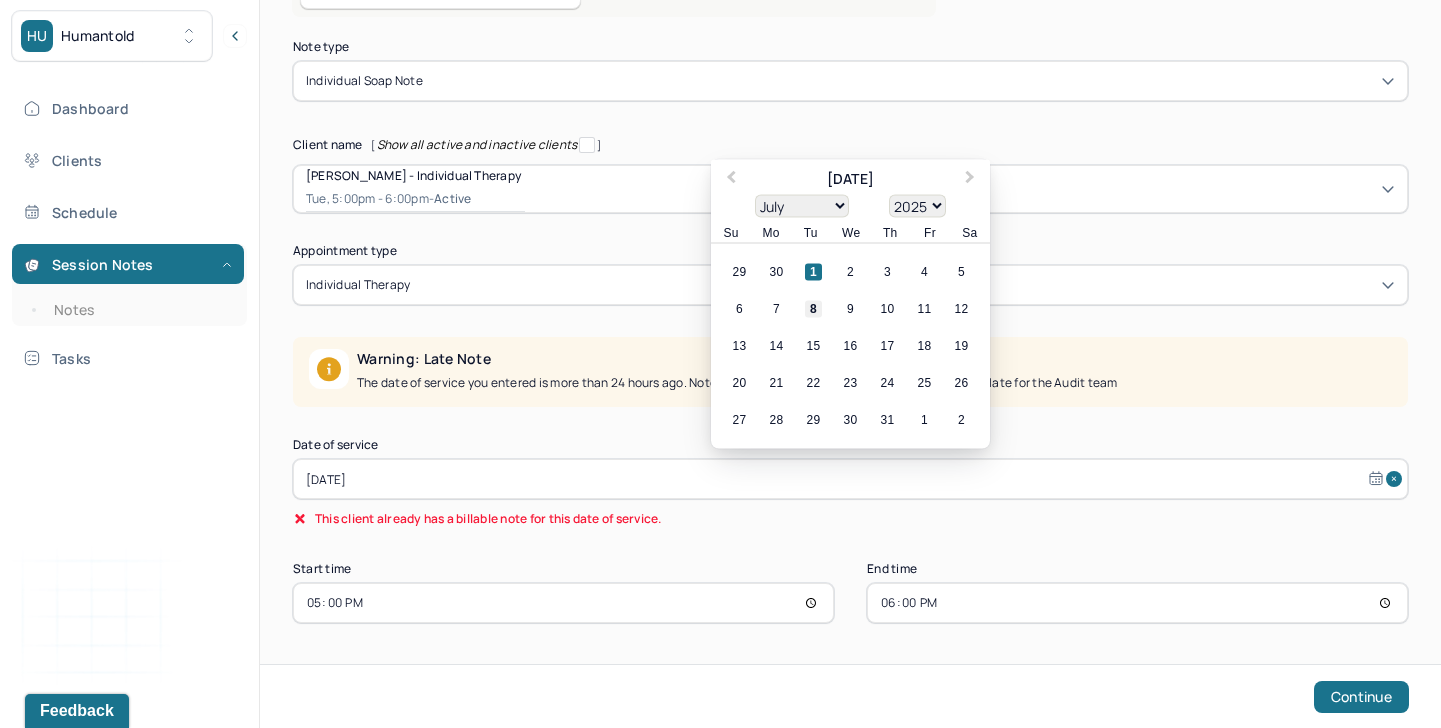 click on "8" at bounding box center (813, 309) 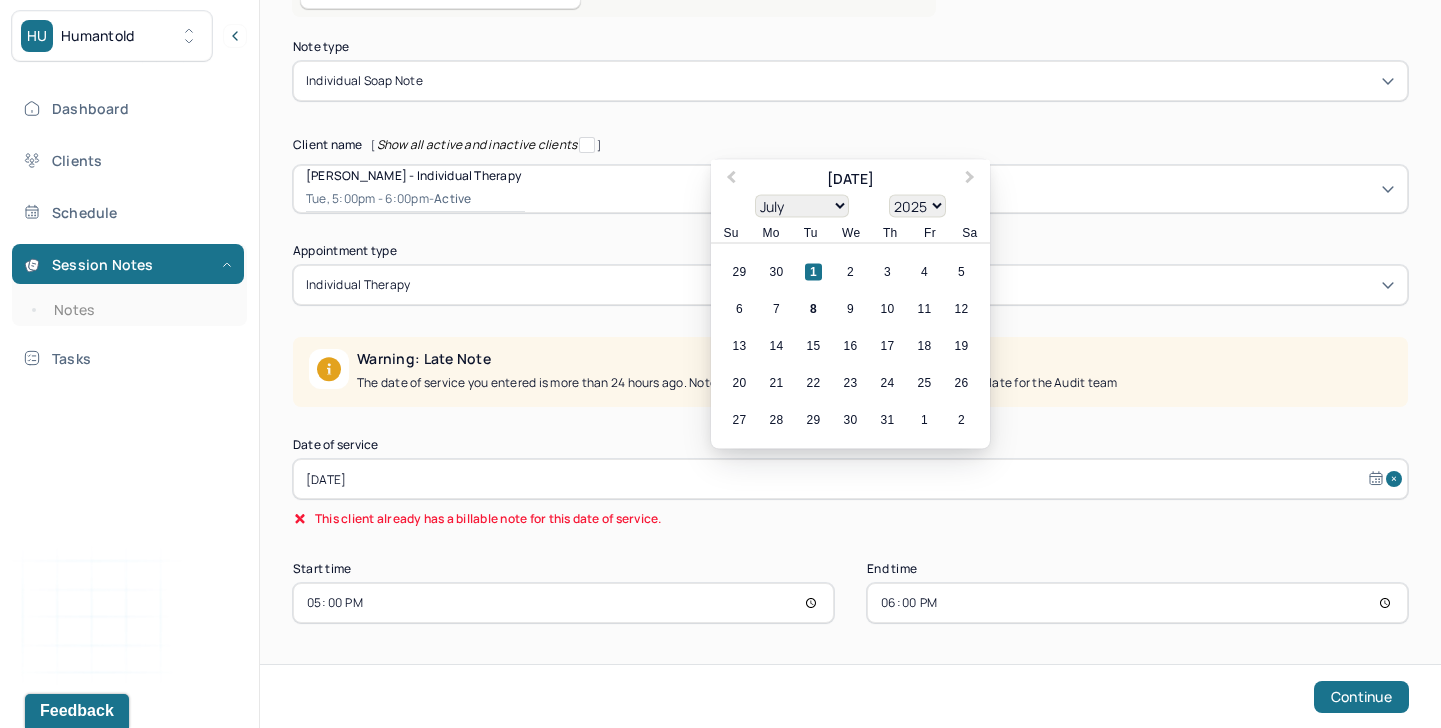 type on "[DATE]" 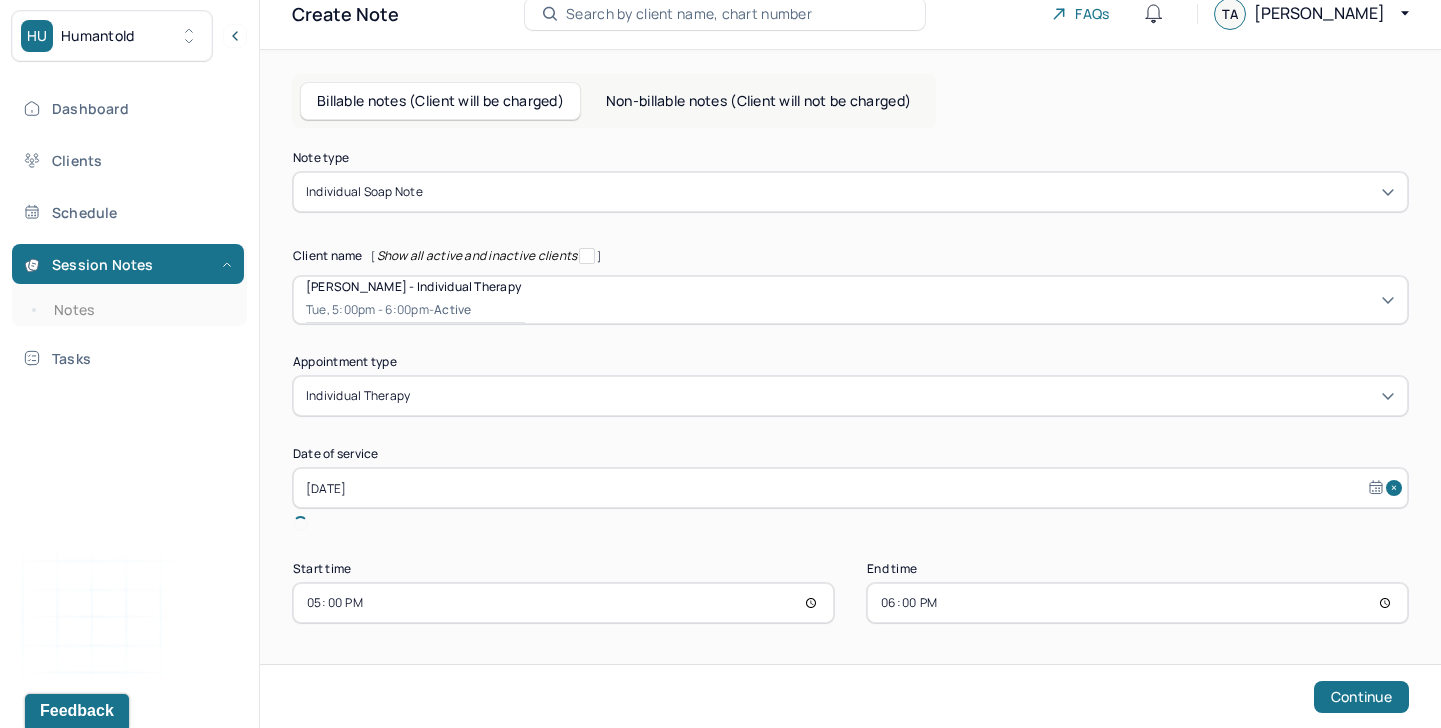scroll, scrollTop: 0, scrollLeft: 0, axis: both 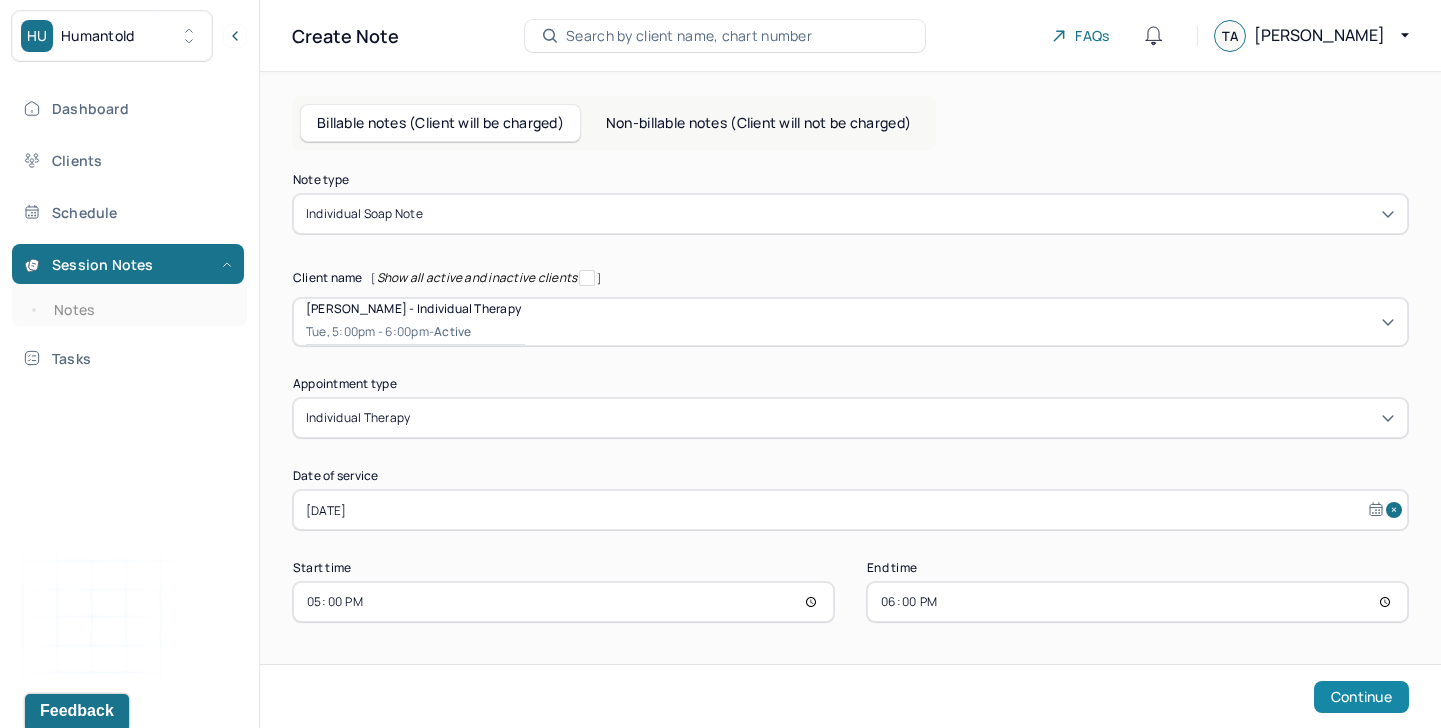 click on "Continue" at bounding box center [1361, 697] 